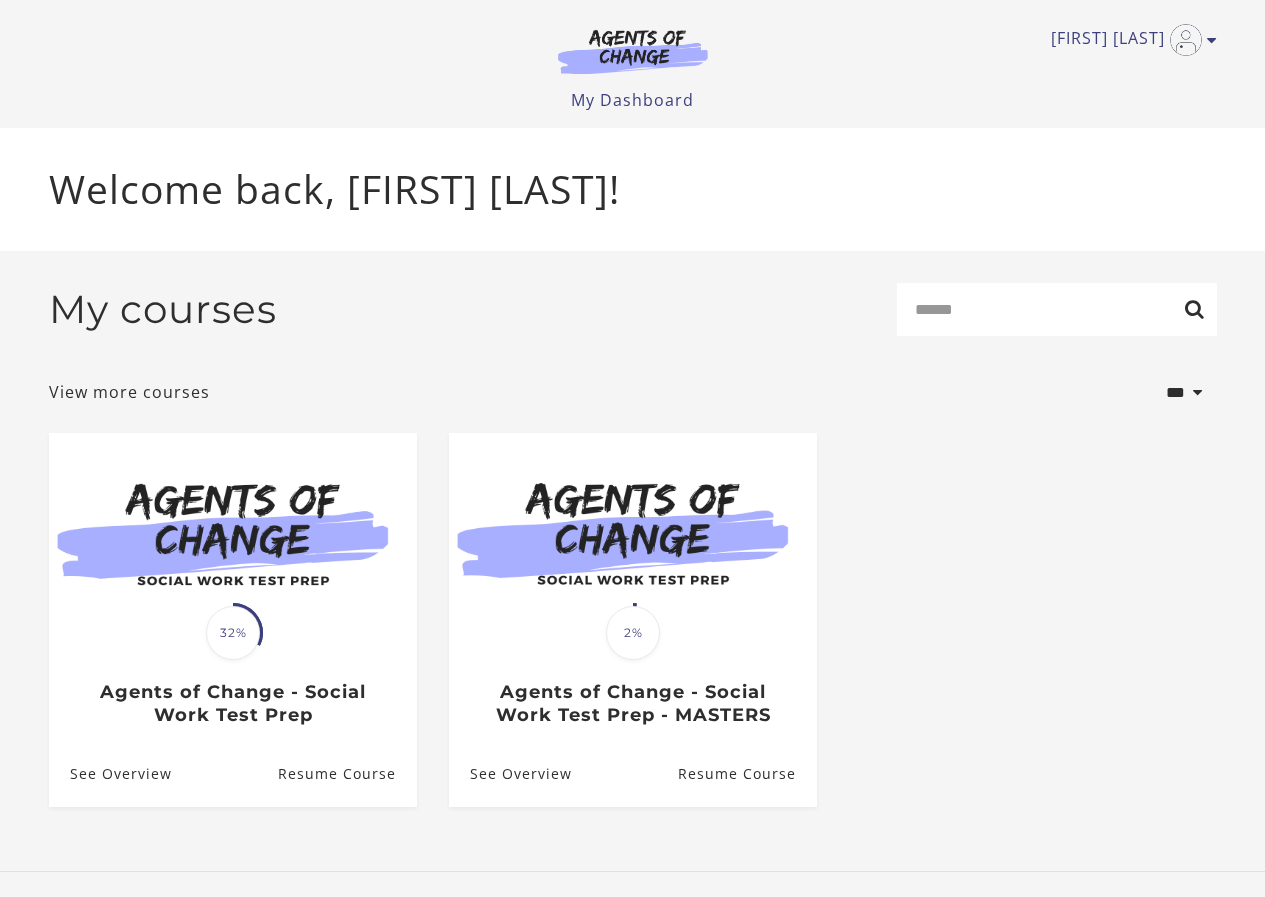 scroll, scrollTop: 0, scrollLeft: 0, axis: both 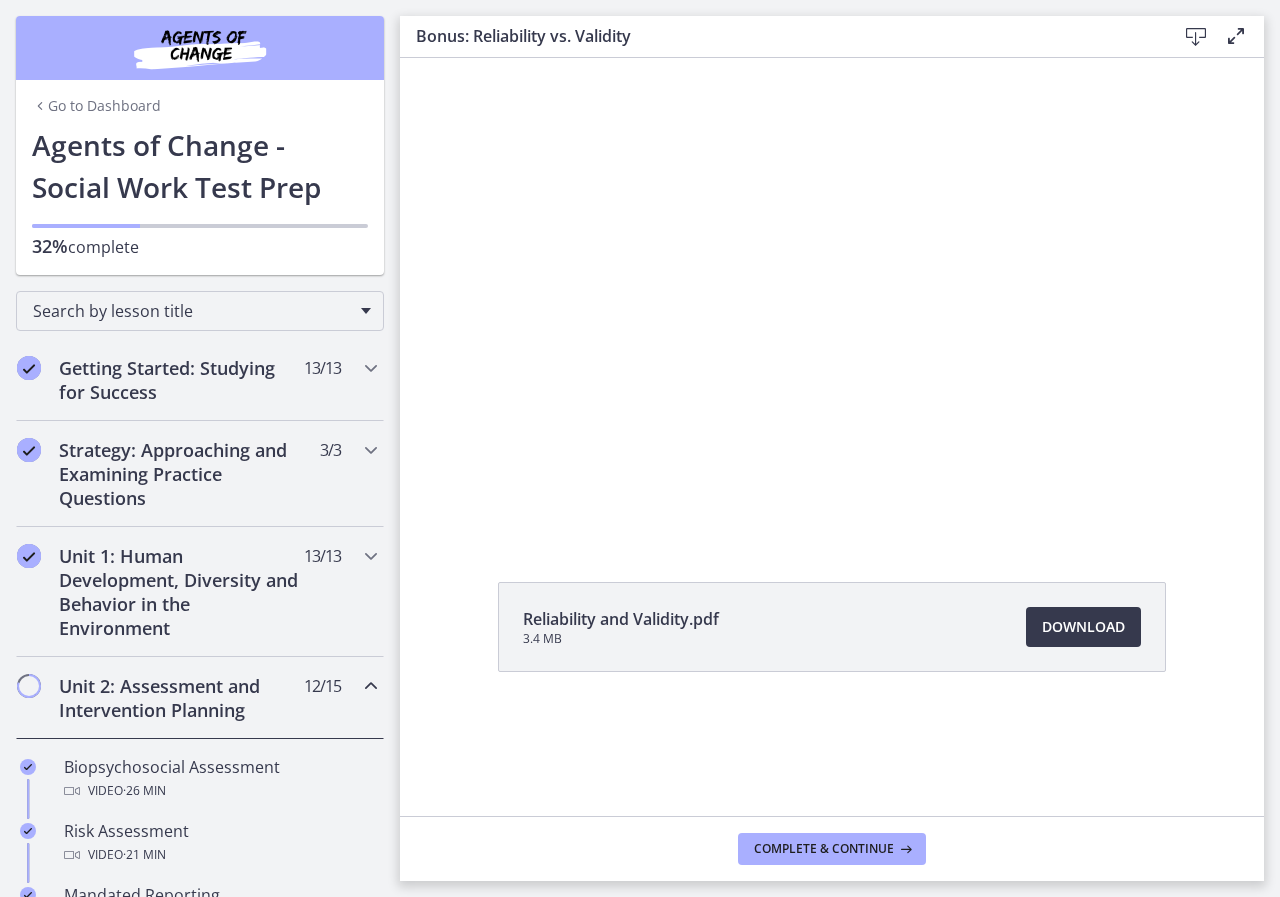 click on "Reliability and Validity.pdf
3.4 MB
Download
Opens in a new window" 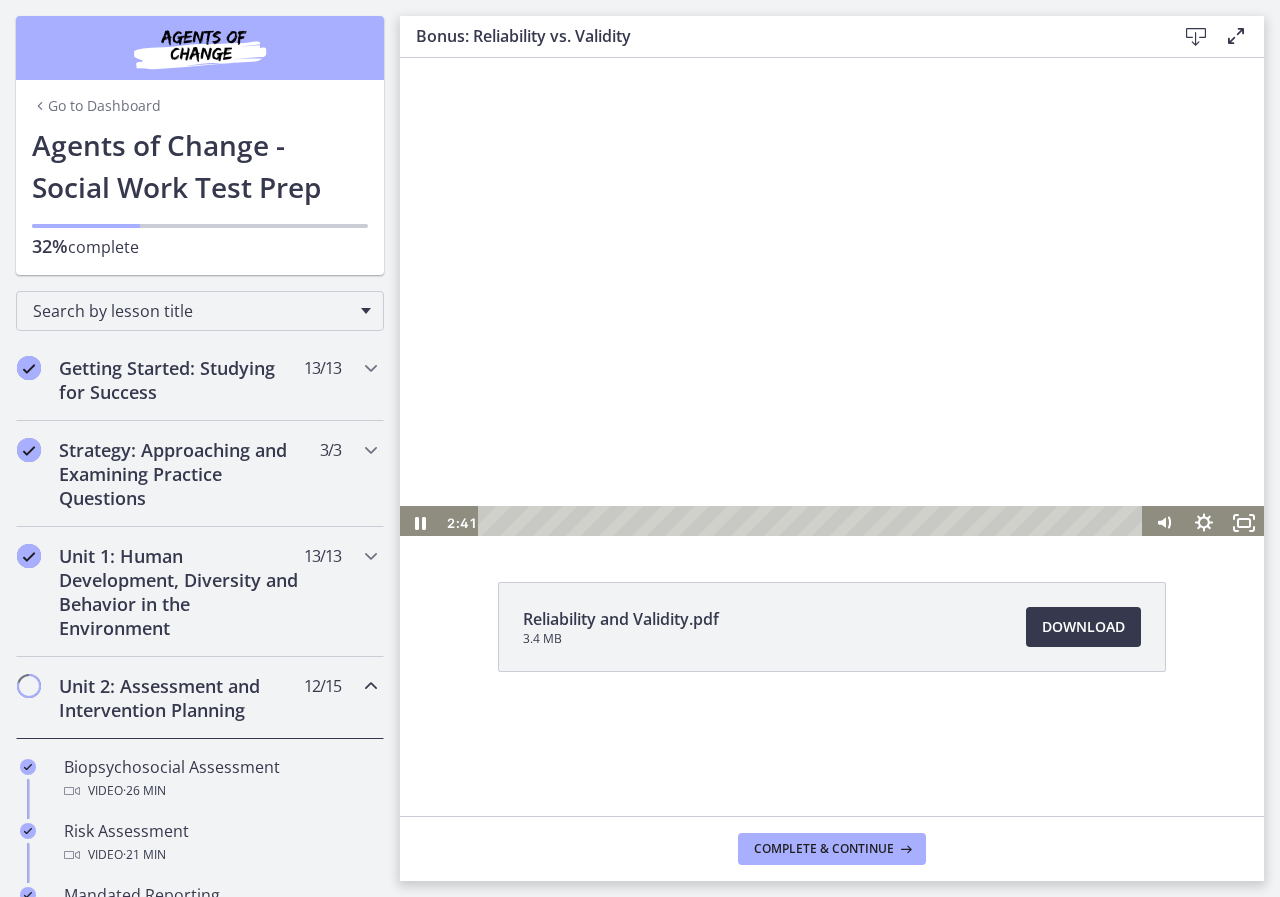 click at bounding box center (832, 297) 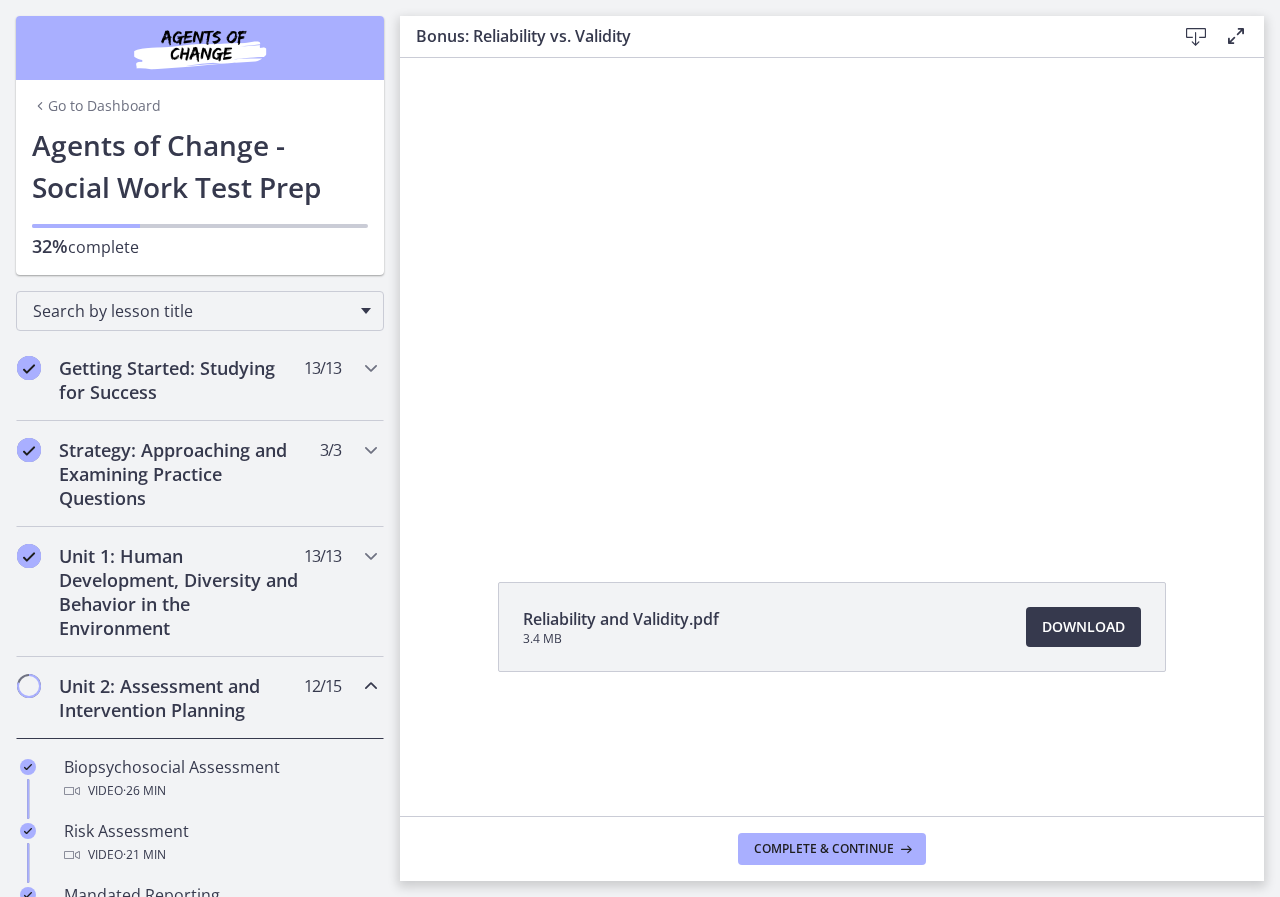 click at bounding box center [832, 297] 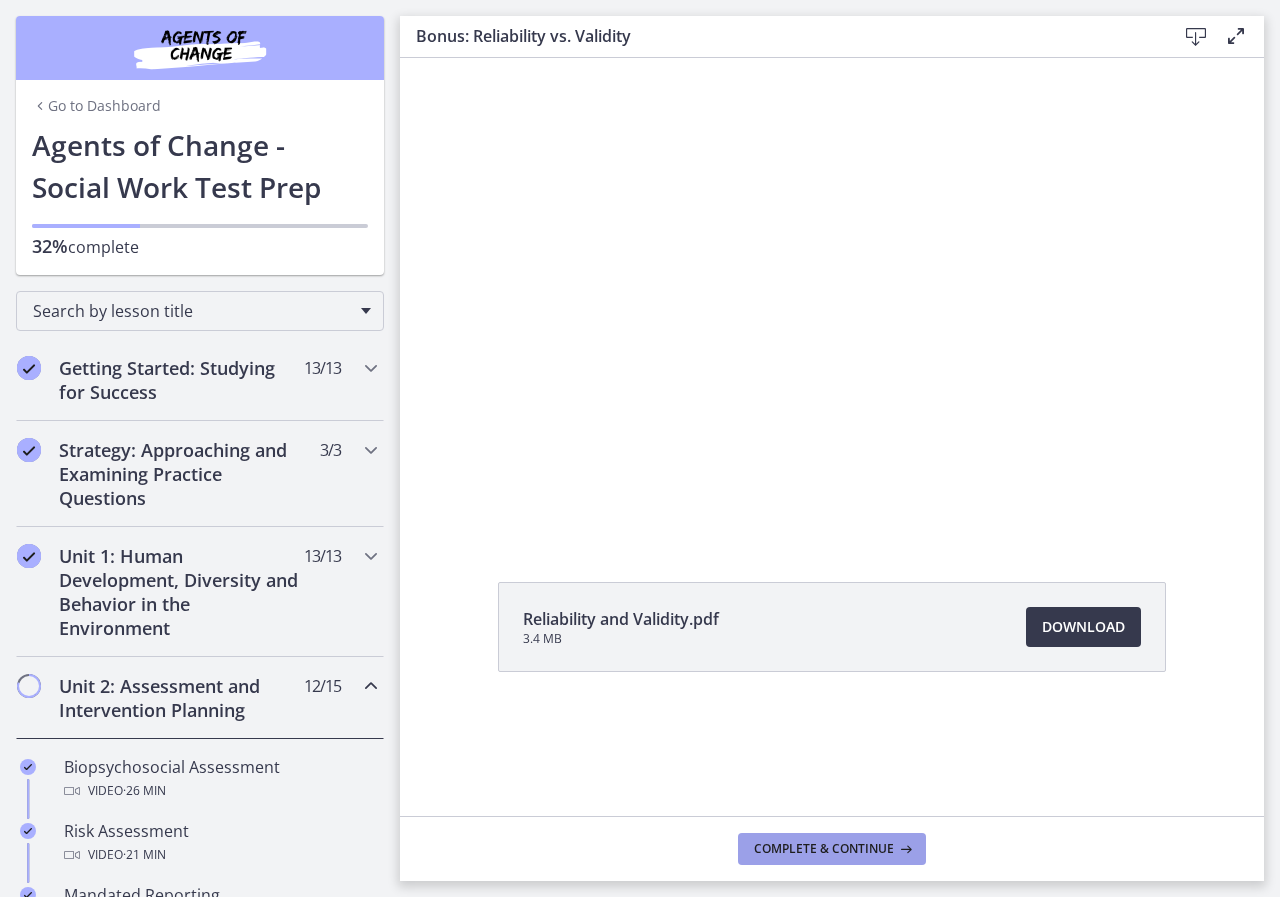 click on "Complete & continue" at bounding box center (824, 849) 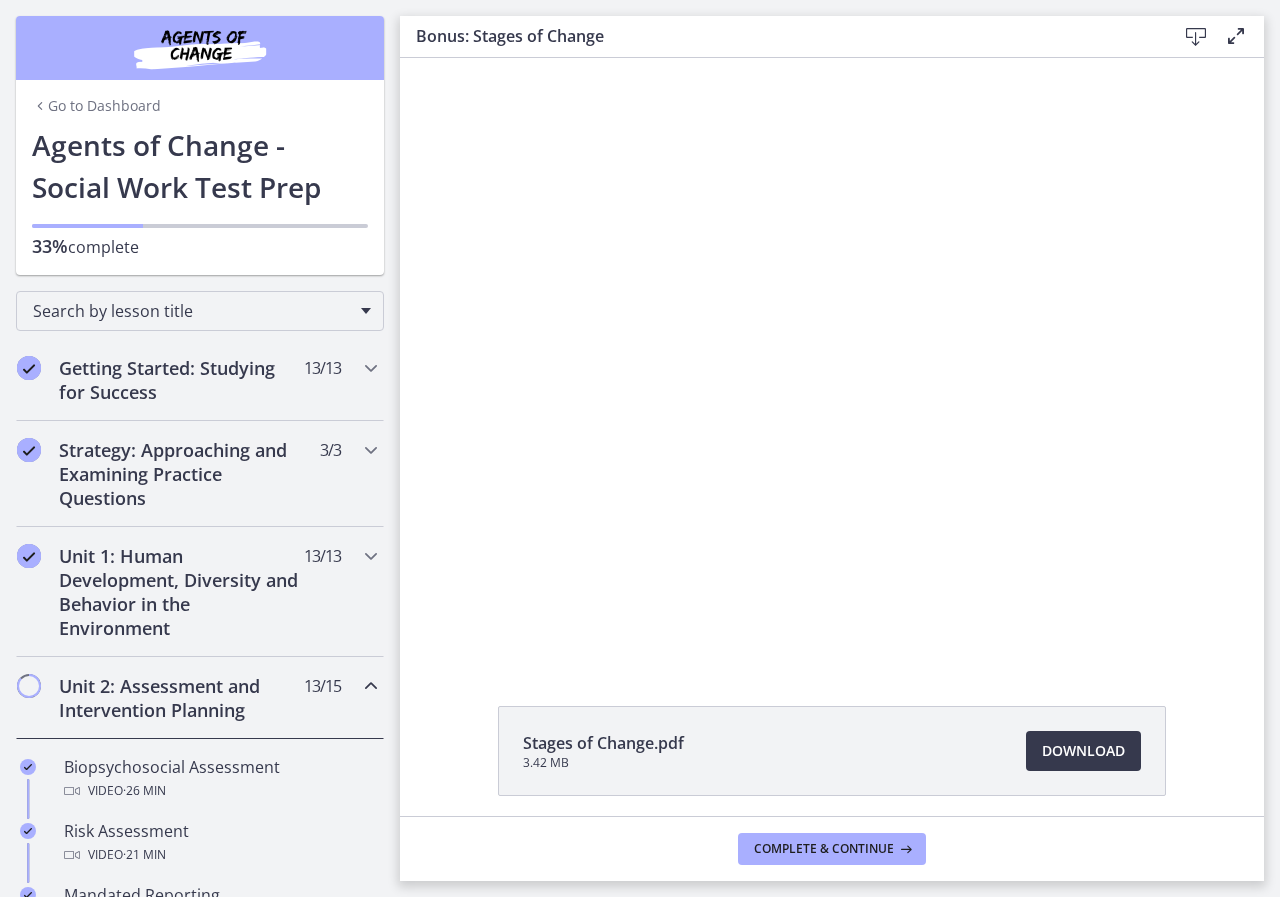 scroll, scrollTop: 0, scrollLeft: 0, axis: both 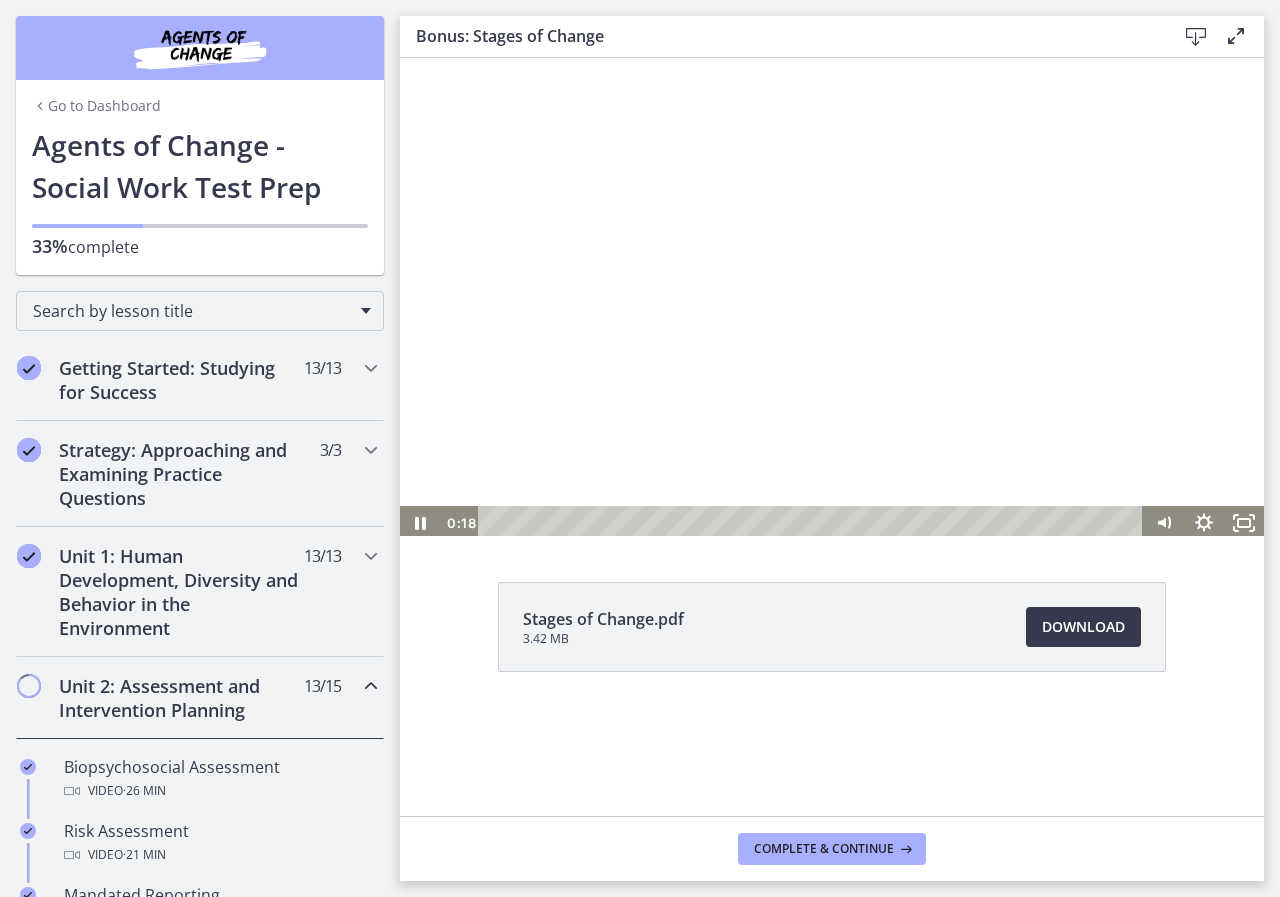 click at bounding box center [832, 297] 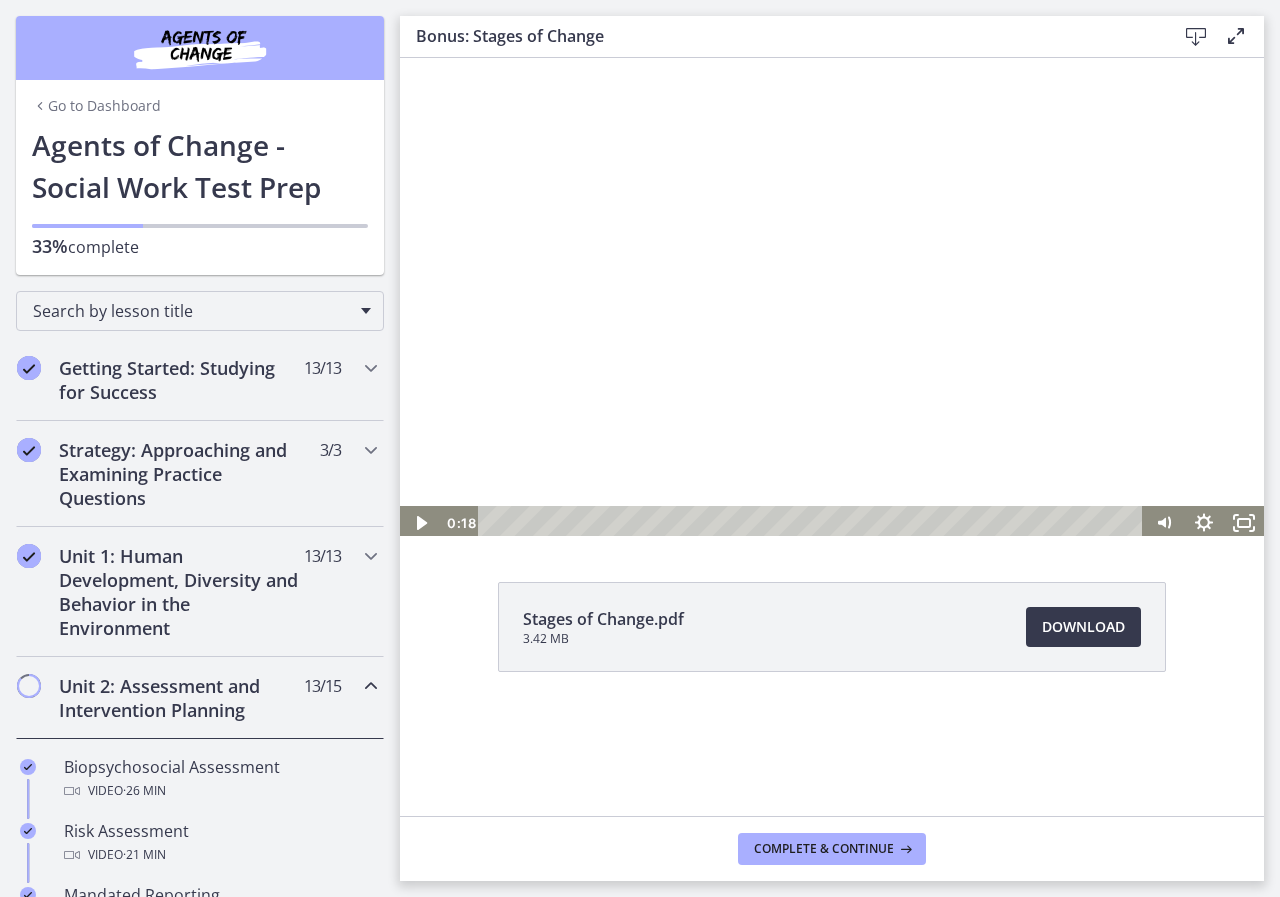 click at bounding box center [832, 297] 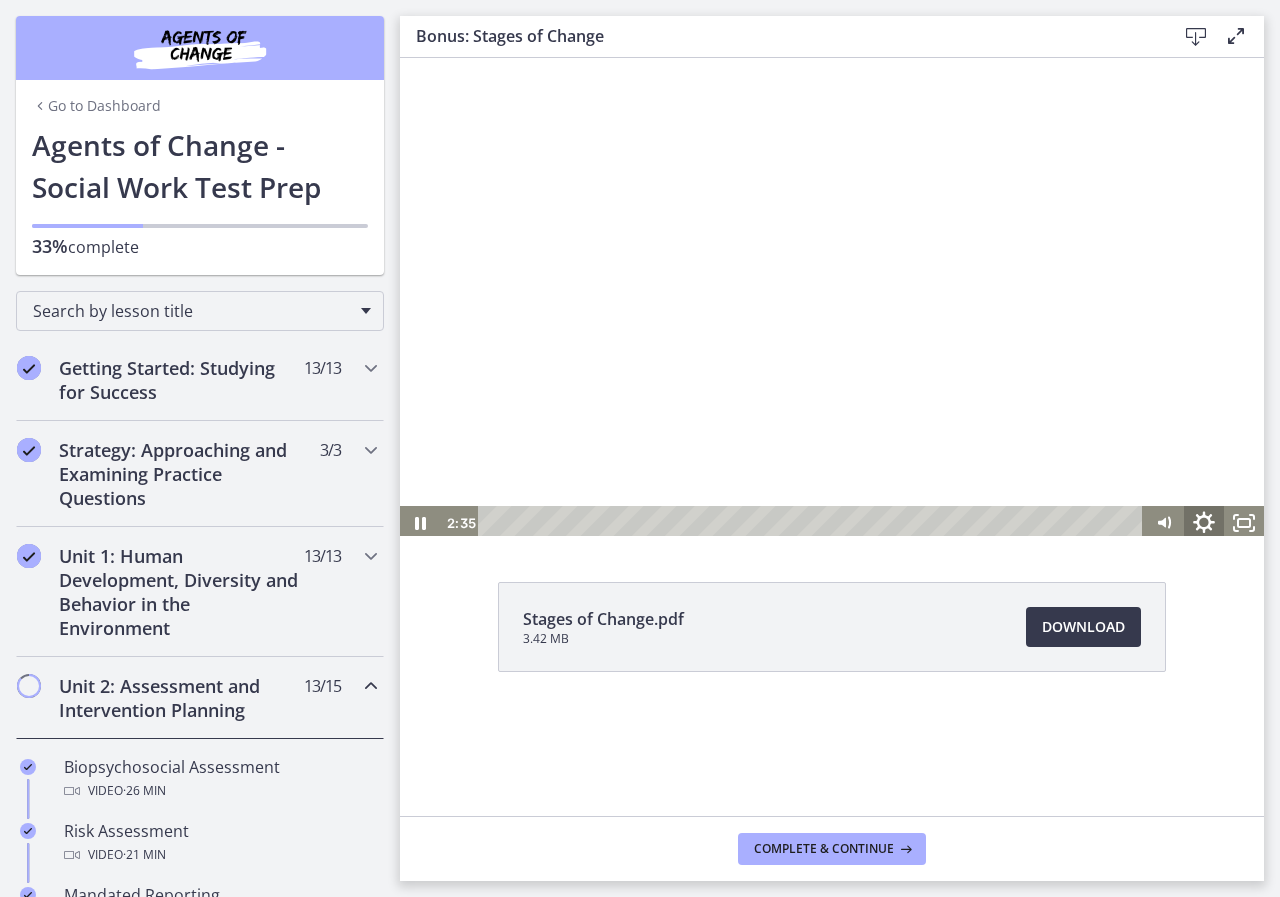 click 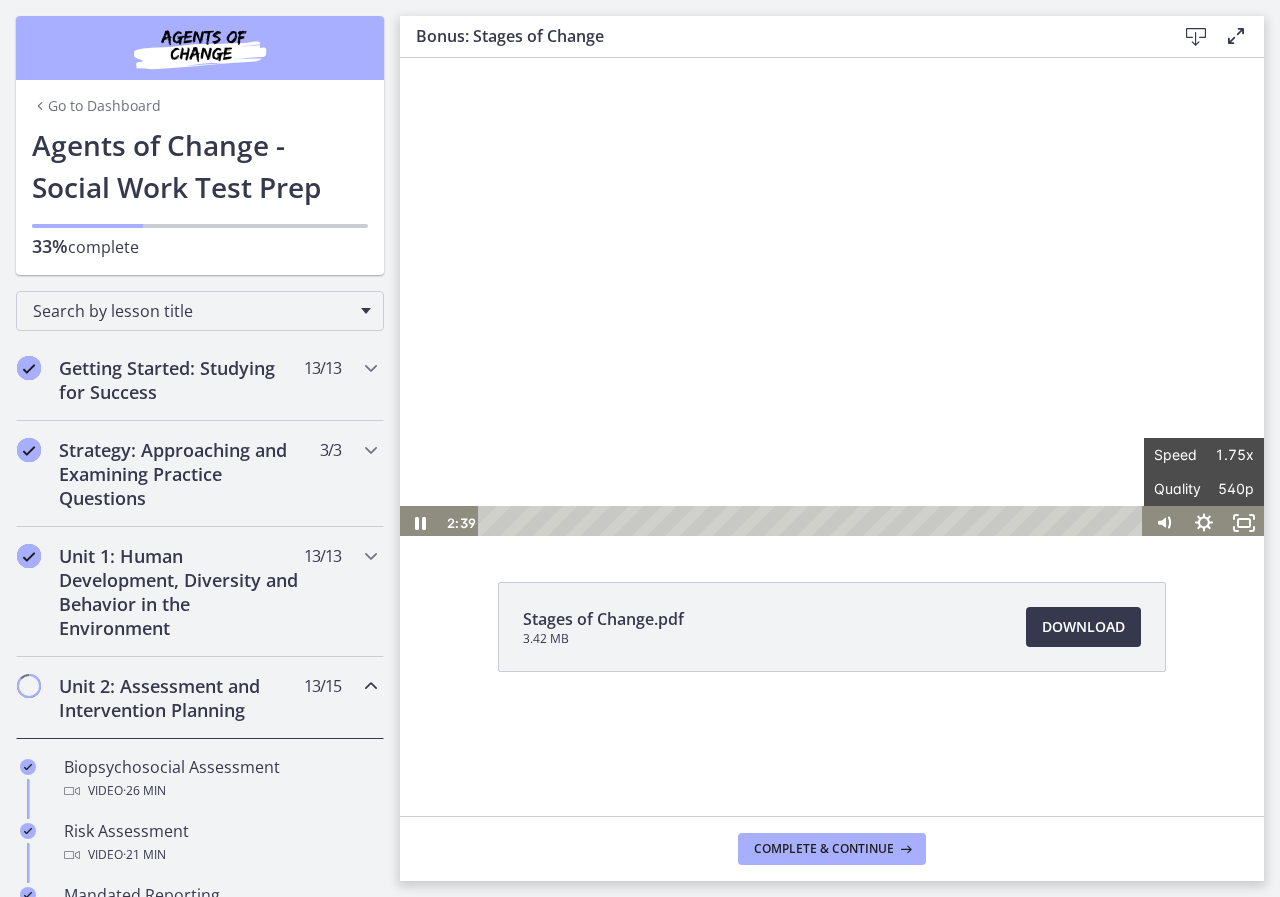 click on "Stages of Change.pdf
3.42 MB
Download
Opens in a new window" at bounding box center (832, 675) 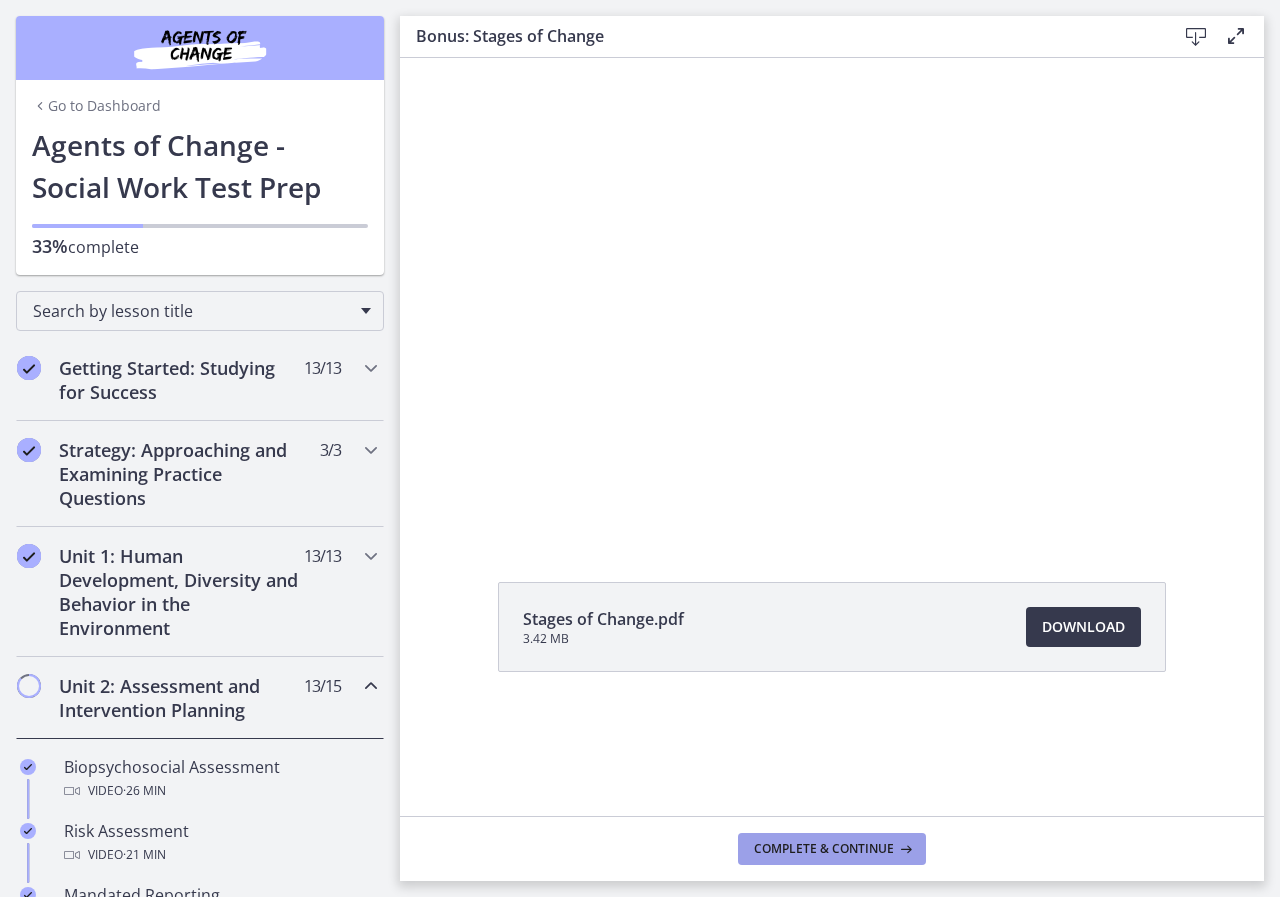 click on "Complete & continue" at bounding box center [824, 849] 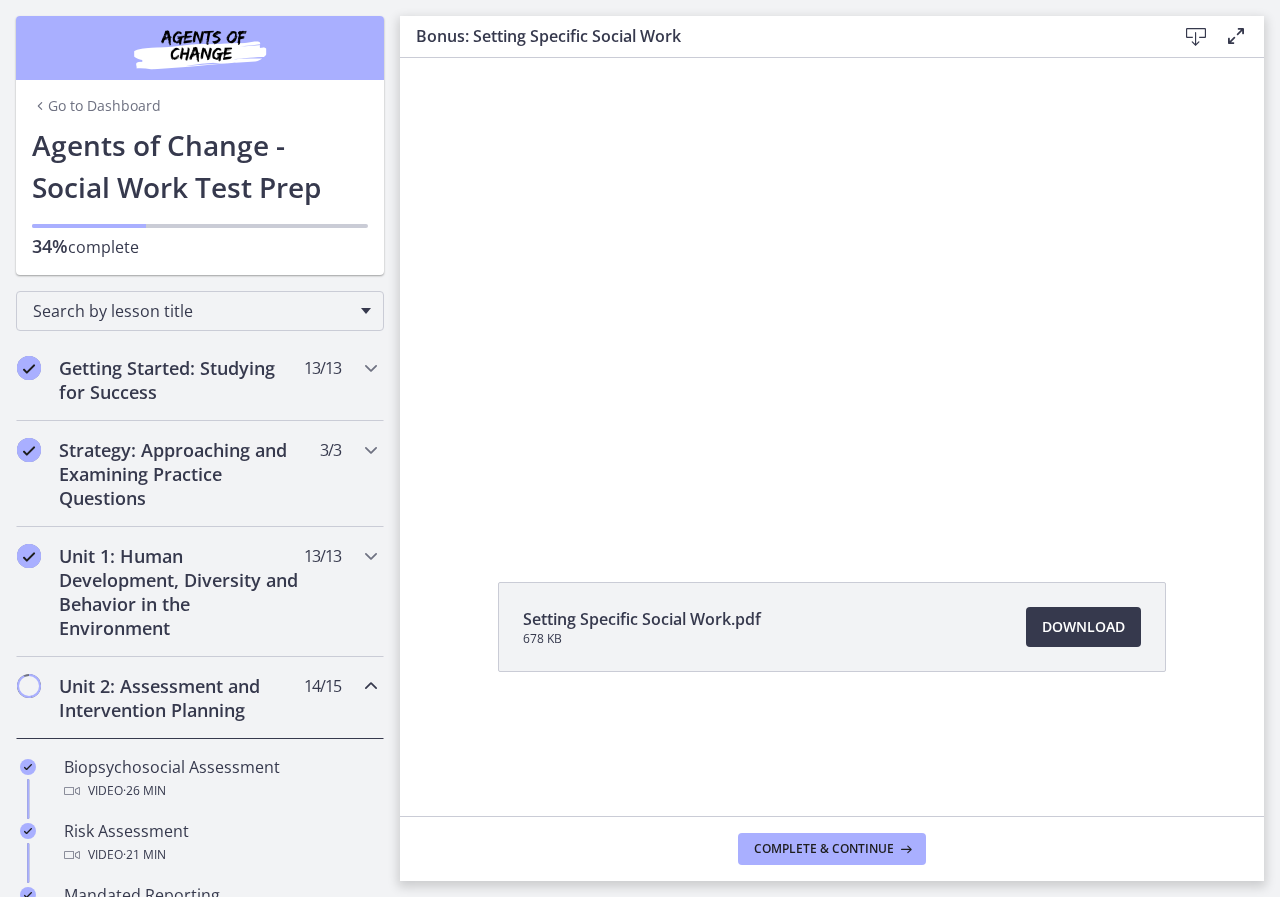 scroll, scrollTop: 0, scrollLeft: 0, axis: both 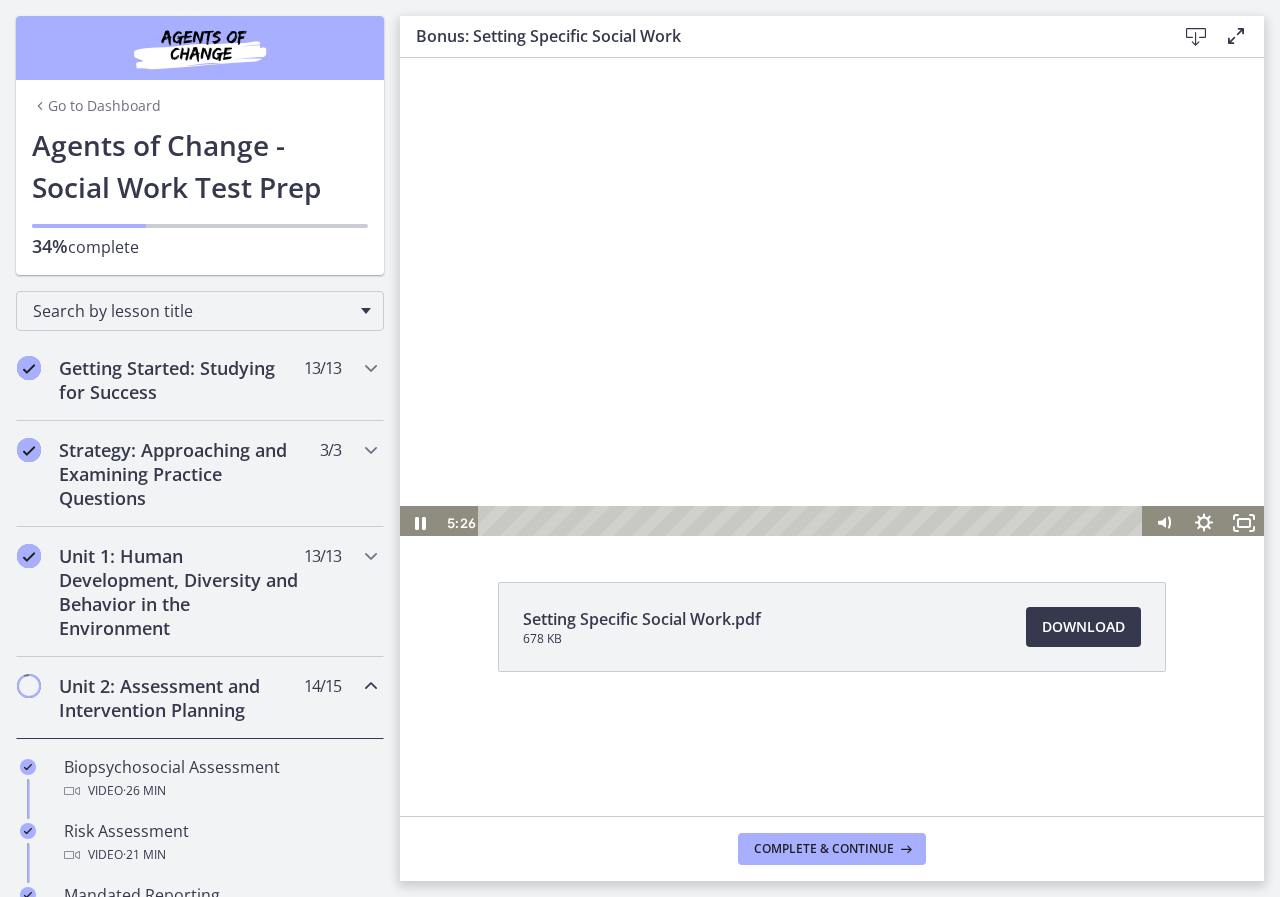 click at bounding box center [832, 297] 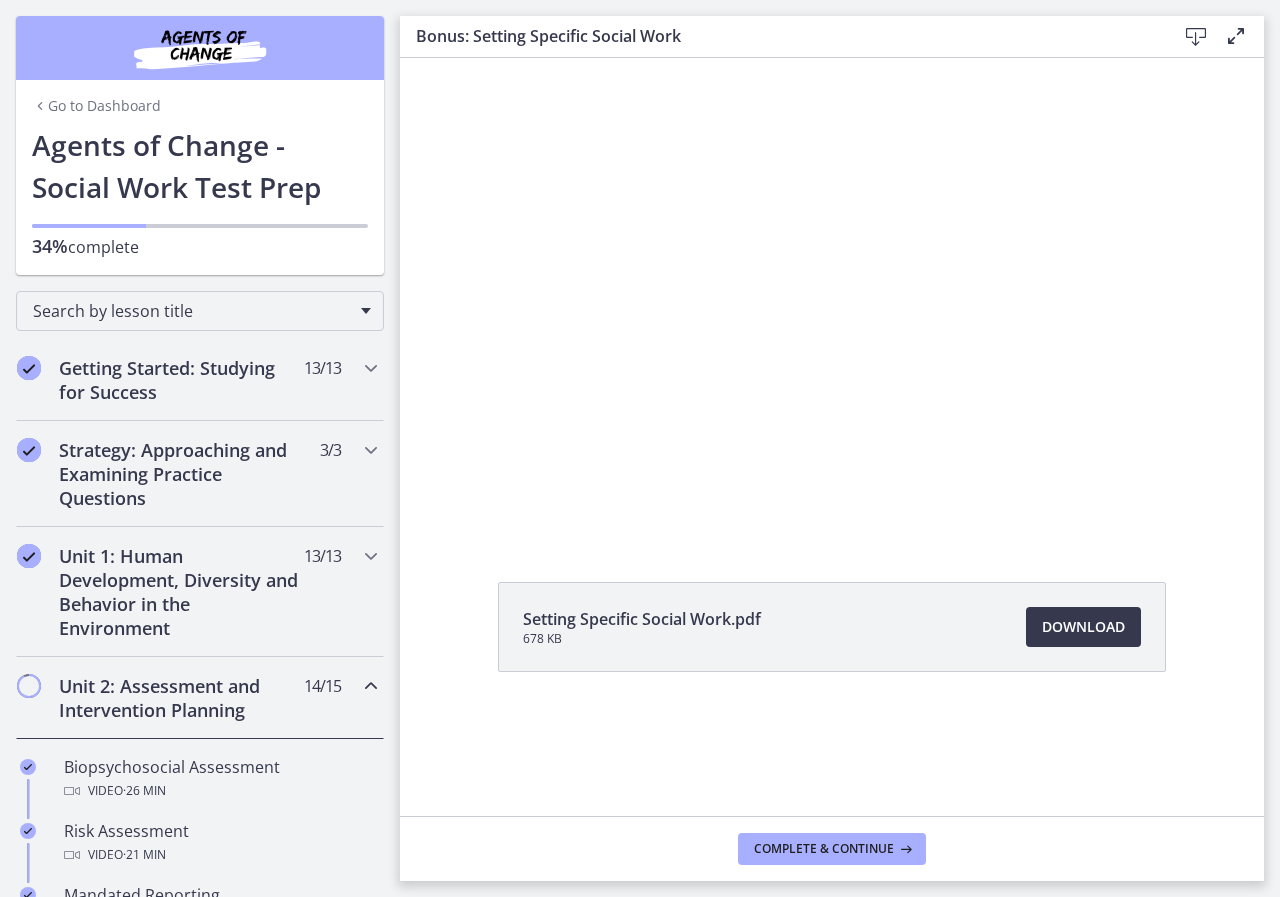 click at bounding box center [832, 297] 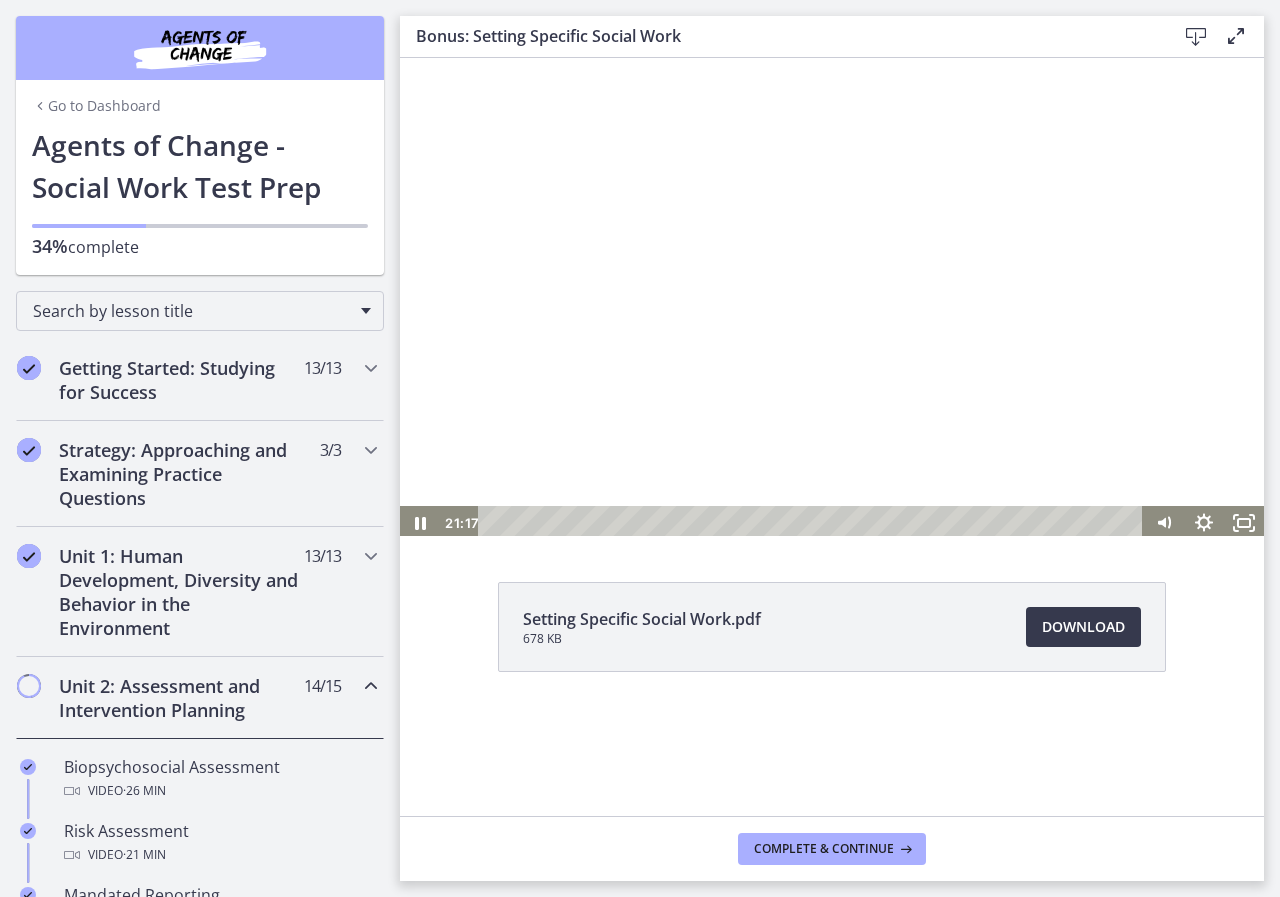 click at bounding box center (832, 297) 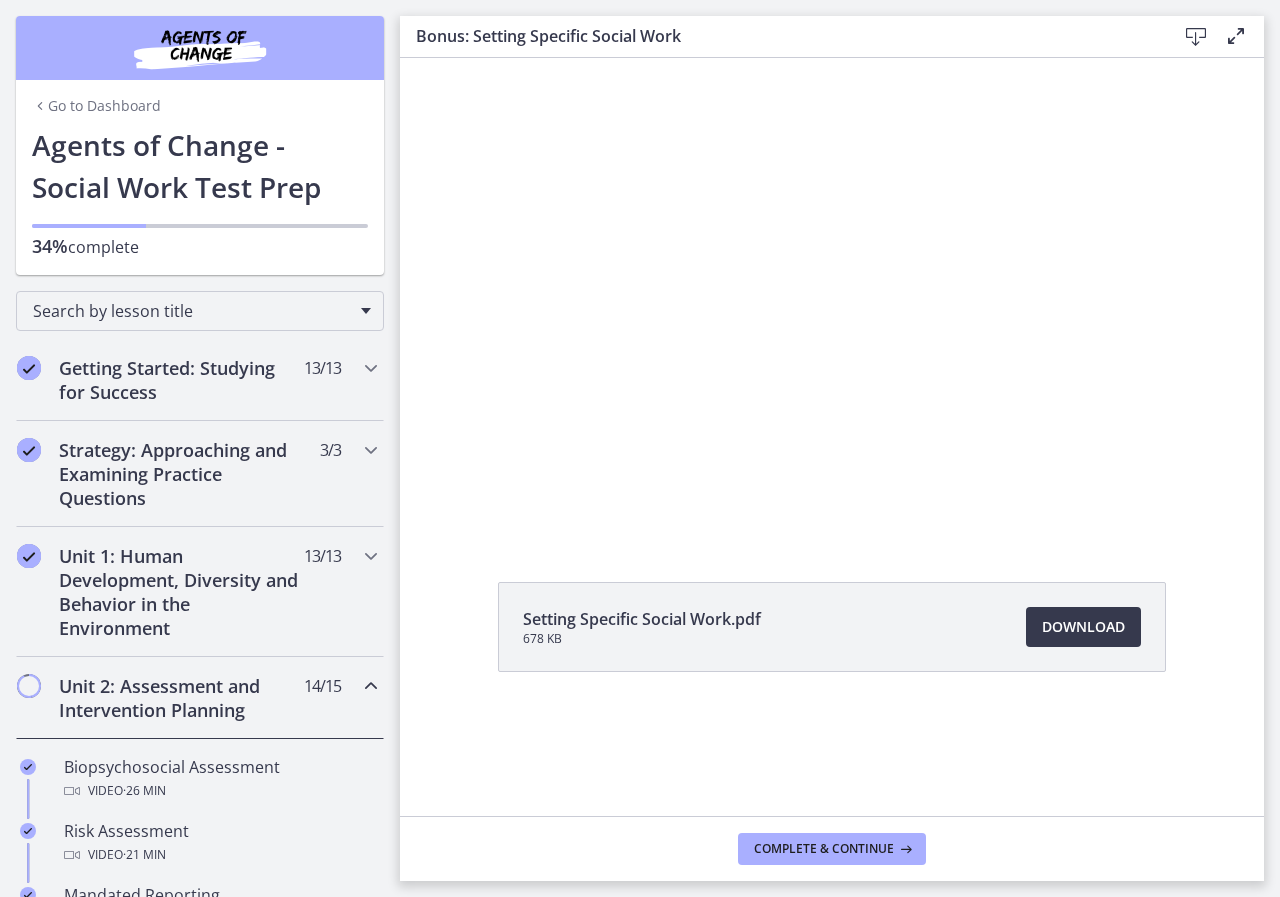click at bounding box center (832, 297) 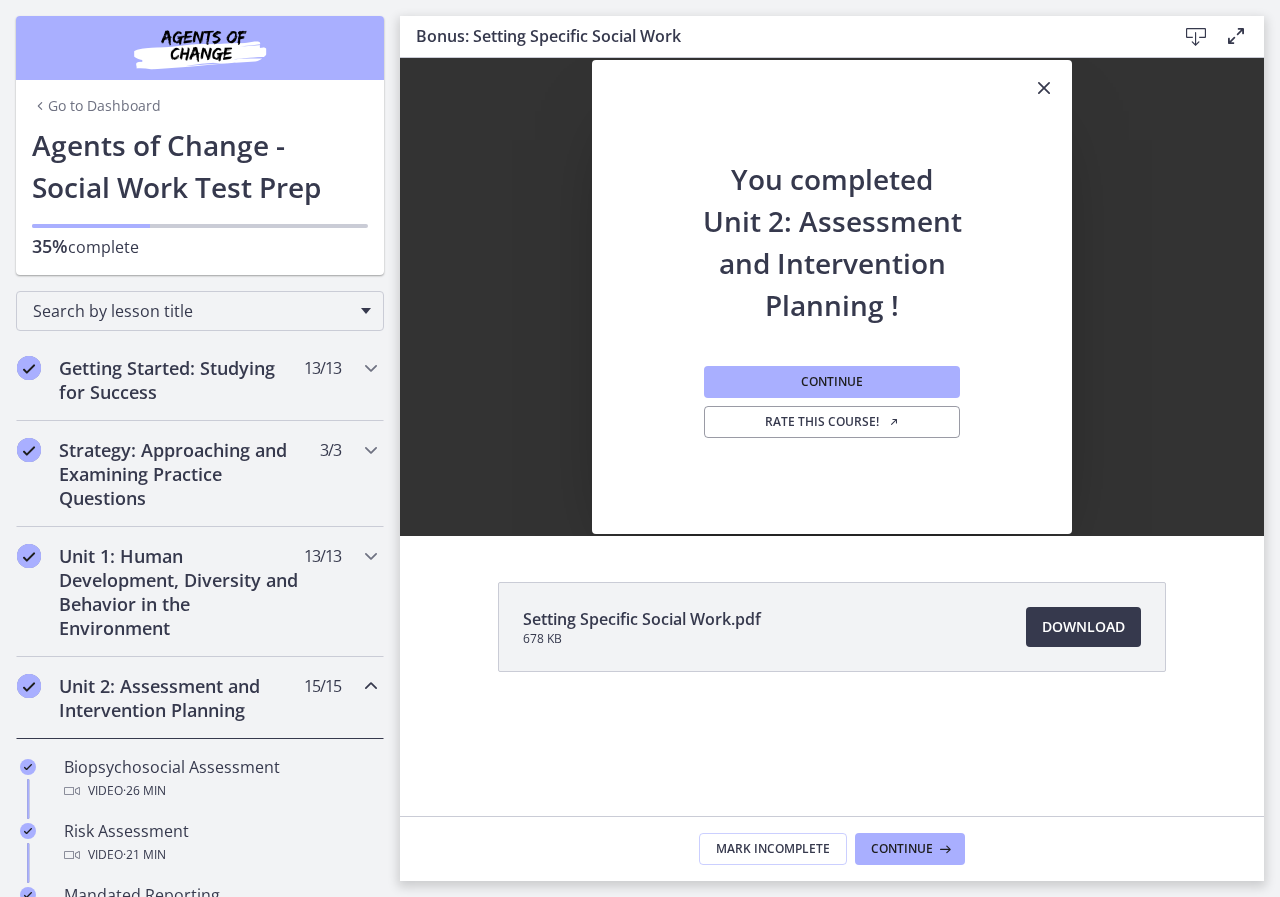 scroll, scrollTop: 0, scrollLeft: 0, axis: both 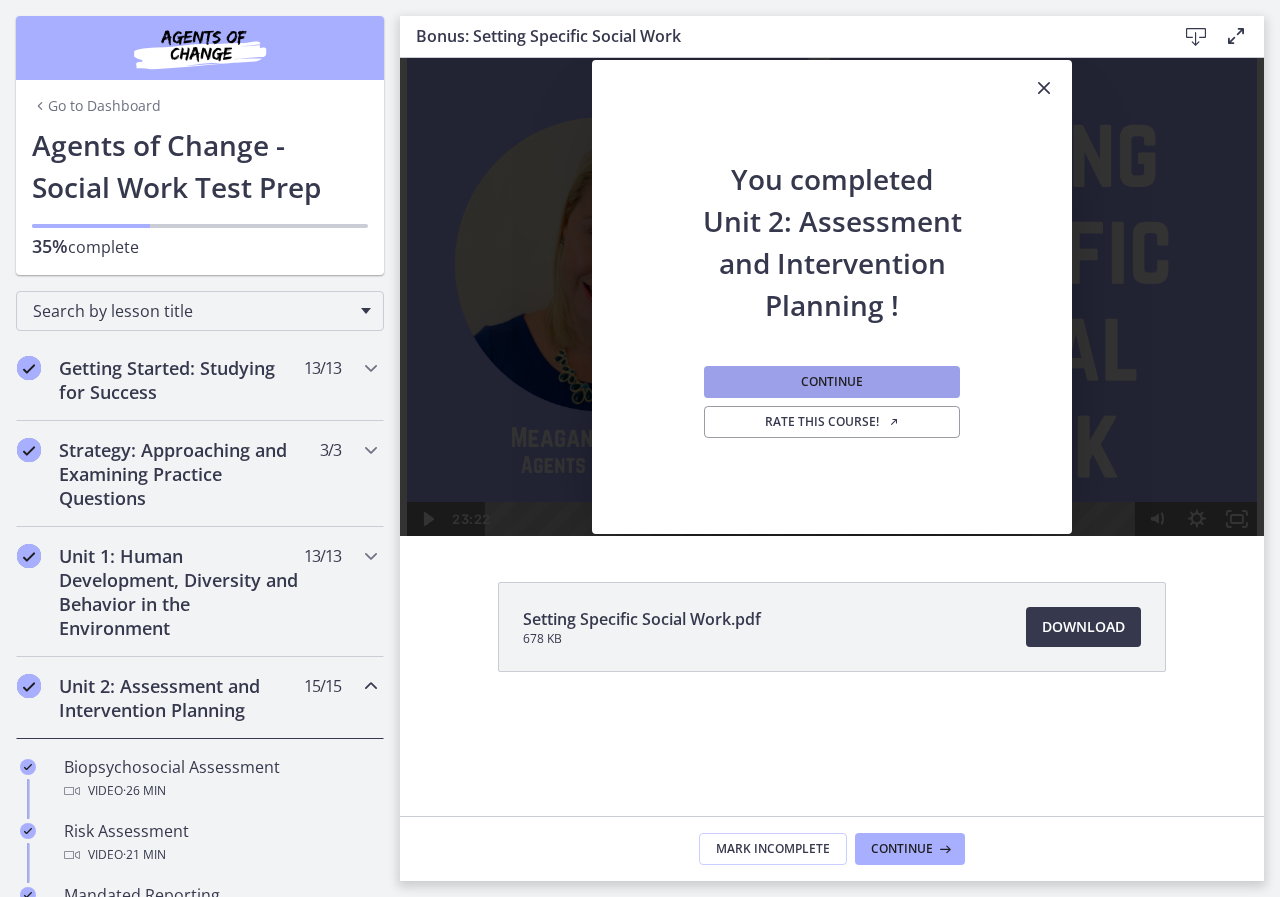 click on "Continue" at bounding box center [832, 382] 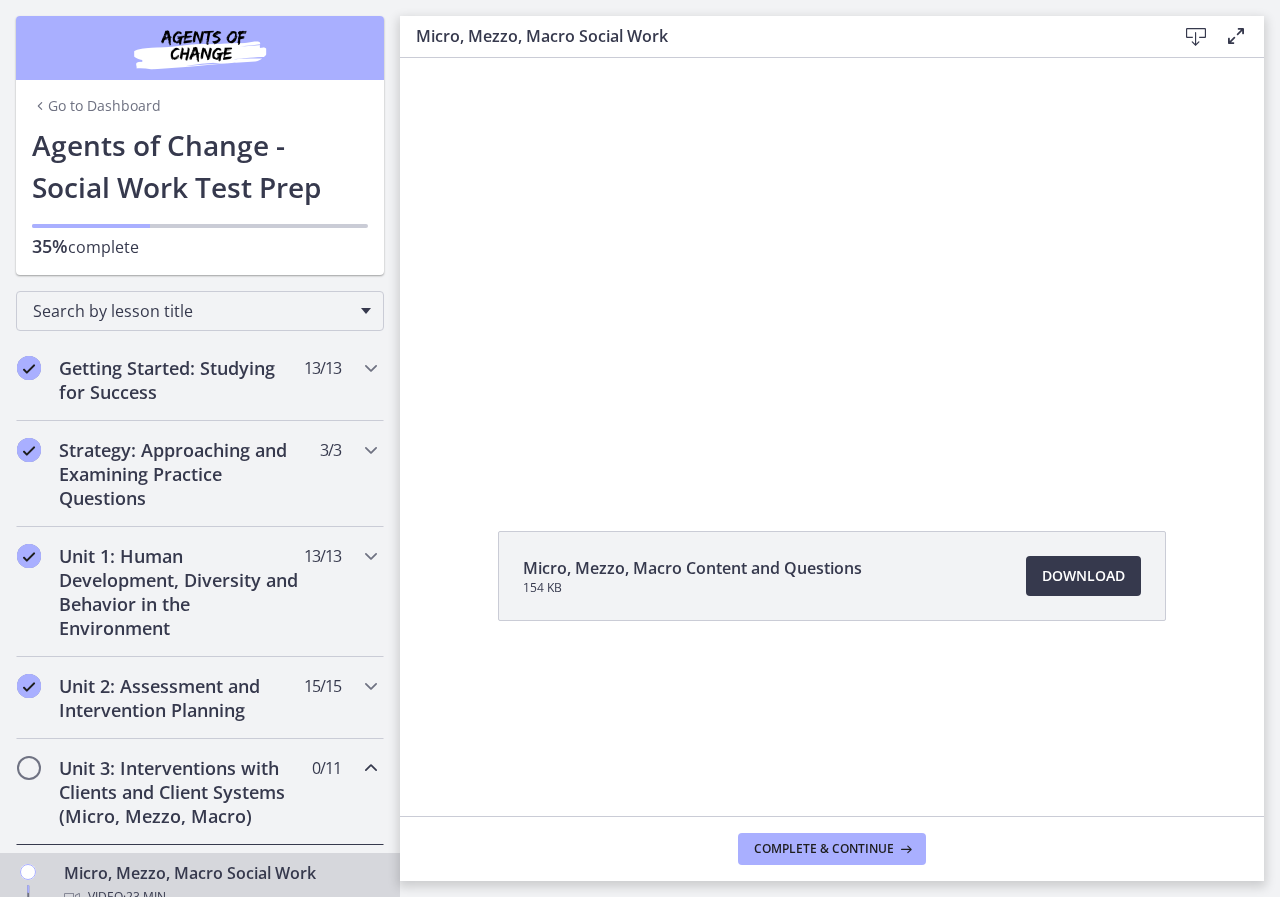 scroll, scrollTop: 0, scrollLeft: 0, axis: both 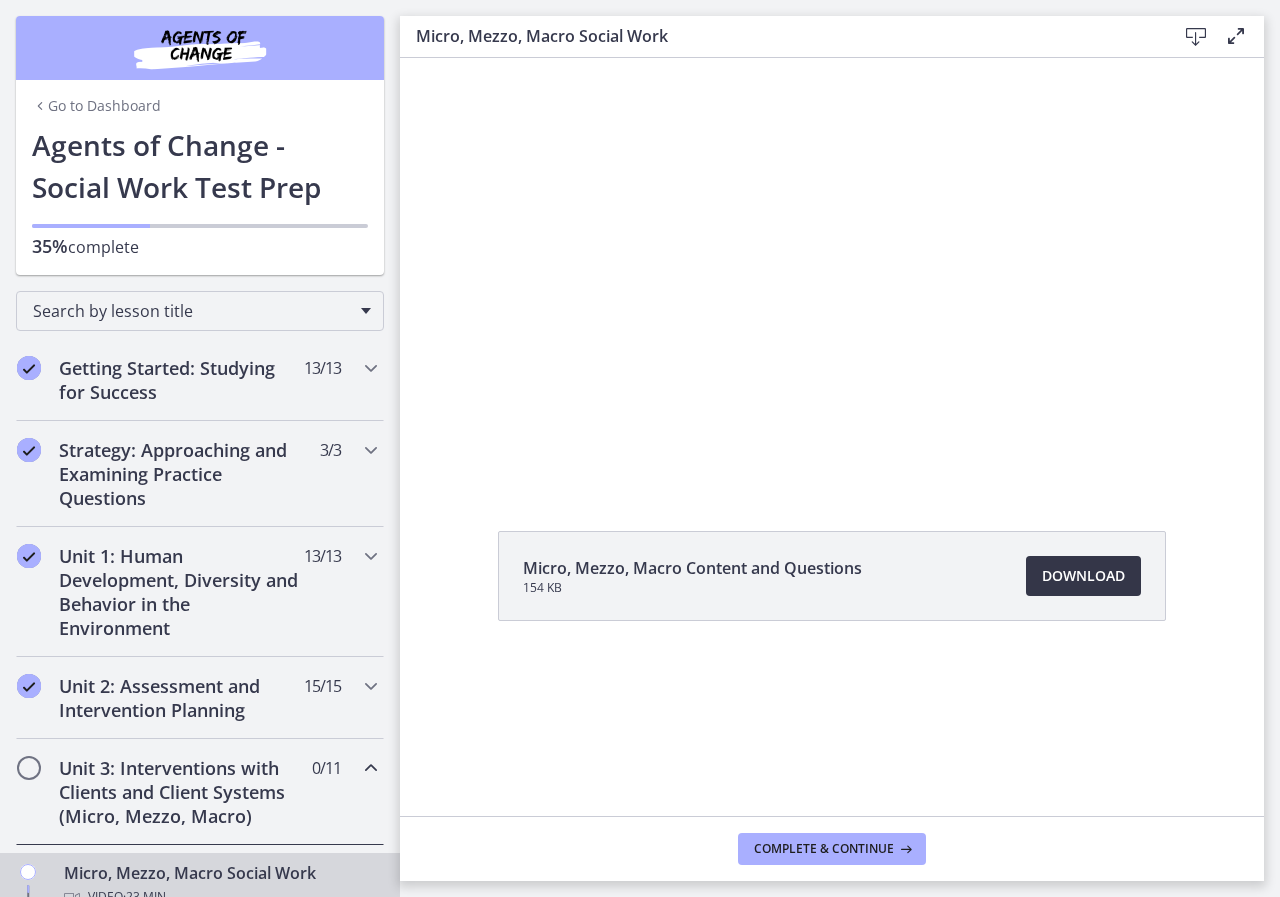 click on "Download
Opens in a new window" at bounding box center (1083, 576) 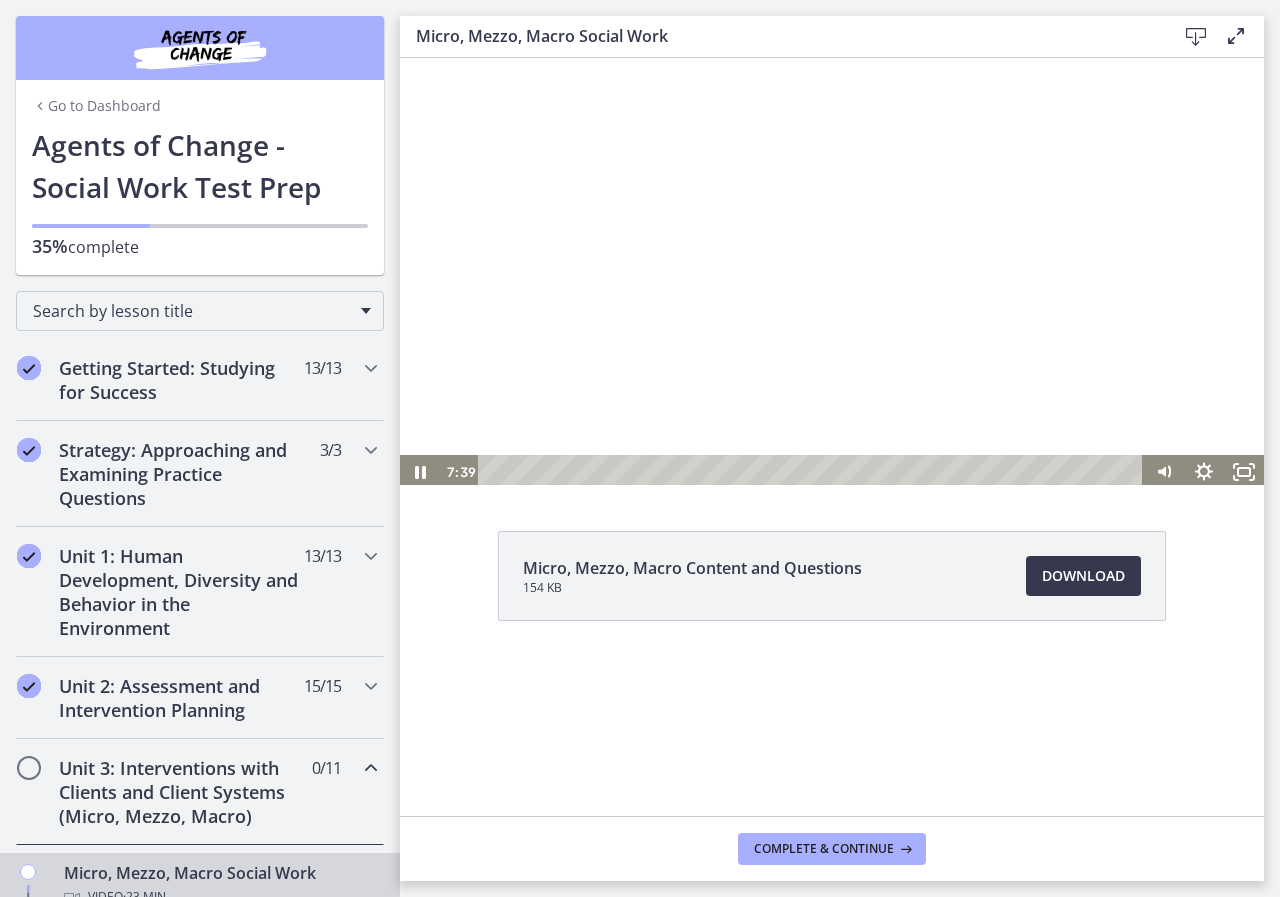 click at bounding box center [832, 271] 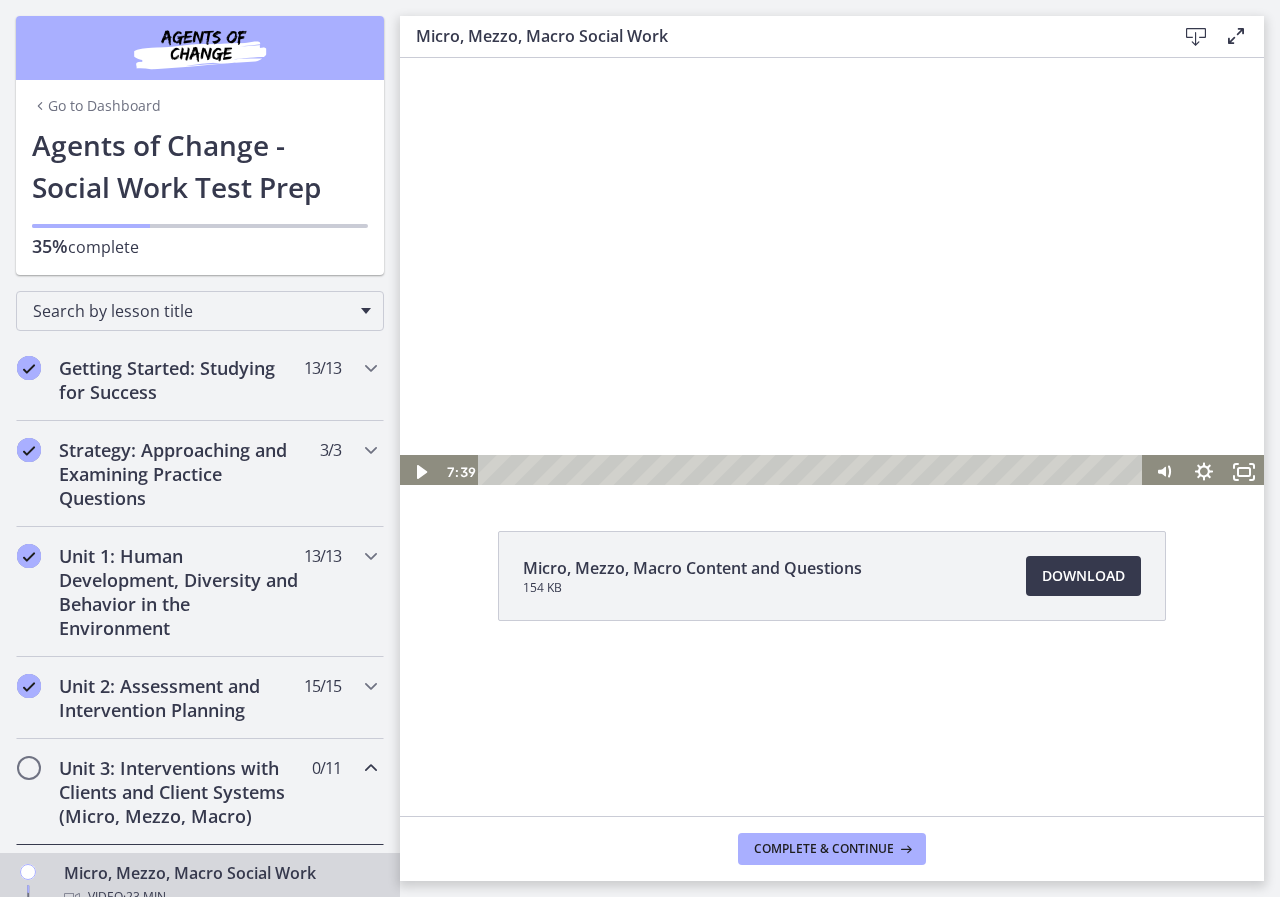click at bounding box center (832, 271) 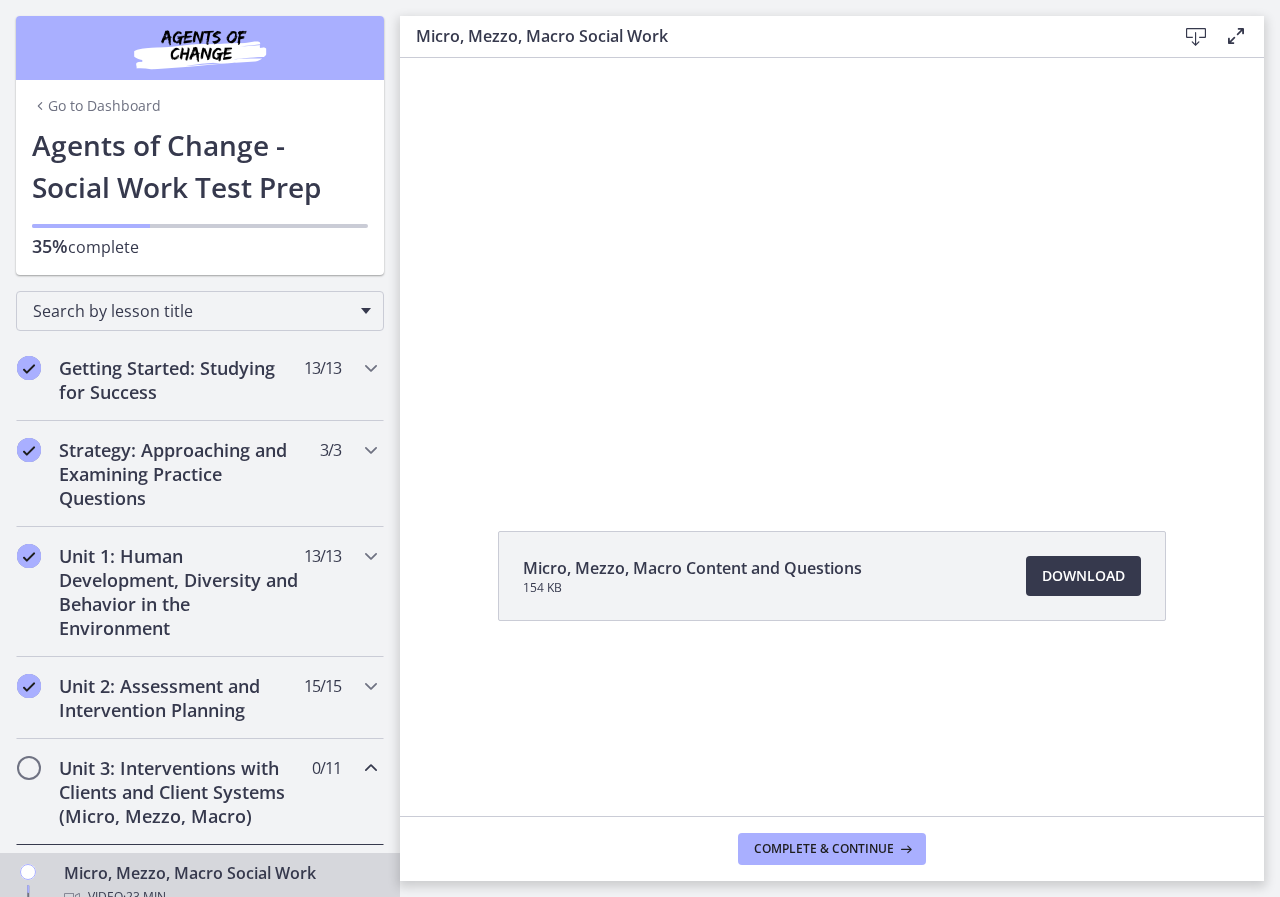 click on "Complete & continue" at bounding box center (832, 848) 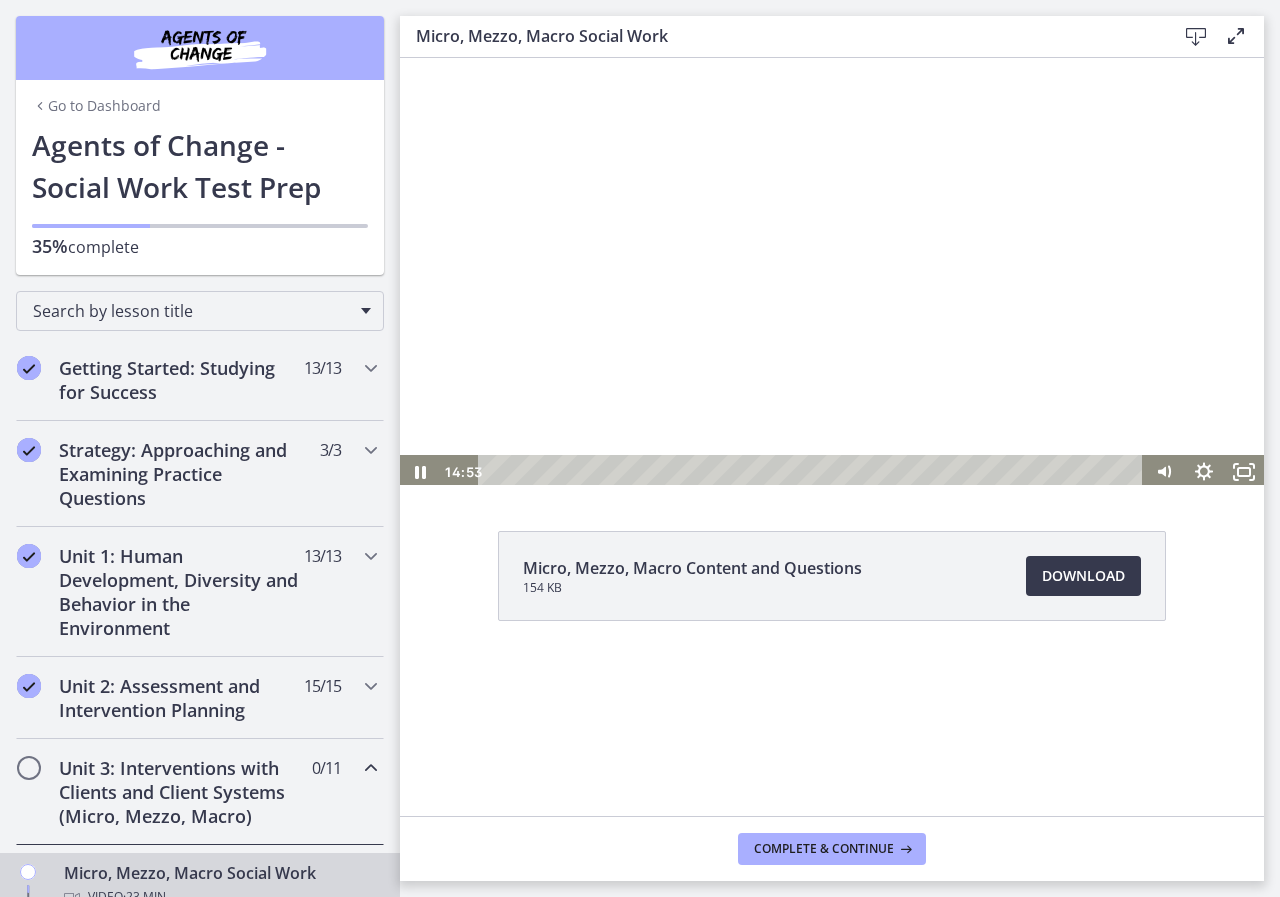 click at bounding box center [832, 271] 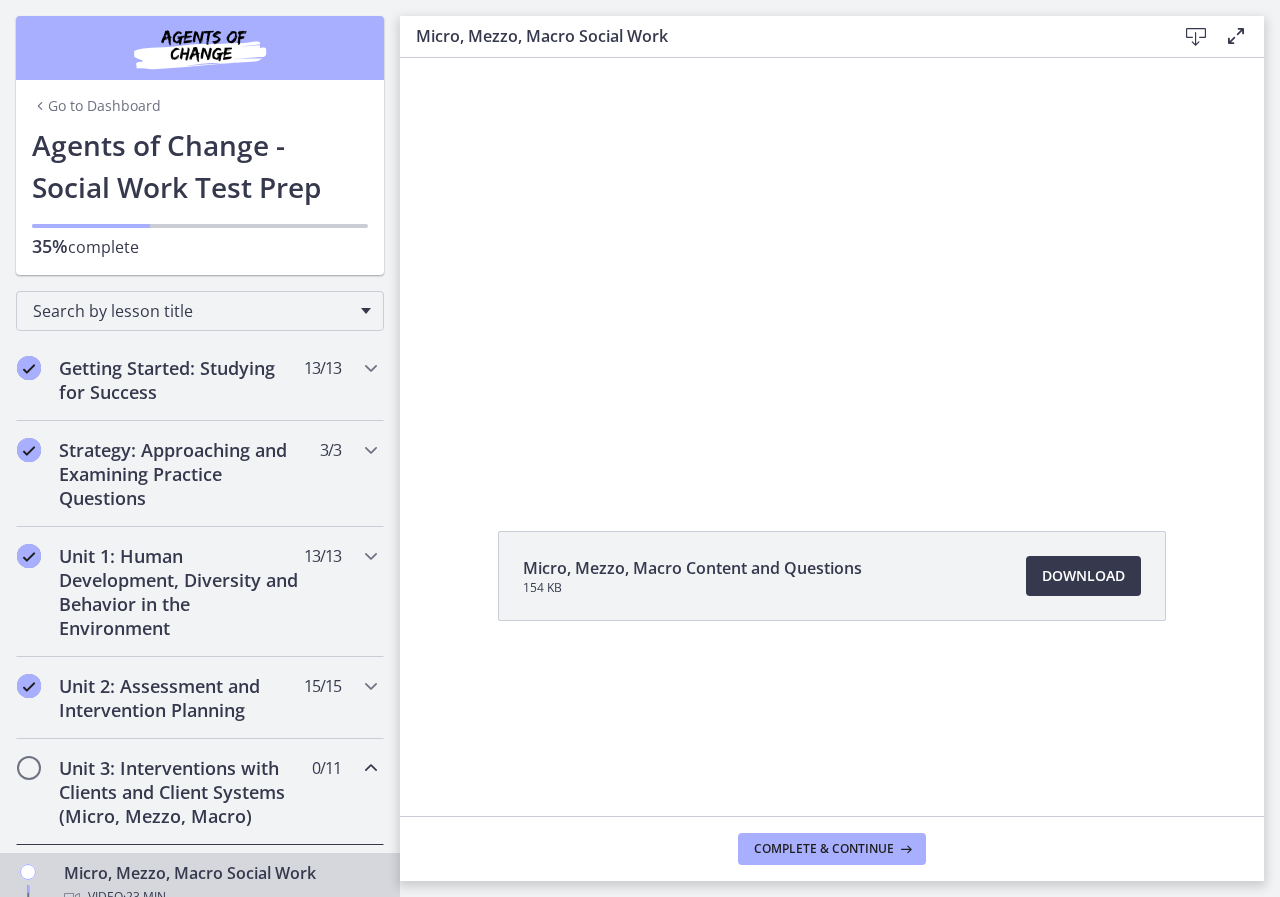 scroll, scrollTop: 0, scrollLeft: 0, axis: both 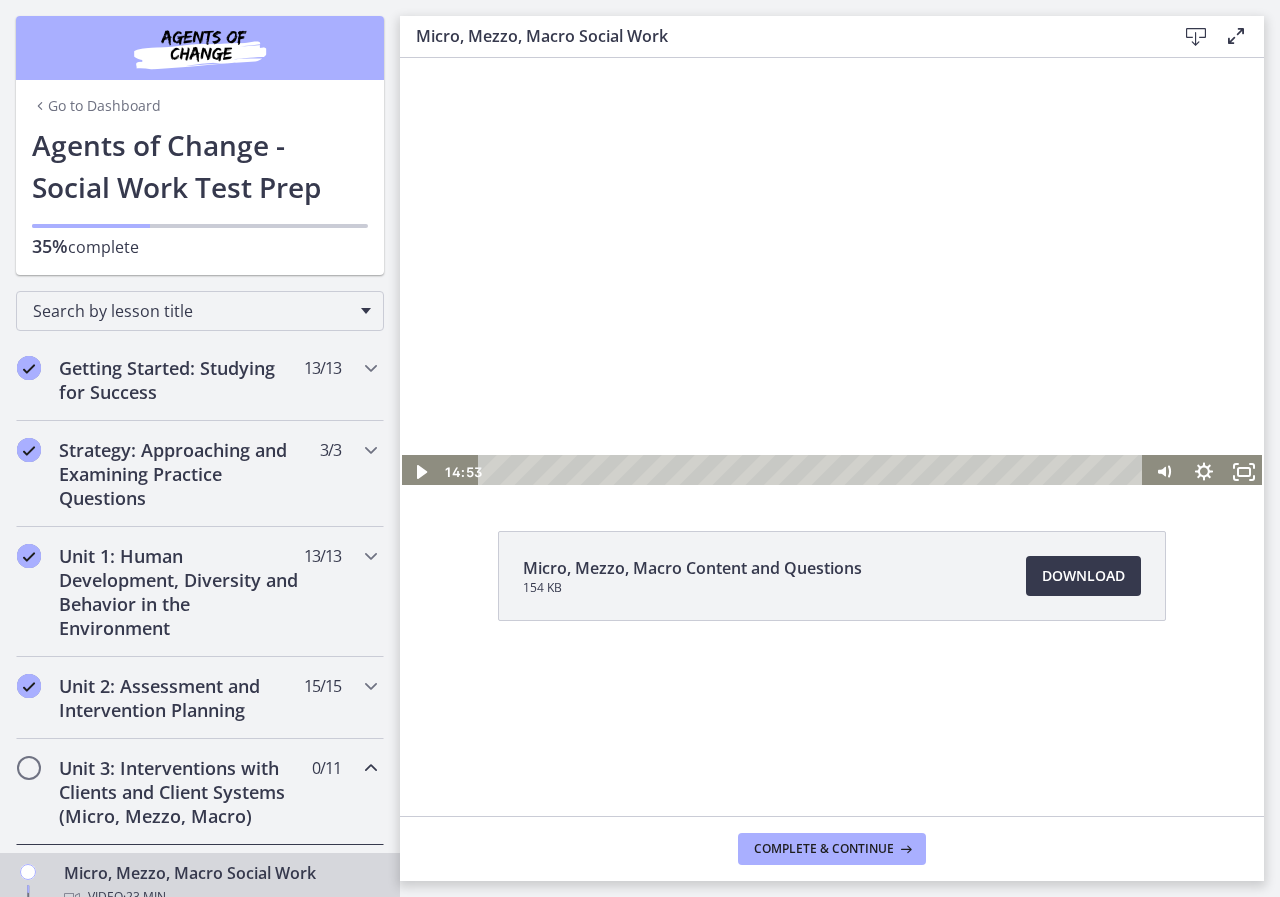 click at bounding box center (832, 271) 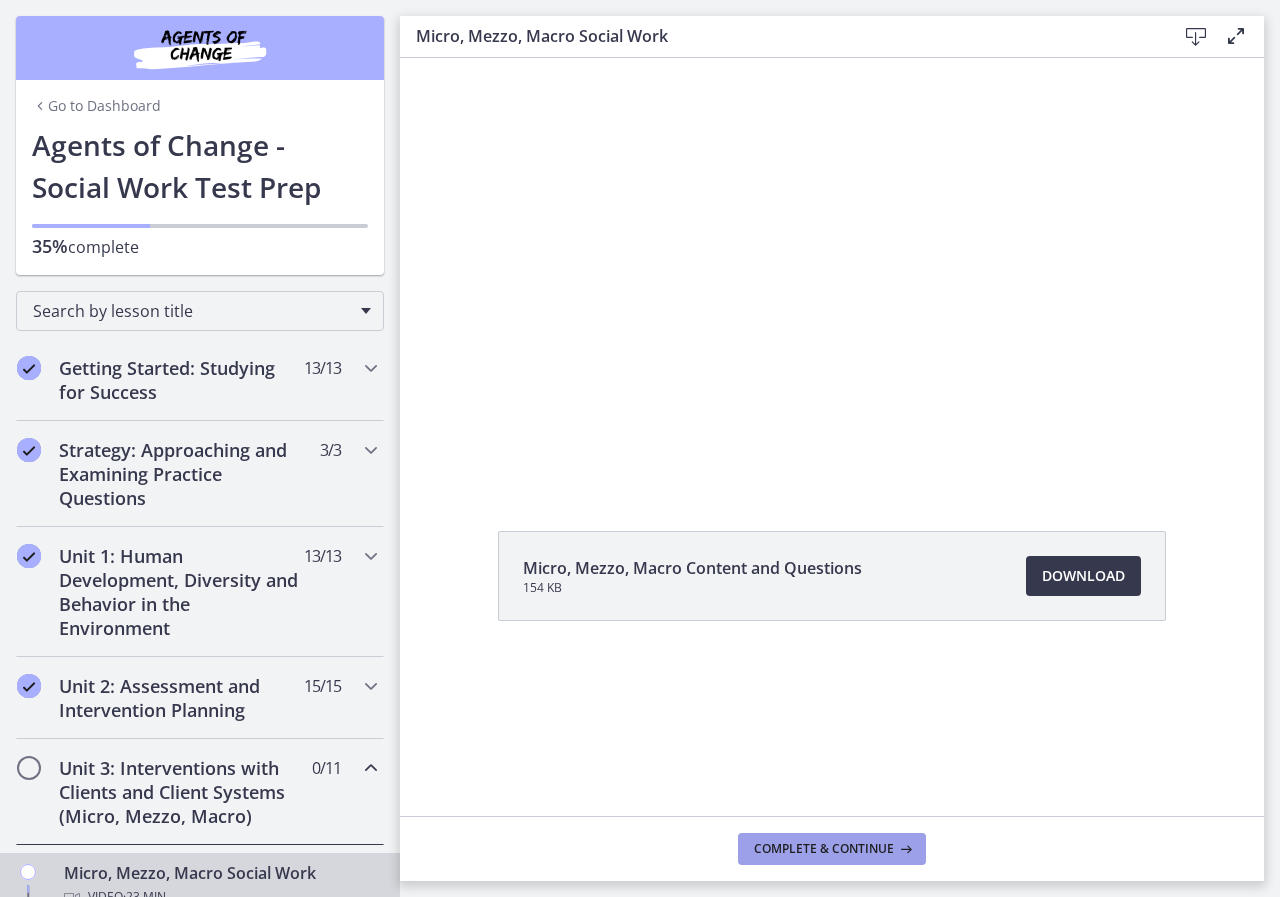 click on "Complete & continue" at bounding box center [824, 849] 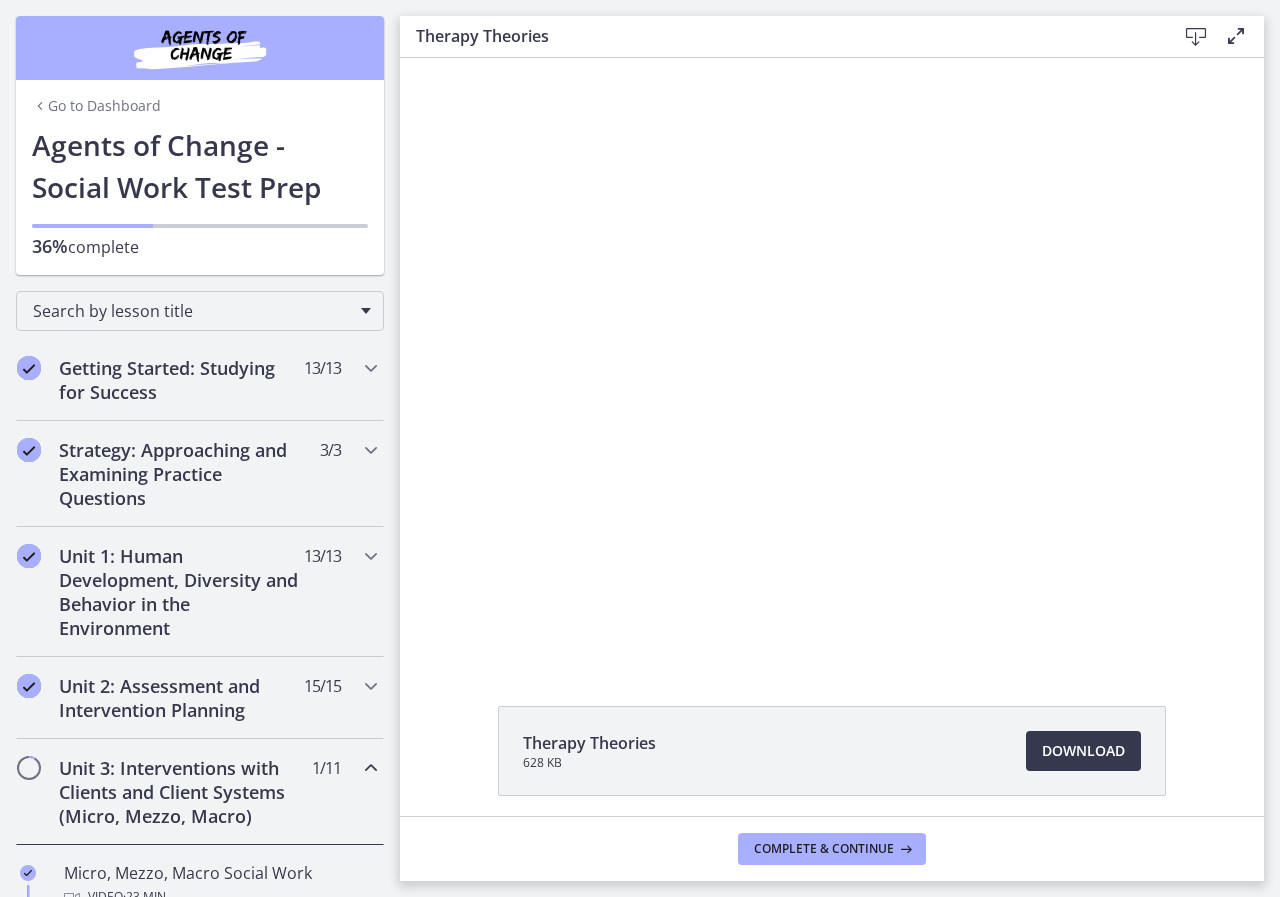 scroll, scrollTop: 0, scrollLeft: 0, axis: both 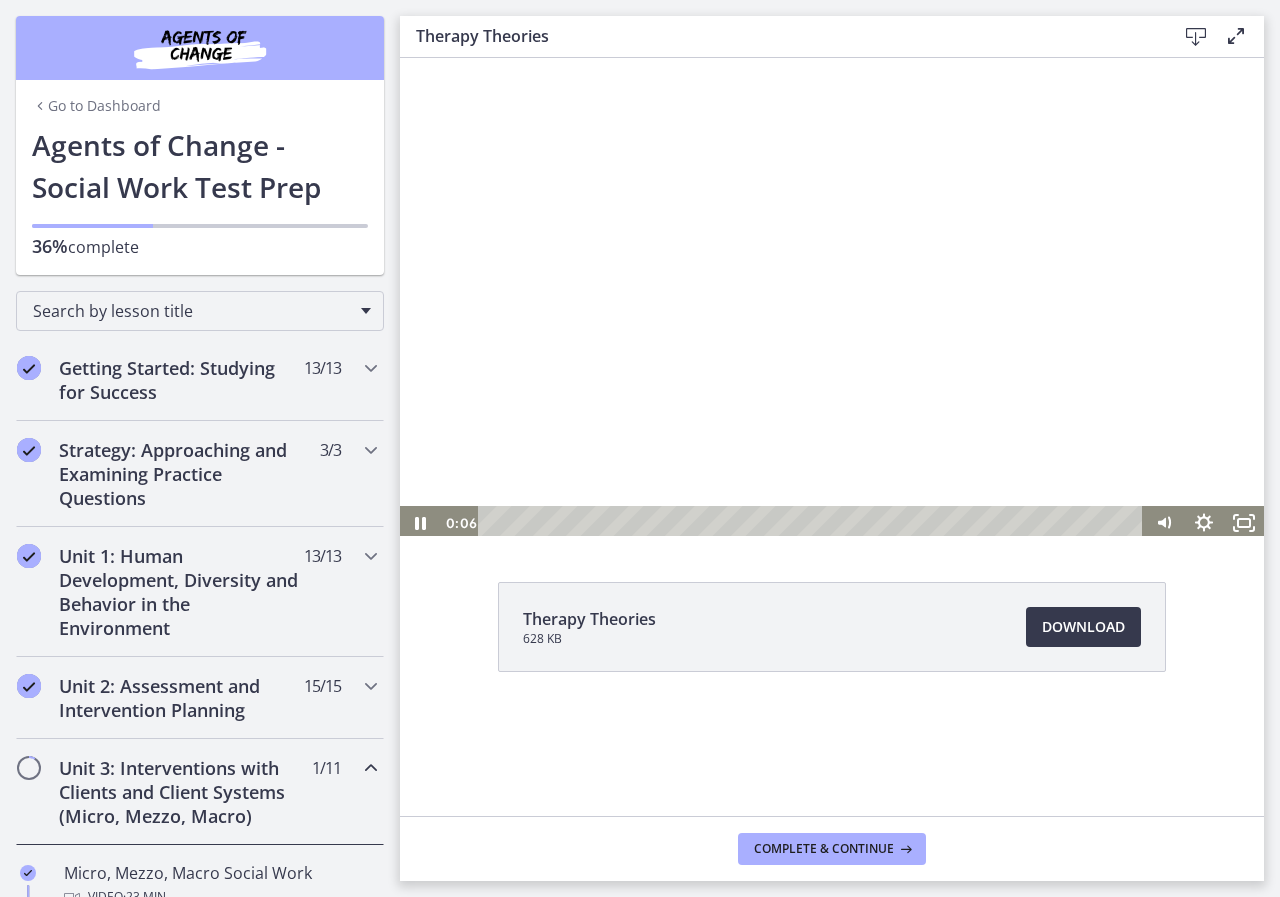 click at bounding box center [832, 297] 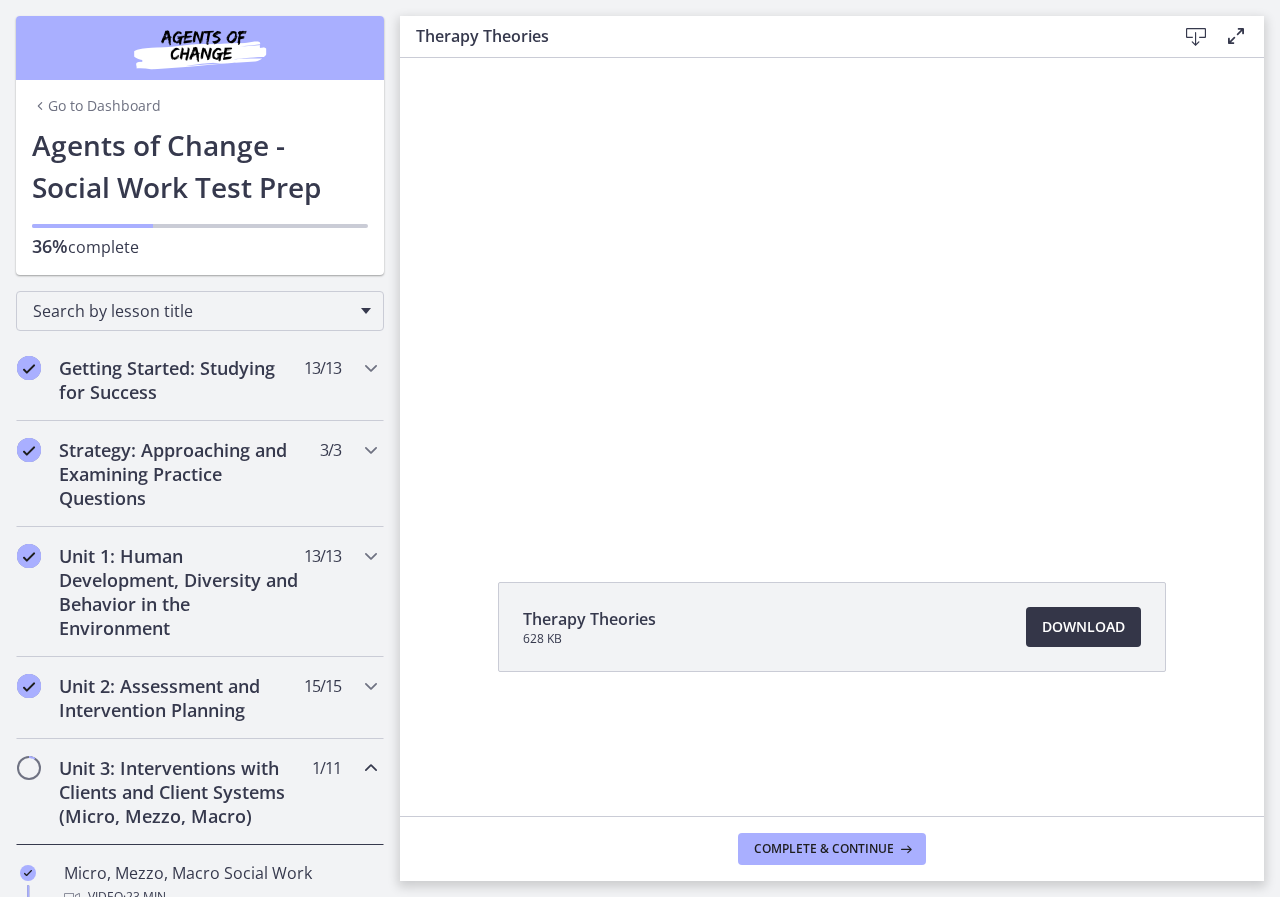 click on "Download
Opens in a new window" at bounding box center [1083, 627] 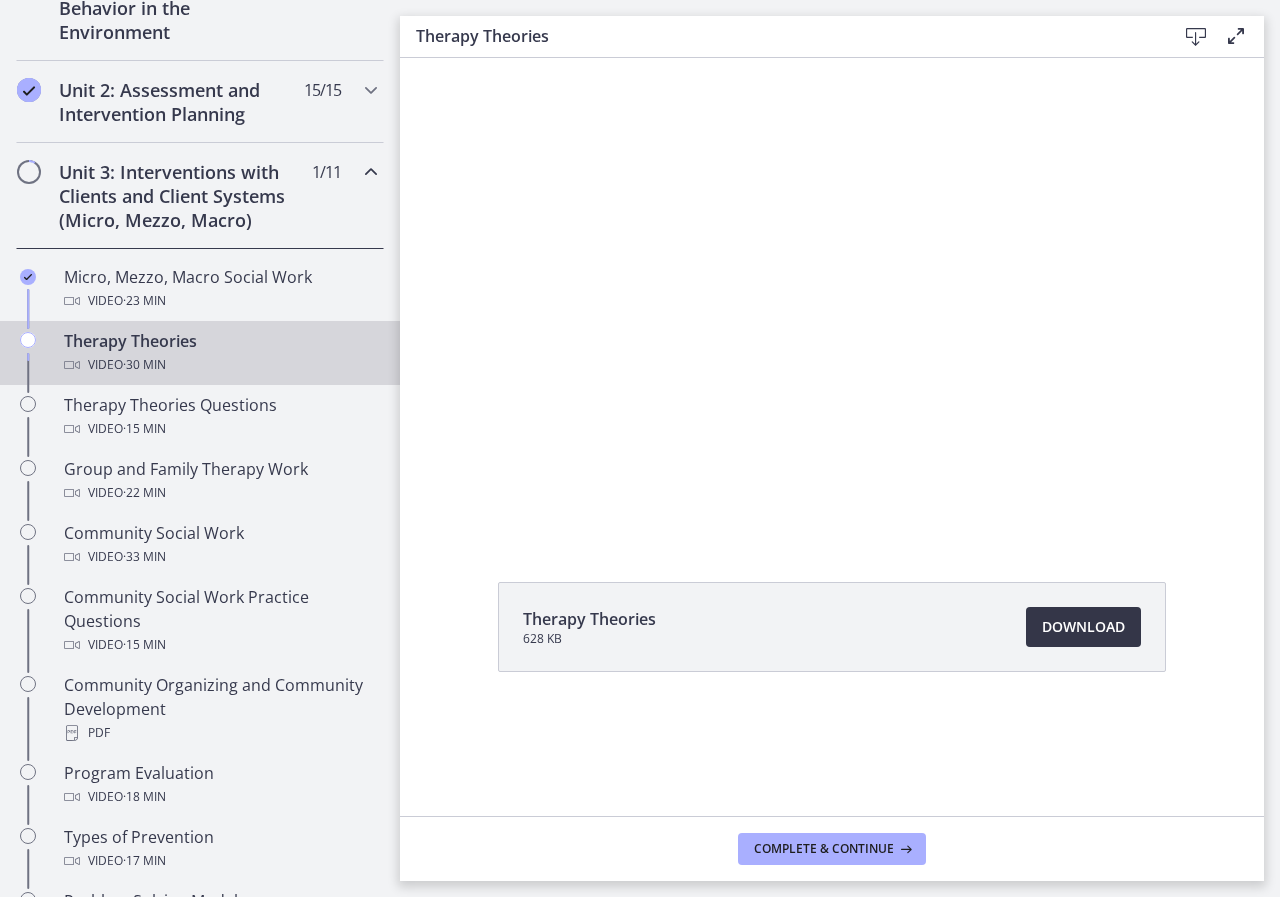scroll, scrollTop: 600, scrollLeft: 0, axis: vertical 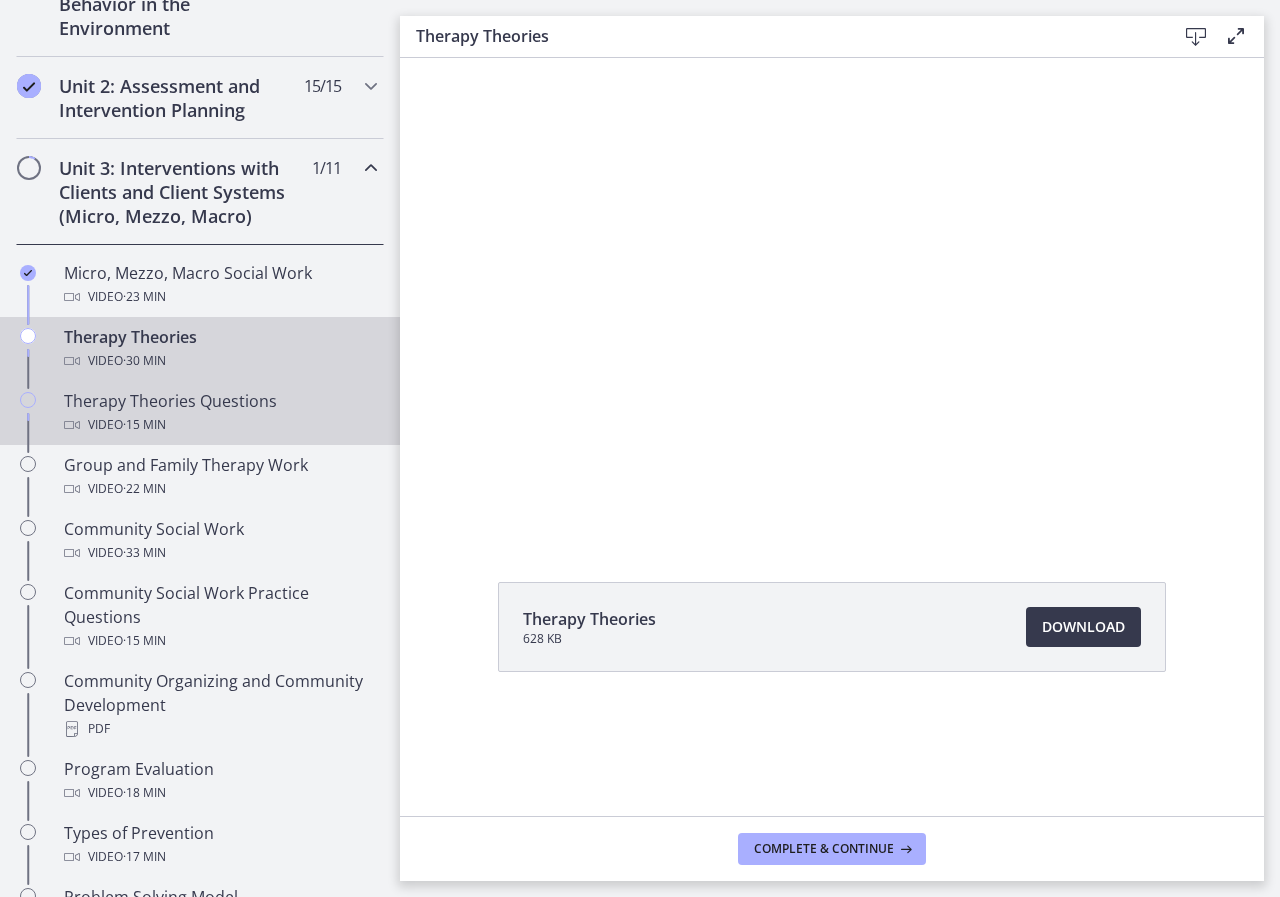 click on "Video
·  15 min" at bounding box center [220, 425] 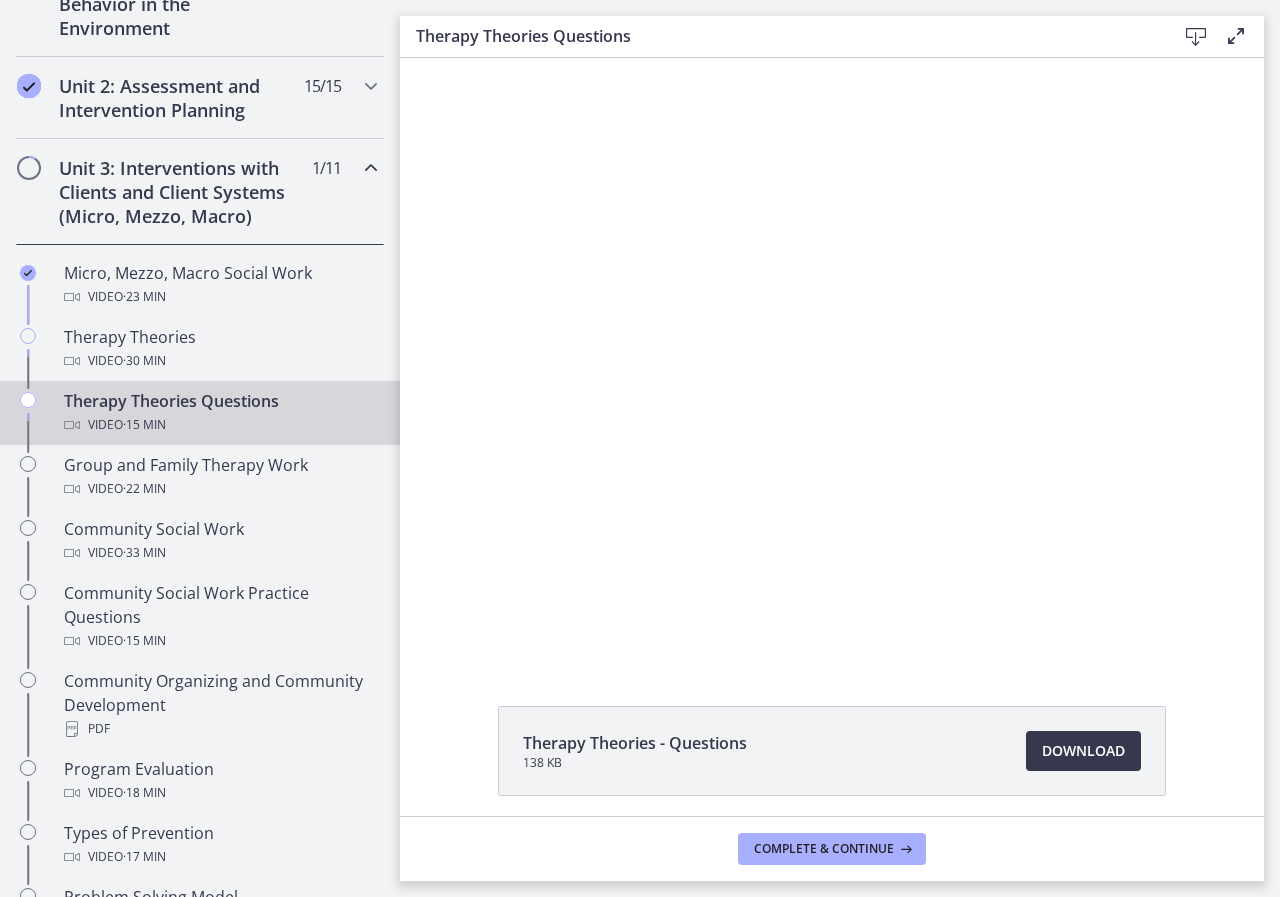 scroll, scrollTop: 0, scrollLeft: 0, axis: both 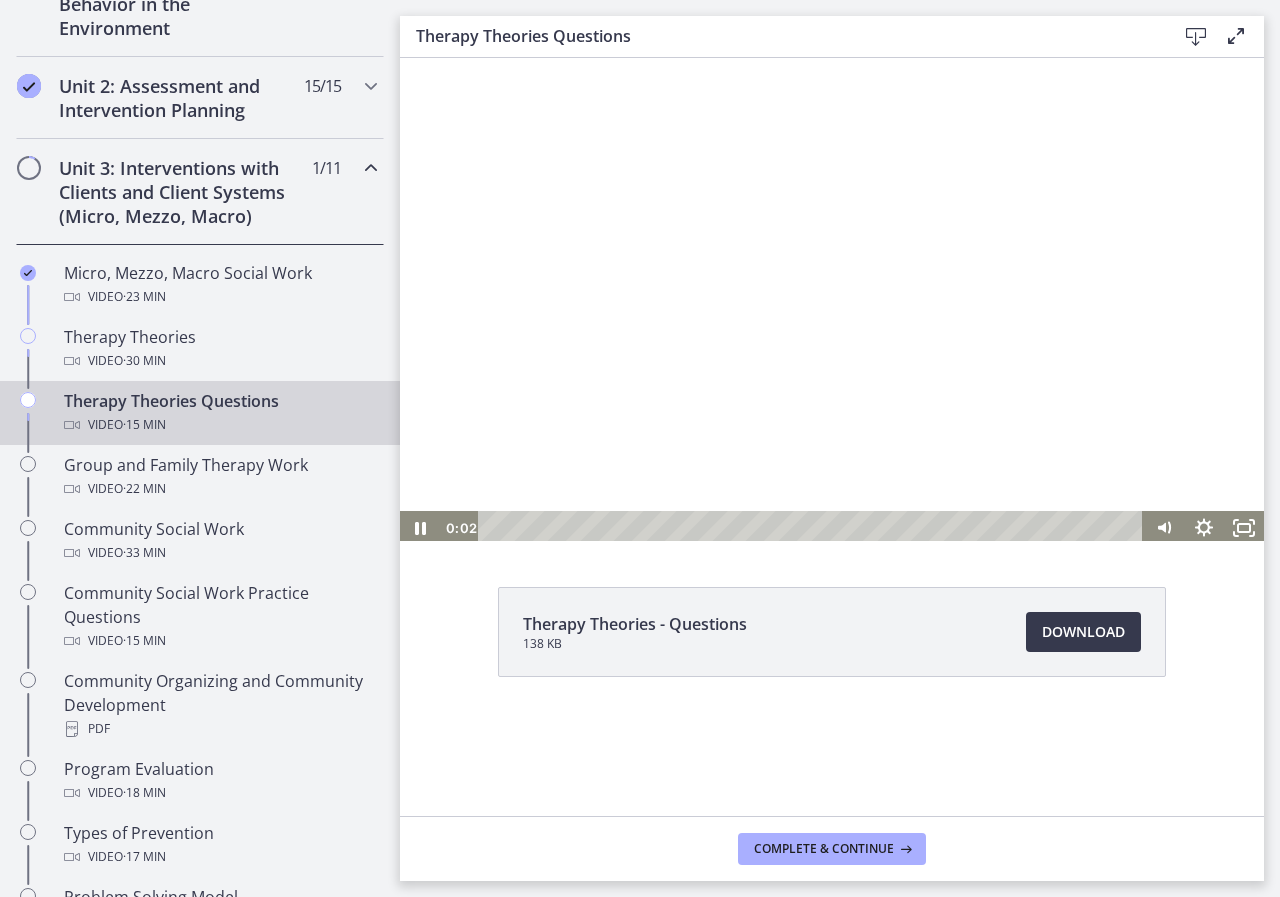 click at bounding box center (832, 299) 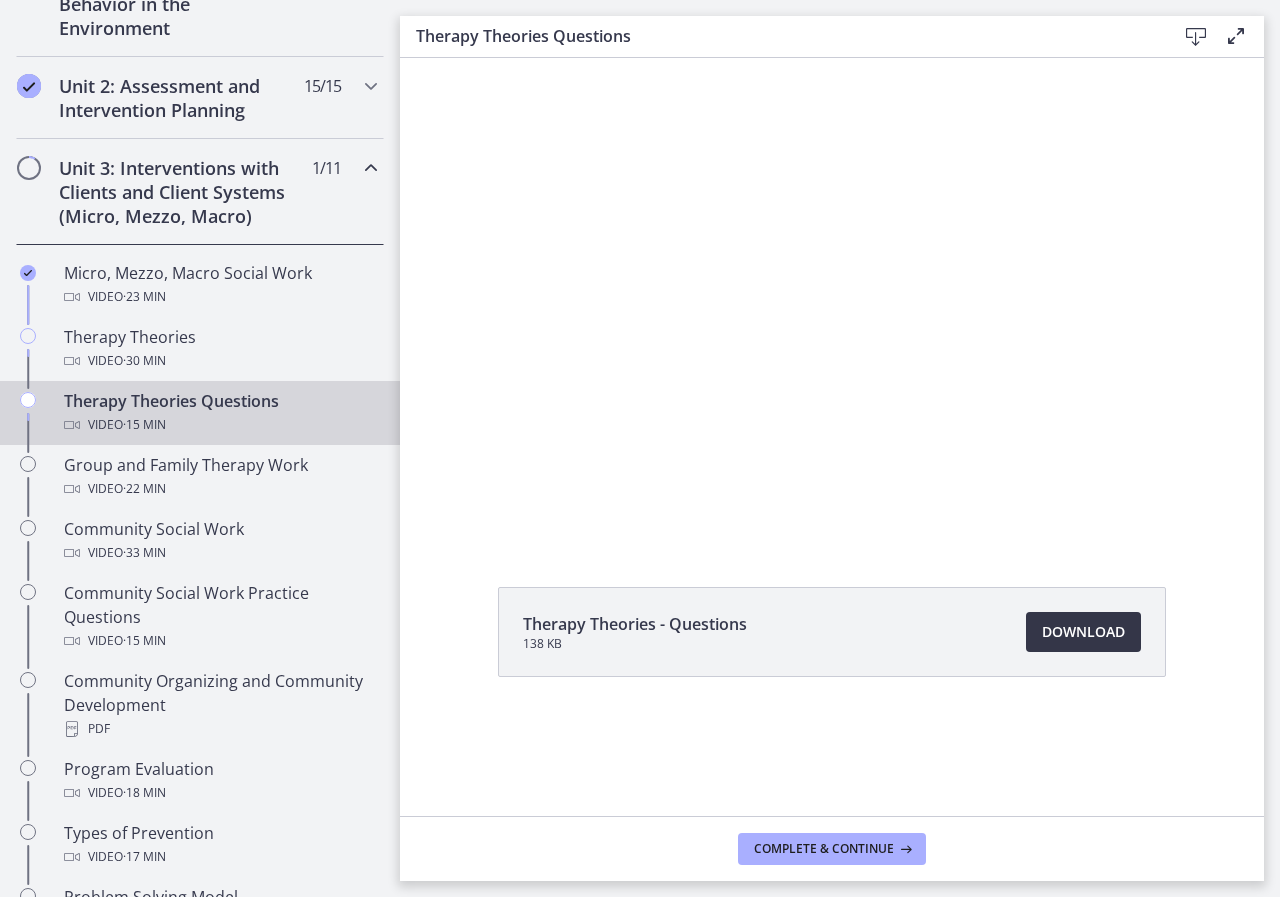 click on "Download
Opens in a new window" at bounding box center (1083, 632) 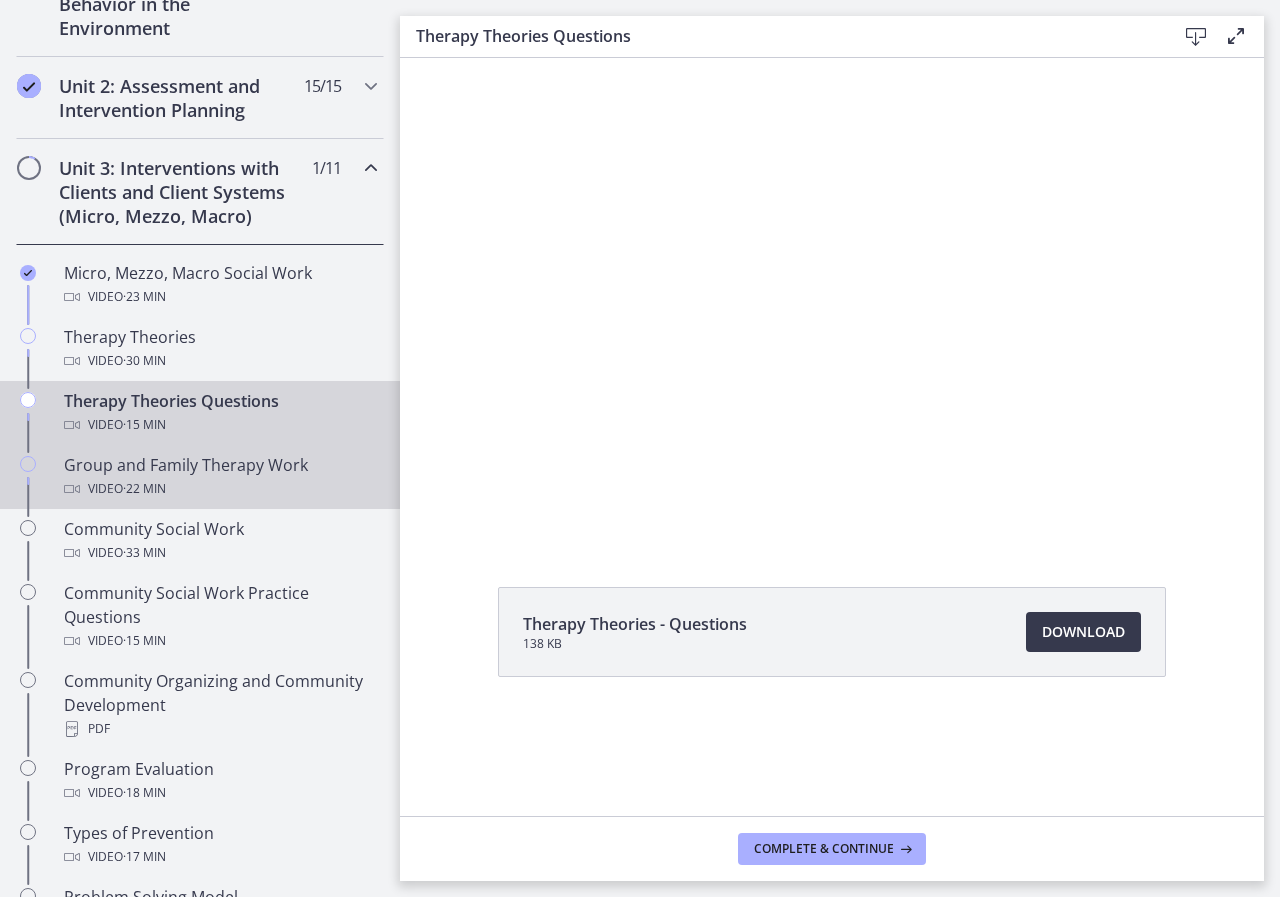 click on "Video
·  22 min" at bounding box center (220, 489) 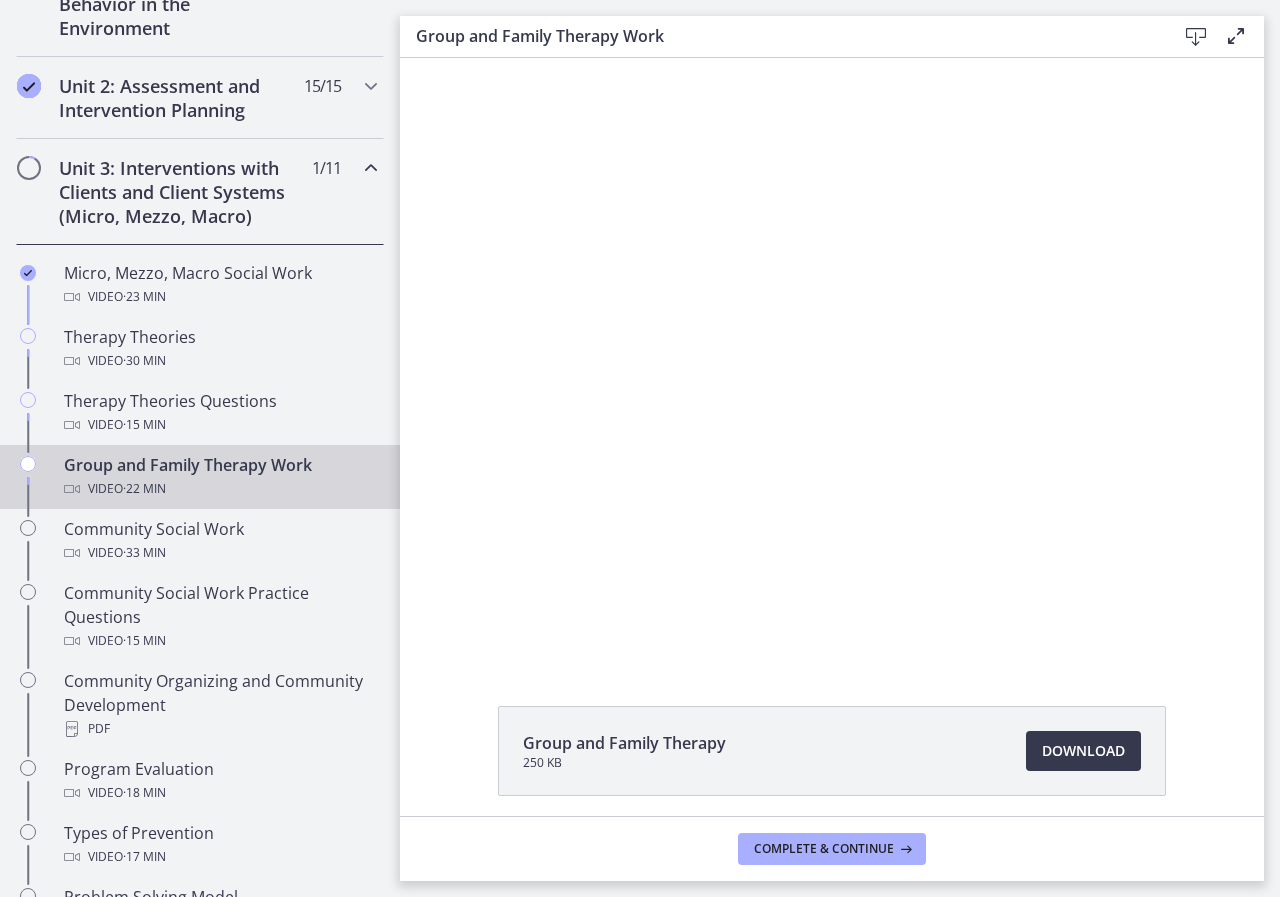 scroll, scrollTop: 0, scrollLeft: 0, axis: both 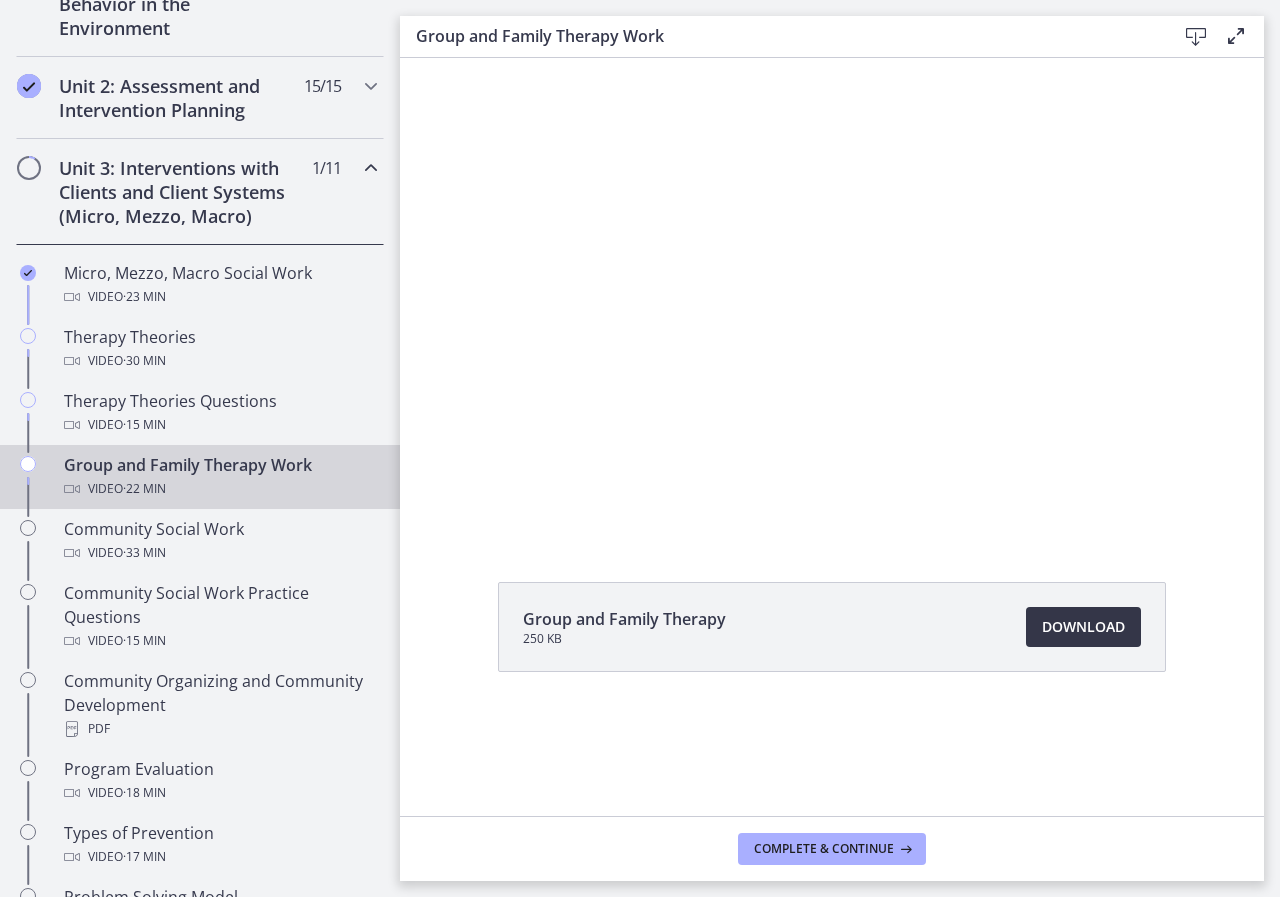 click on "Download
Opens in a new window" at bounding box center [1083, 627] 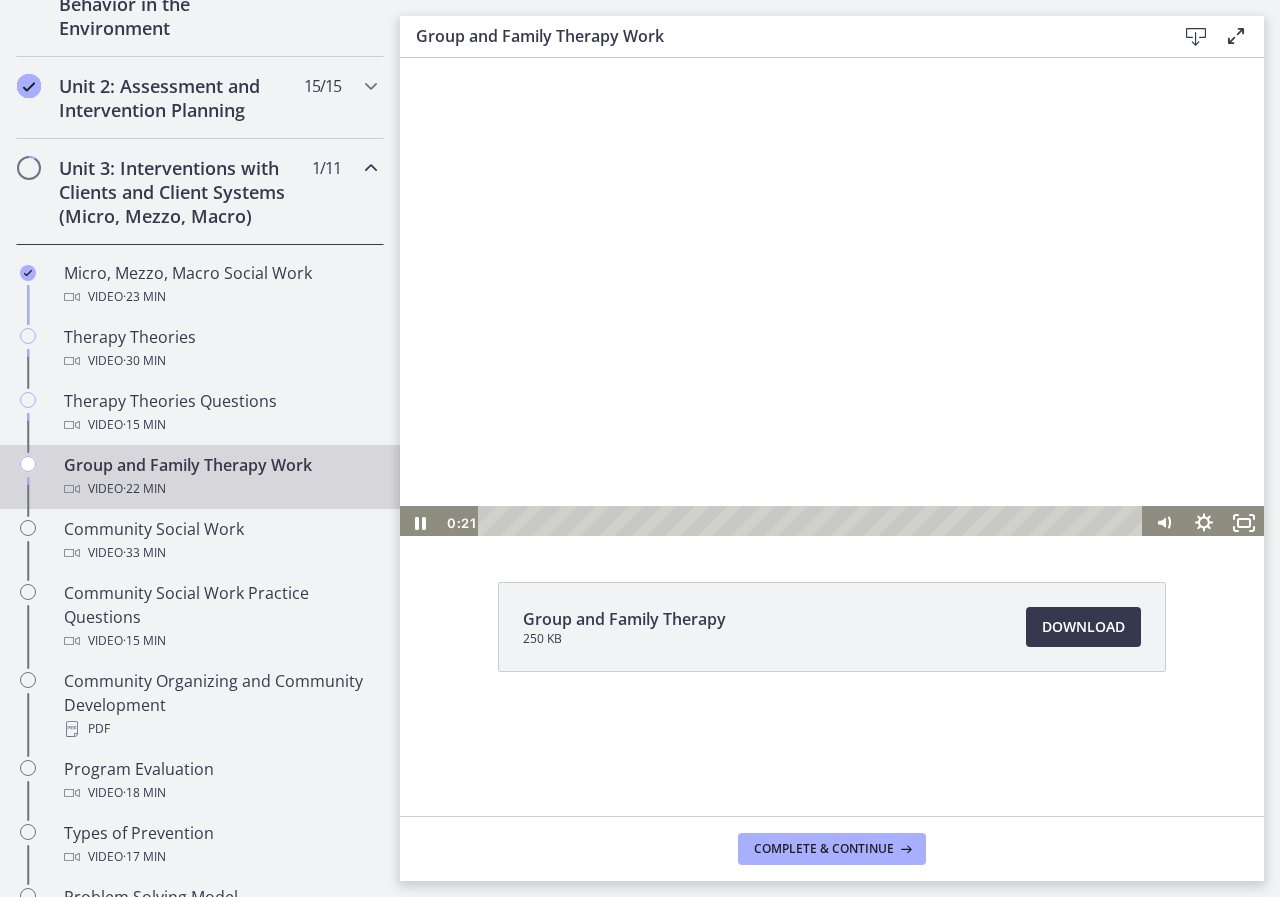 click at bounding box center [832, 297] 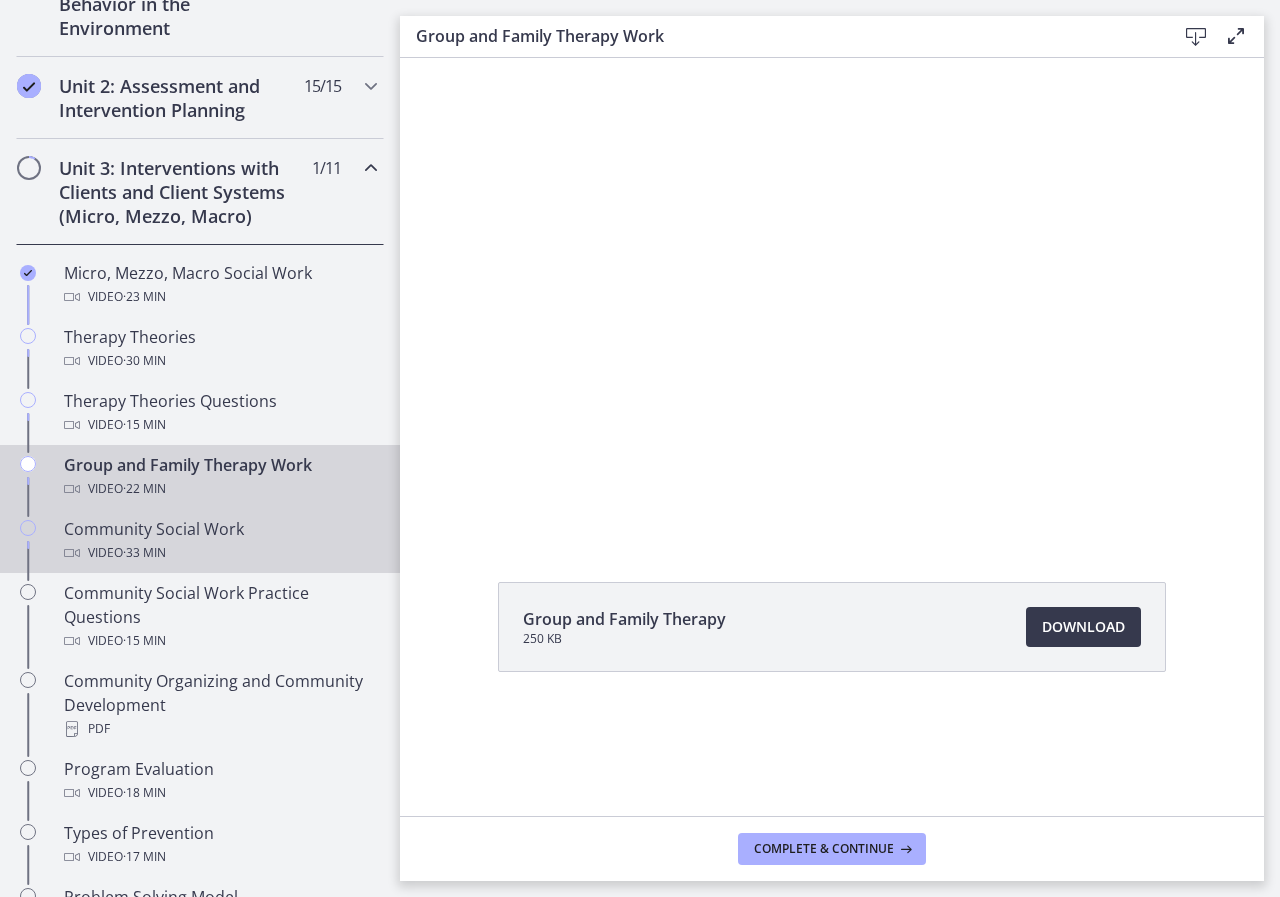 click on "·  33 min" at bounding box center [144, 553] 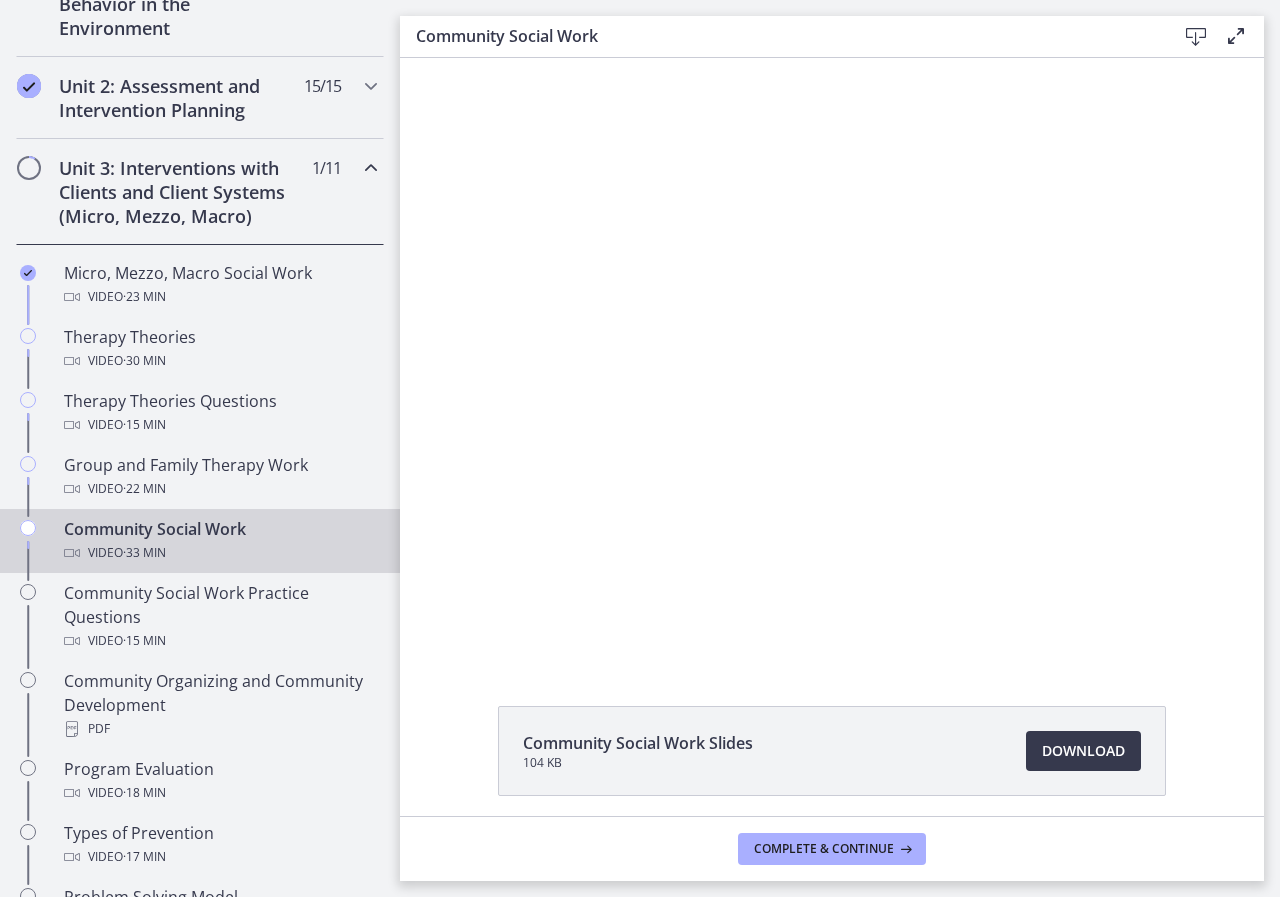scroll, scrollTop: 0, scrollLeft: 0, axis: both 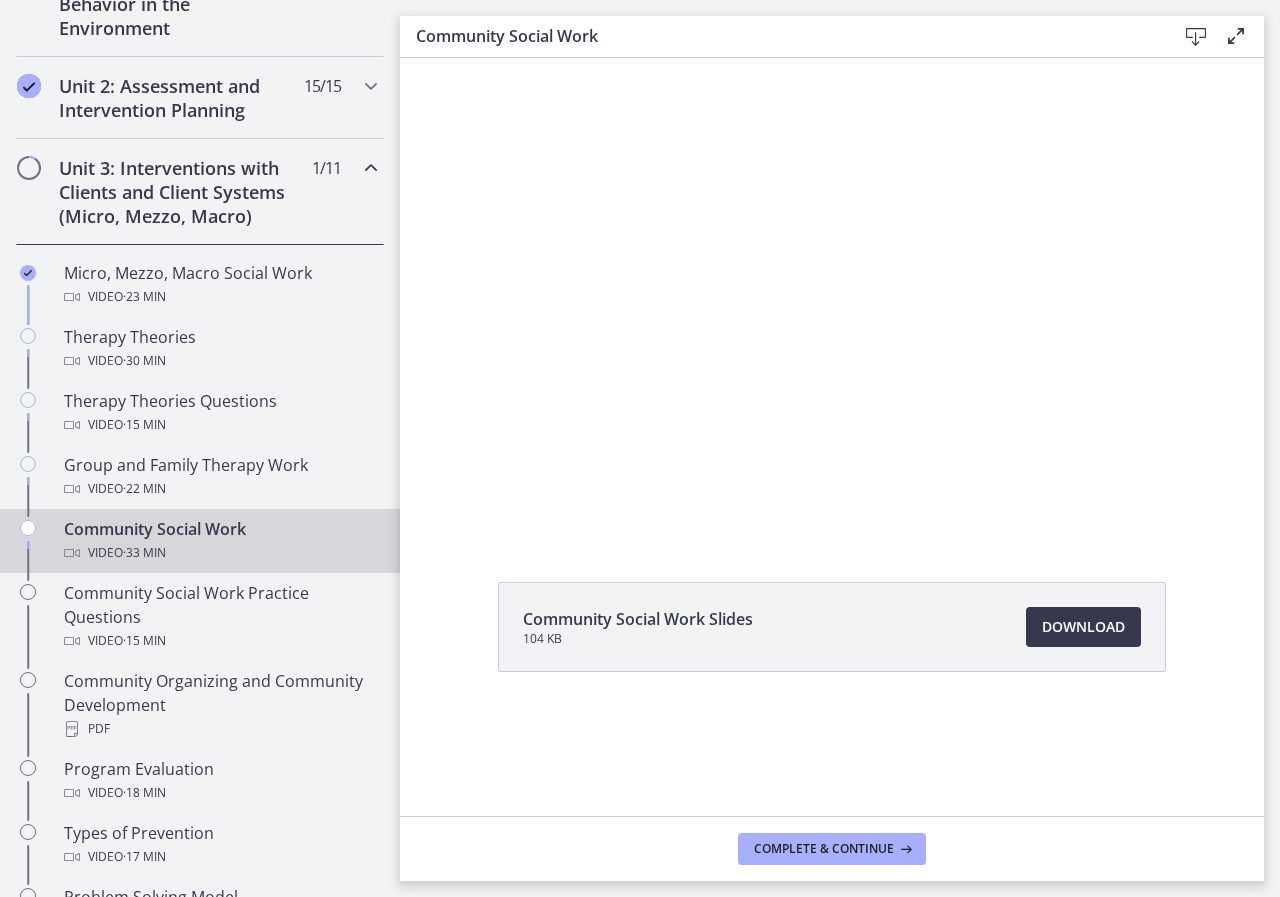 click at bounding box center [832, 297] 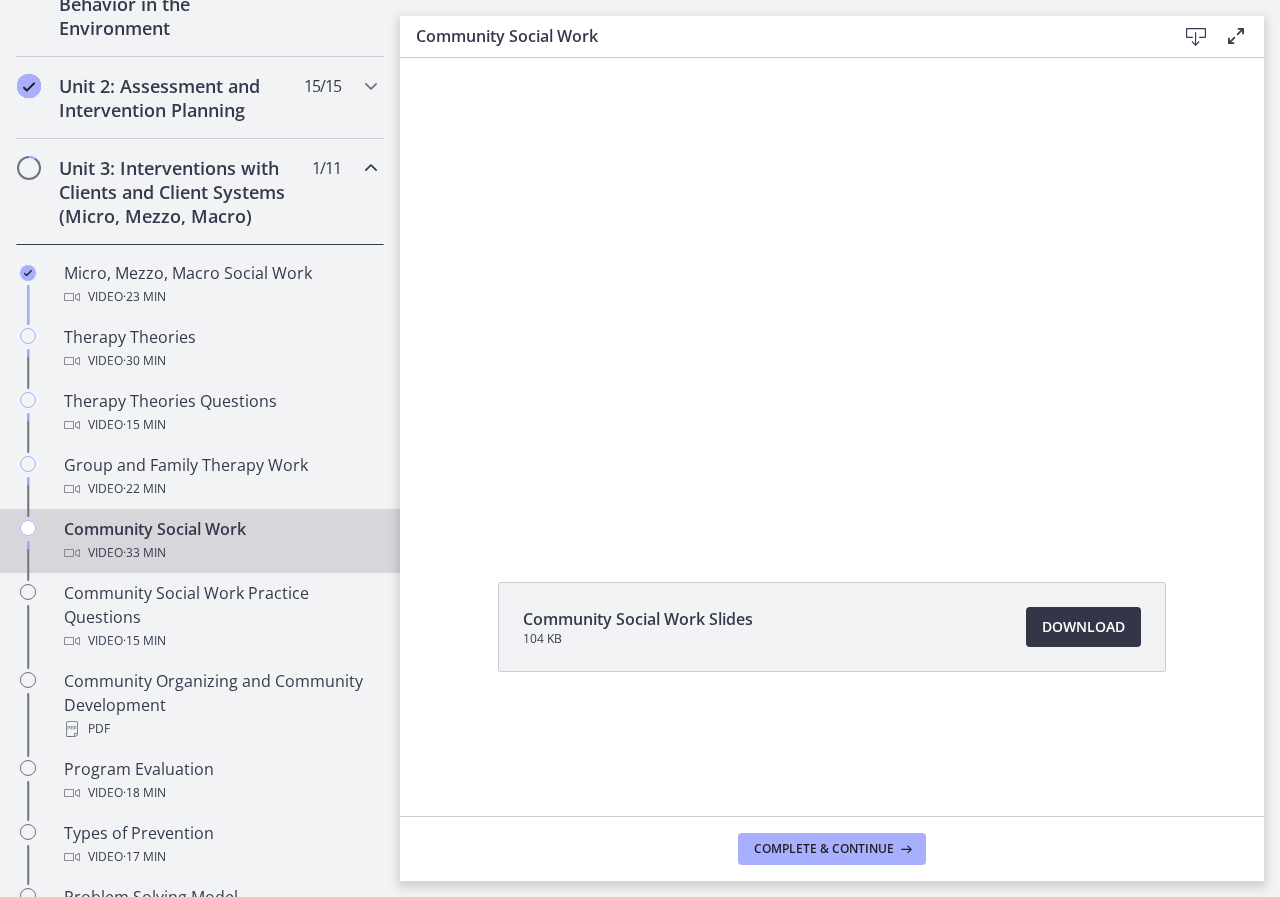 click on "Download
Opens in a new window" at bounding box center (1083, 627) 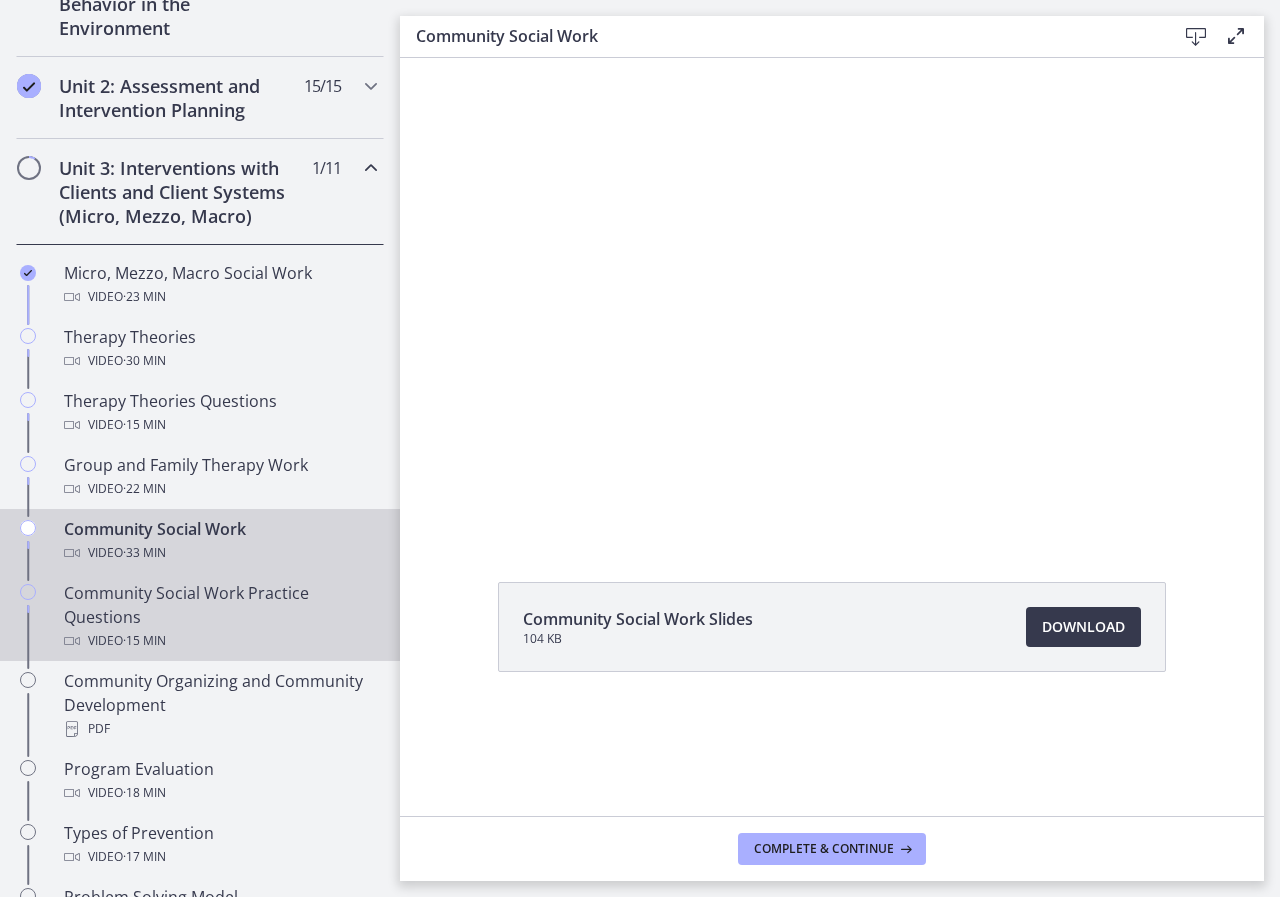 click on "Community Social Work Practice Questions
Video
·  15 min" at bounding box center (220, 617) 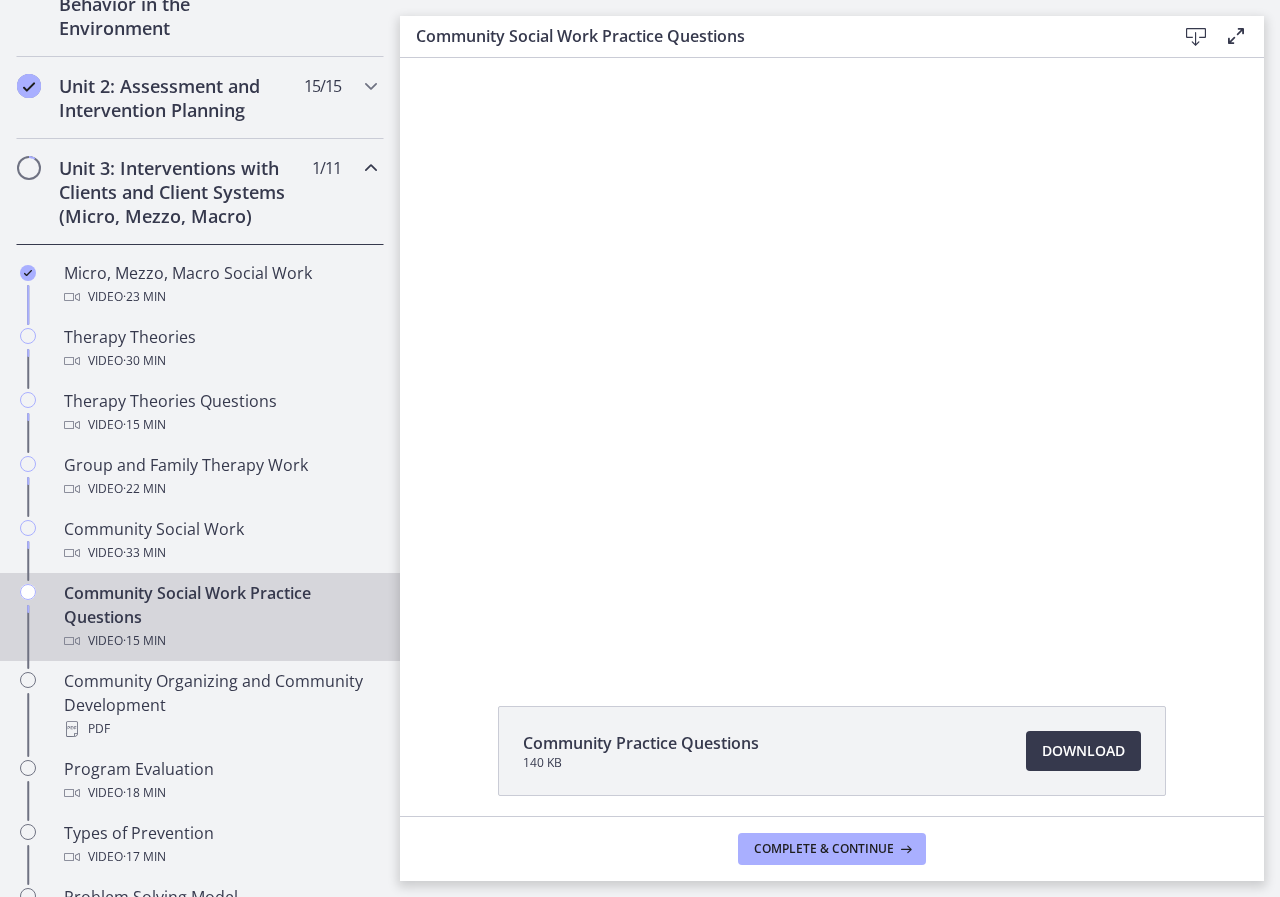 scroll, scrollTop: 0, scrollLeft: 0, axis: both 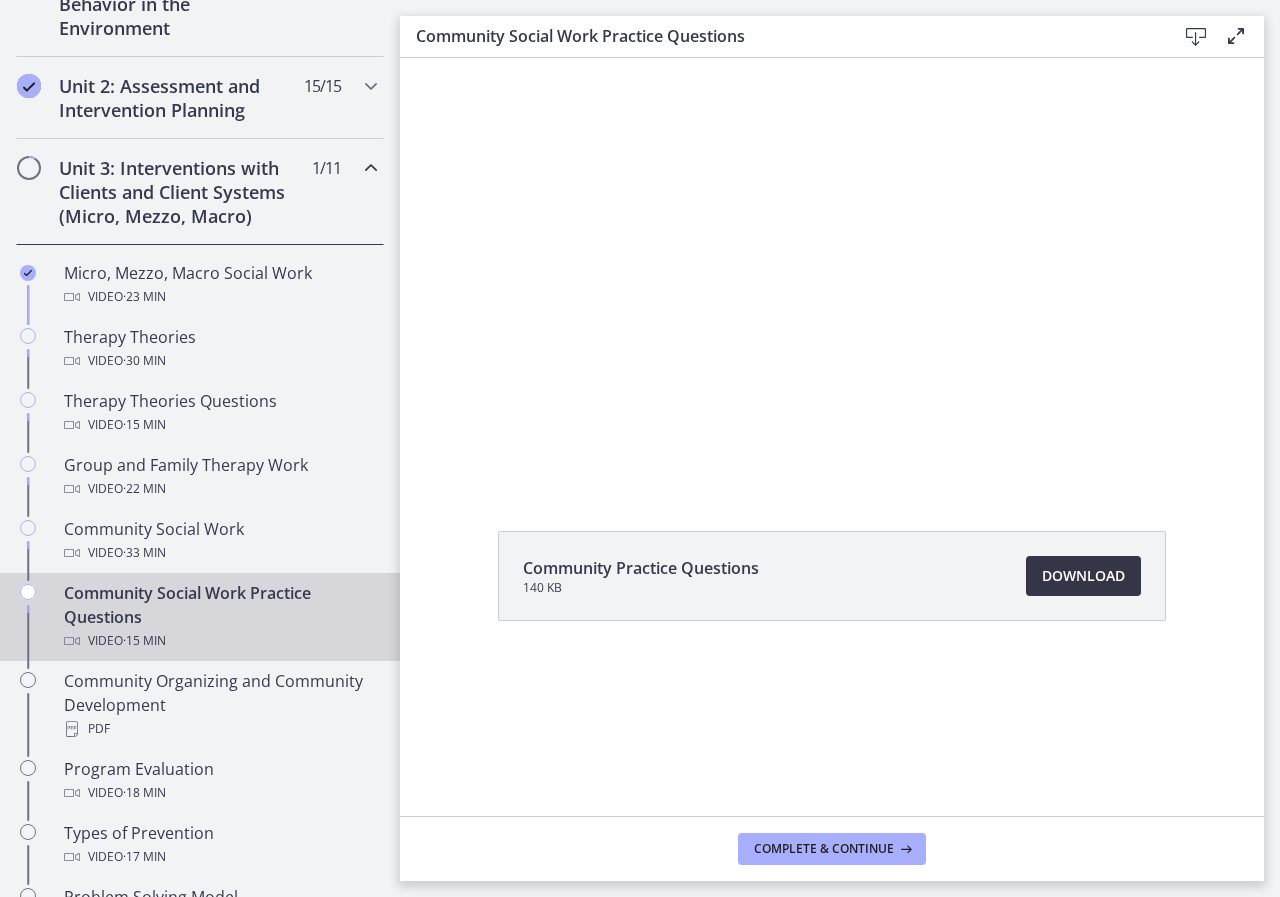 click on "Download
Opens in a new window" at bounding box center [1083, 576] 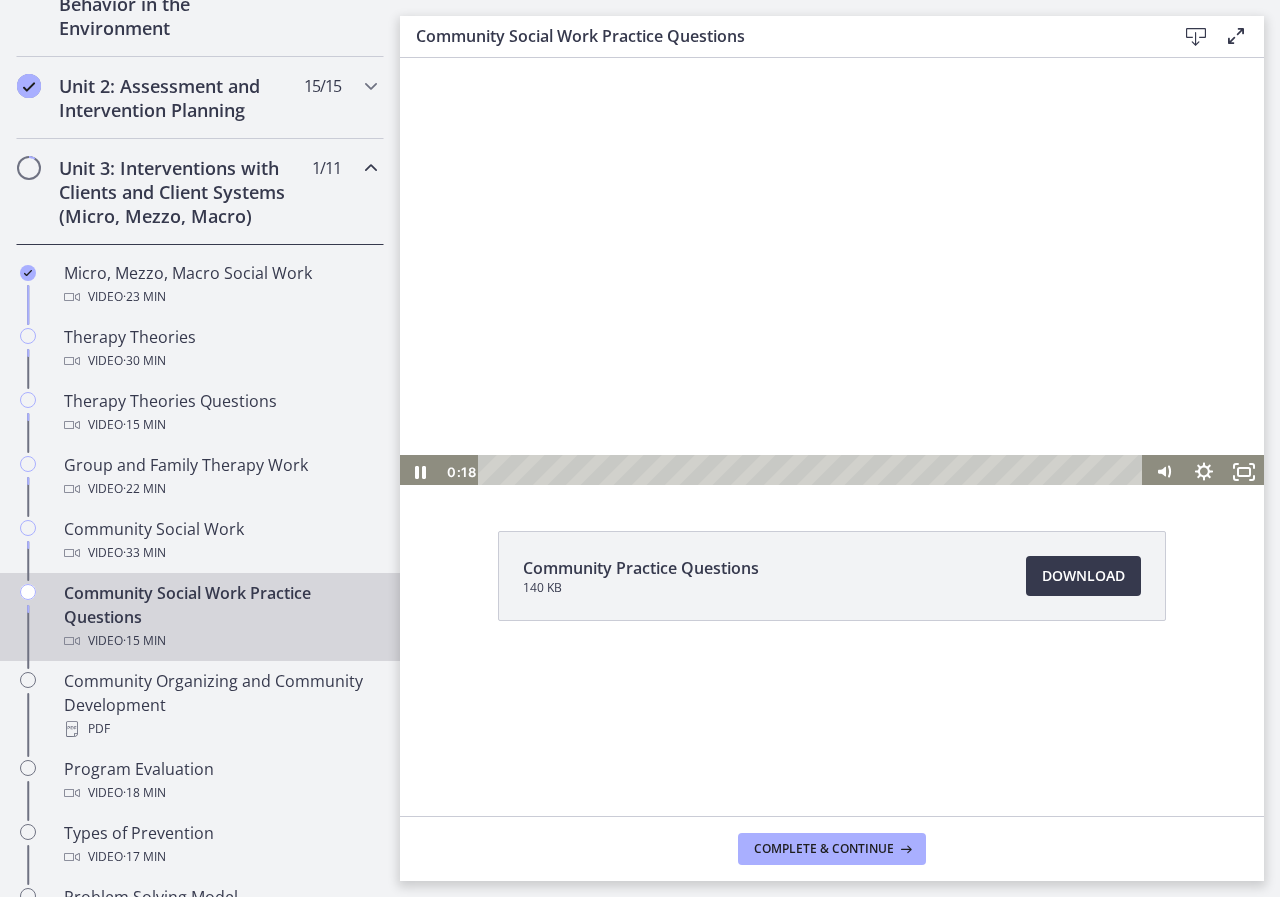 click at bounding box center (832, 271) 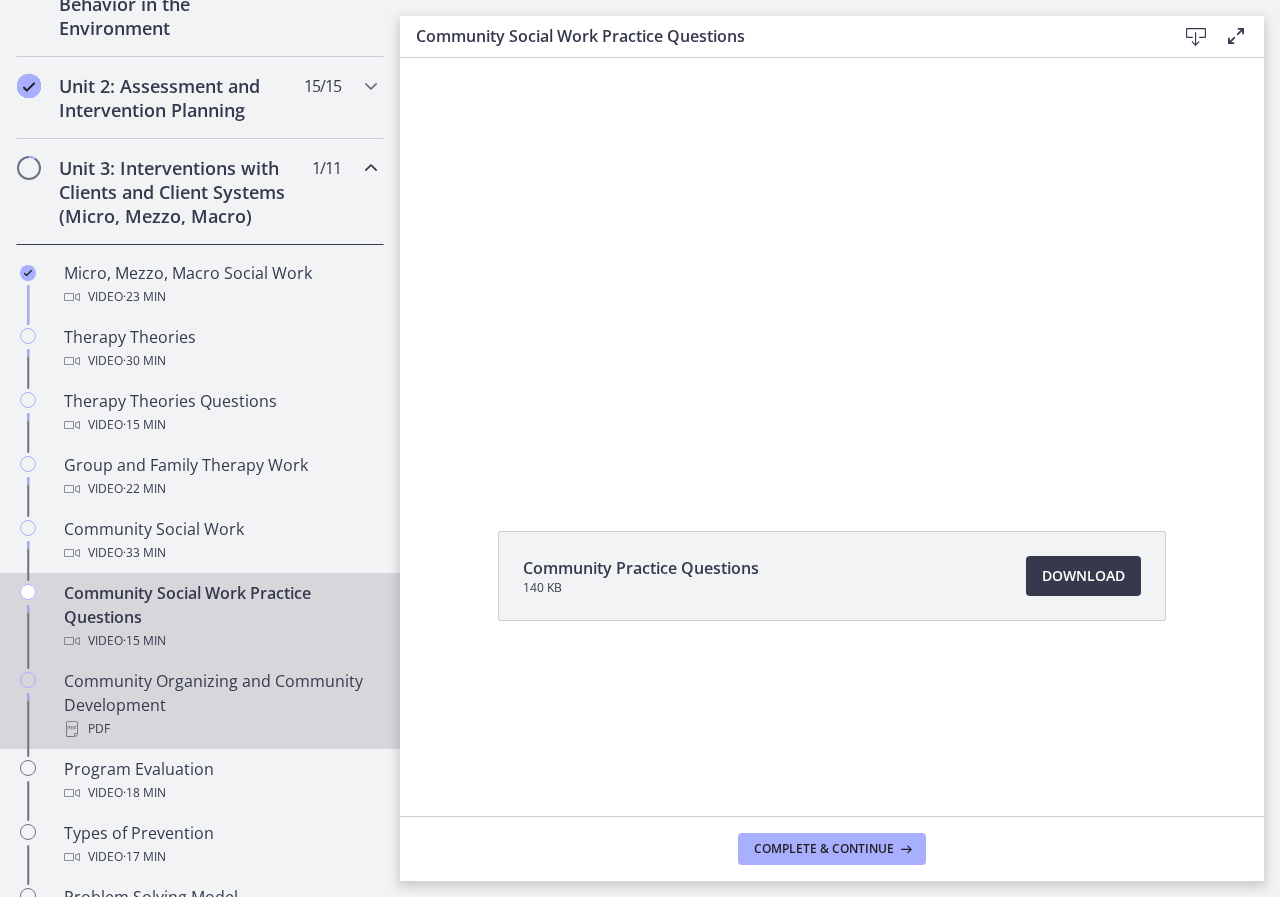 click on "Community Organizing and Community Development
PDF" at bounding box center [220, 705] 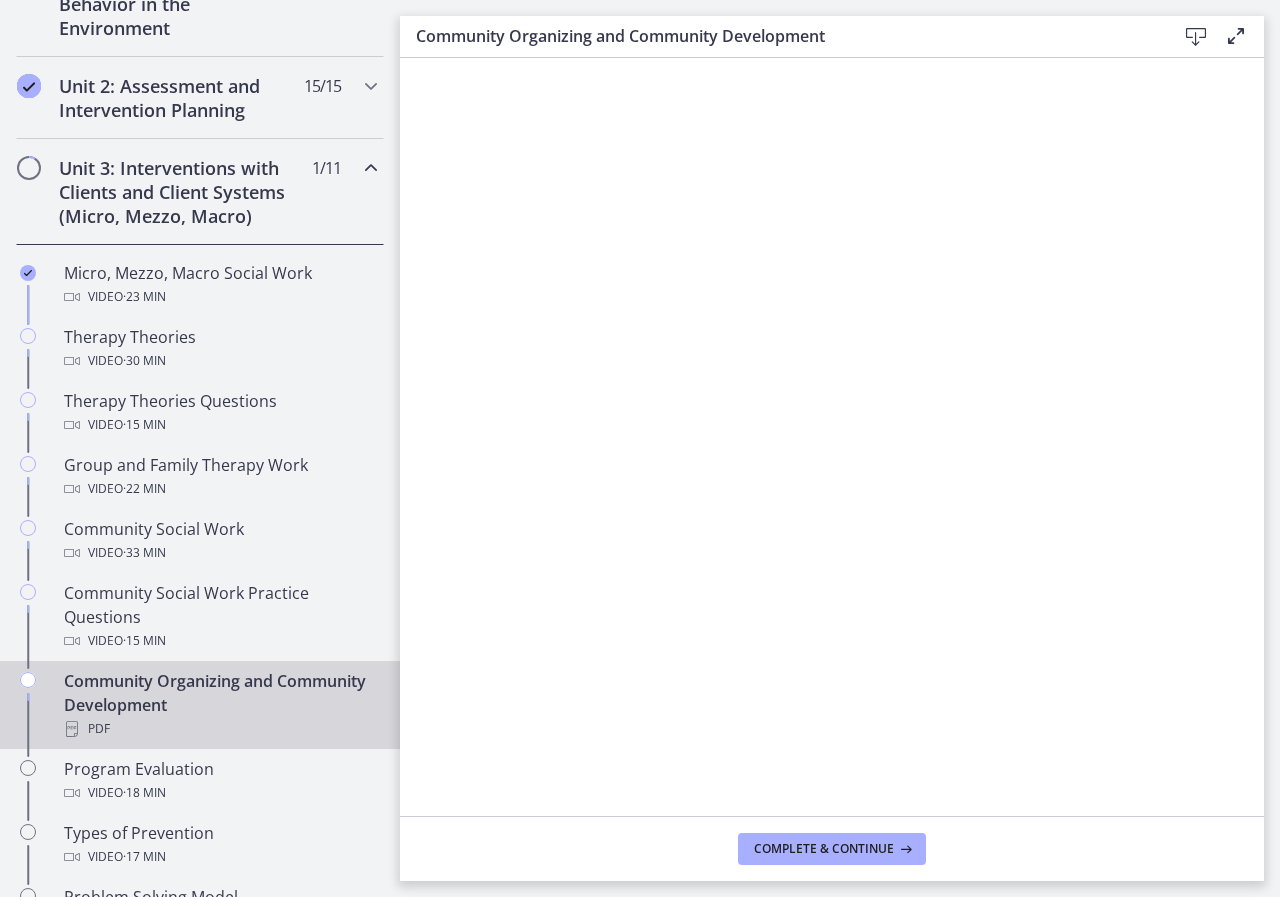 click at bounding box center (1196, 37) 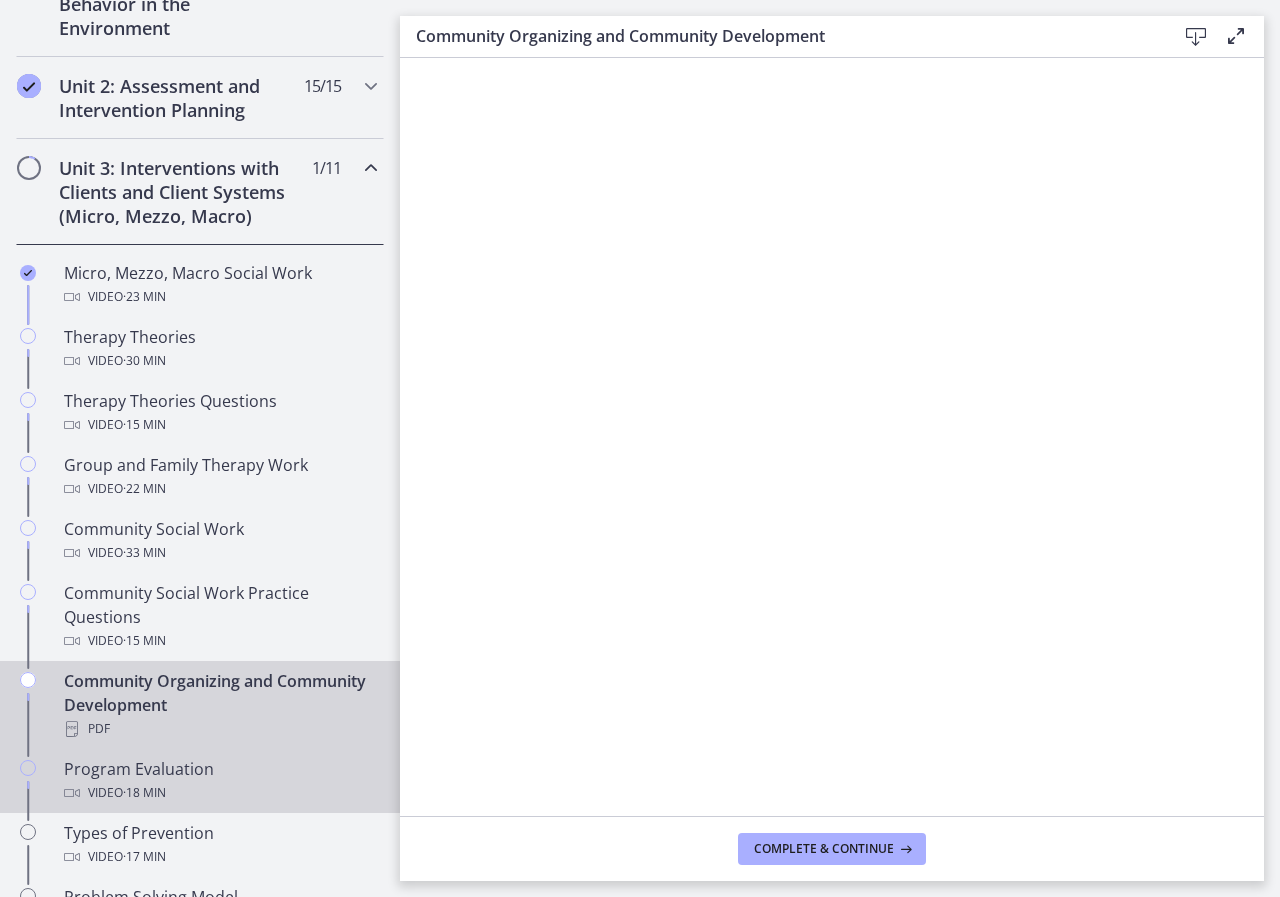 click on "Program Evaluation
Video
·  18 min" at bounding box center [220, 781] 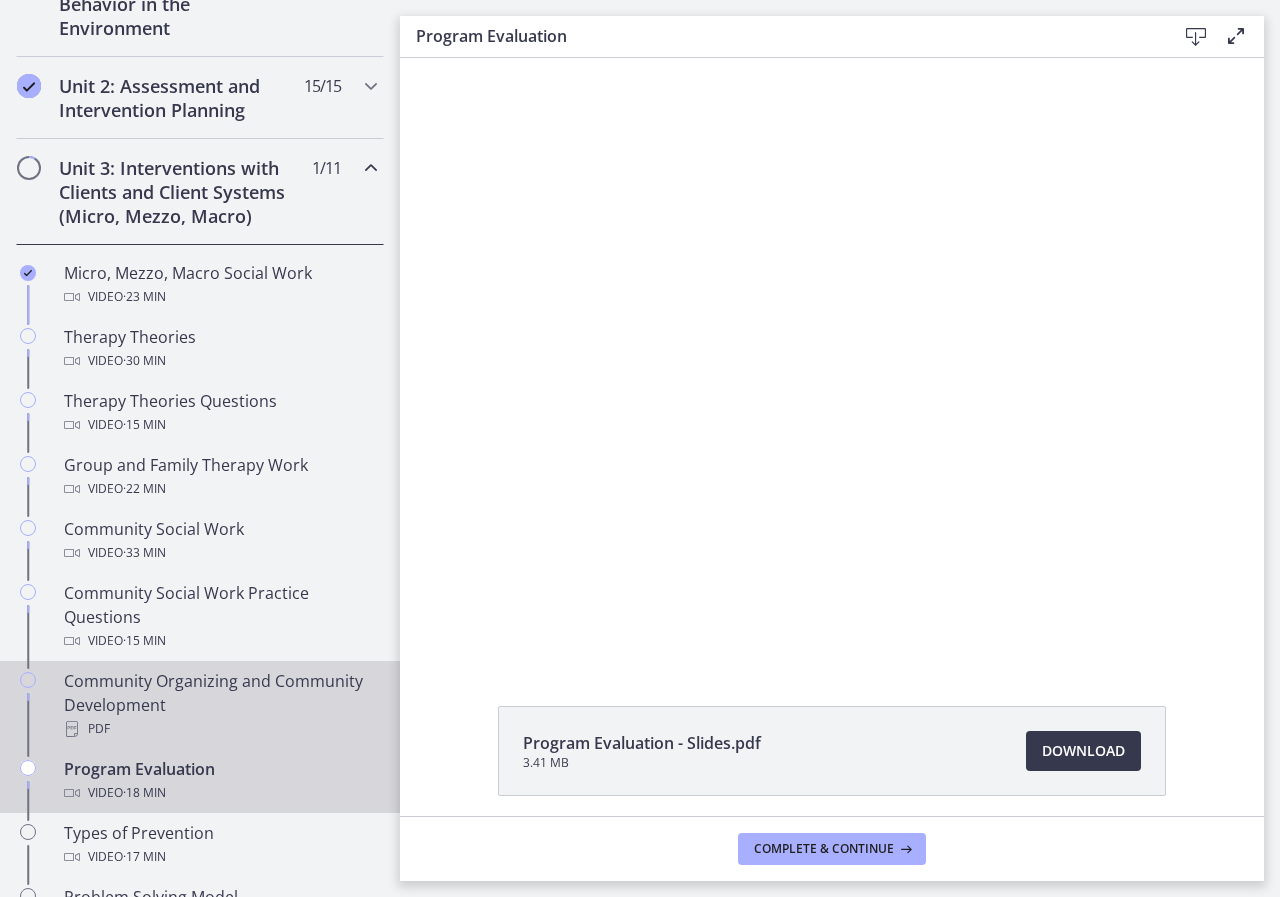 scroll, scrollTop: 0, scrollLeft: 0, axis: both 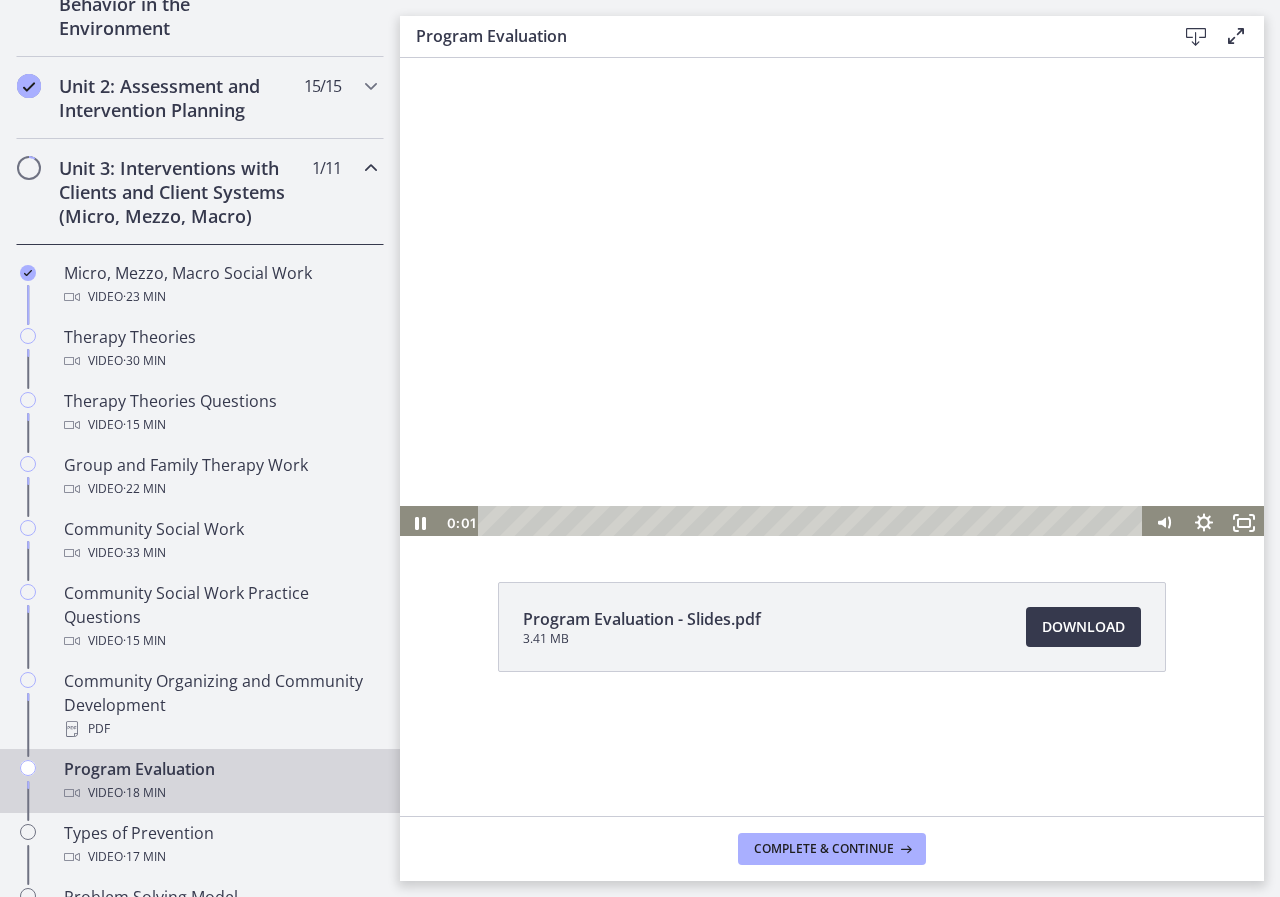 click at bounding box center [832, 297] 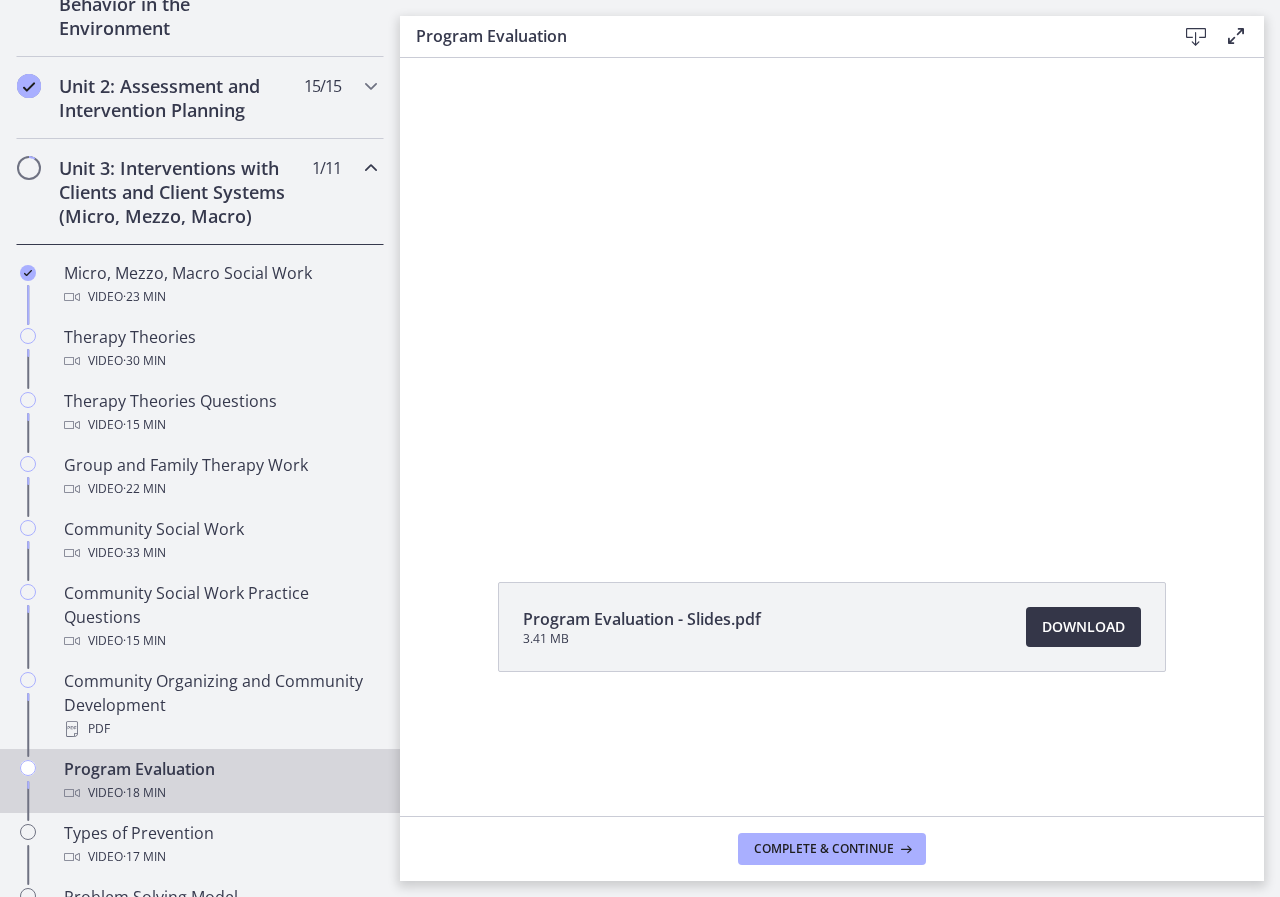 click on "Download
Opens in a new window" at bounding box center (1083, 627) 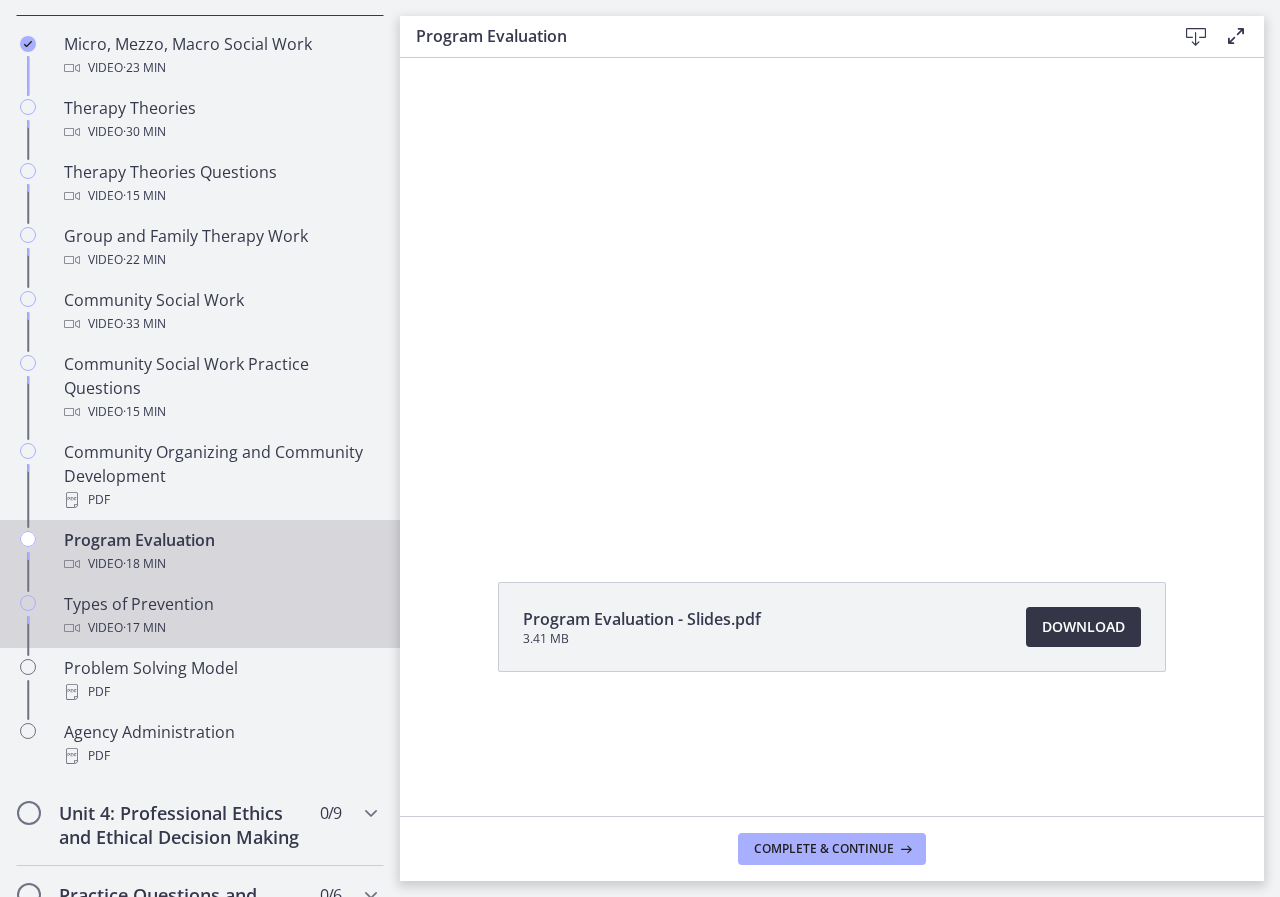 scroll, scrollTop: 900, scrollLeft: 0, axis: vertical 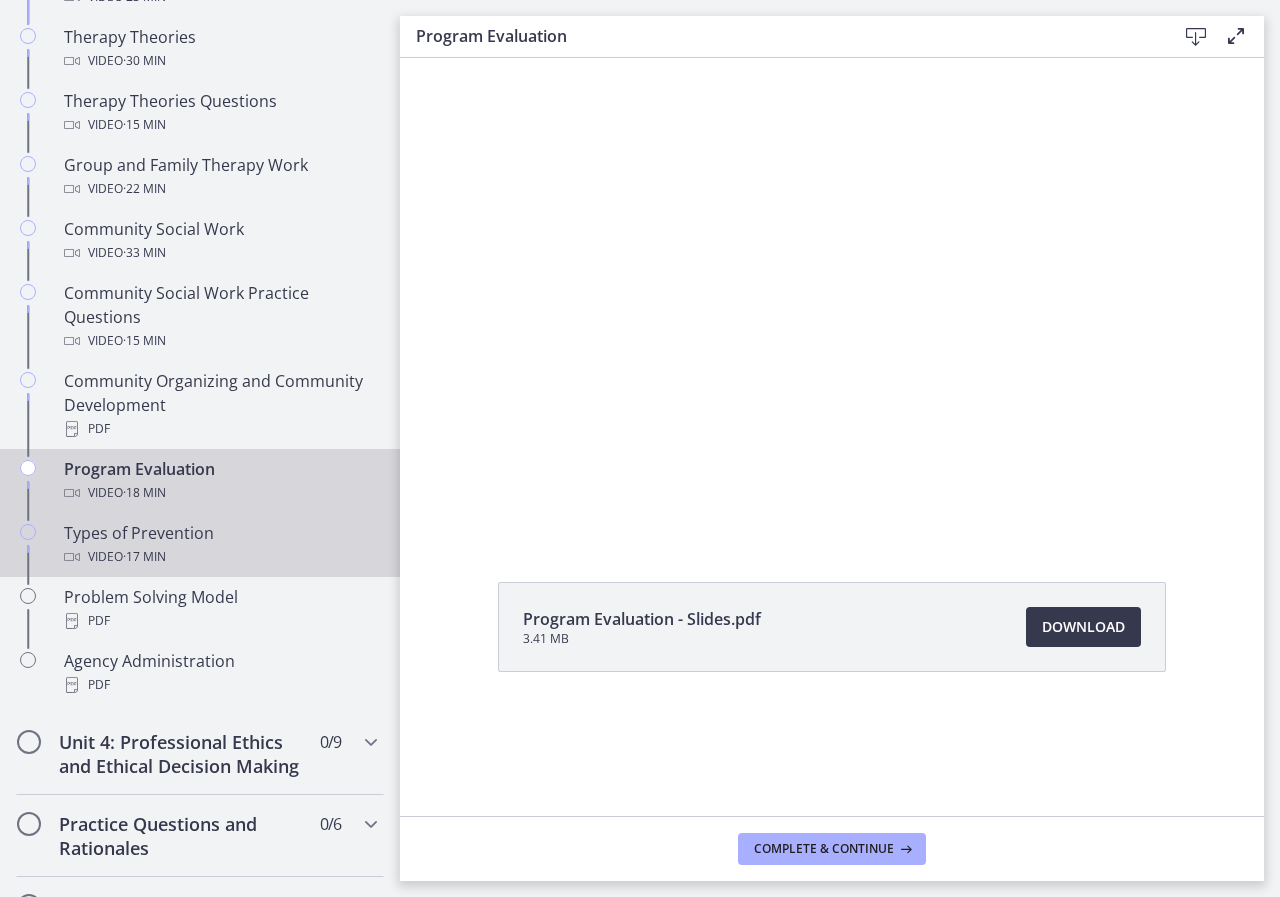 click on "Types of Prevention
Video
·  17 min" at bounding box center [220, 545] 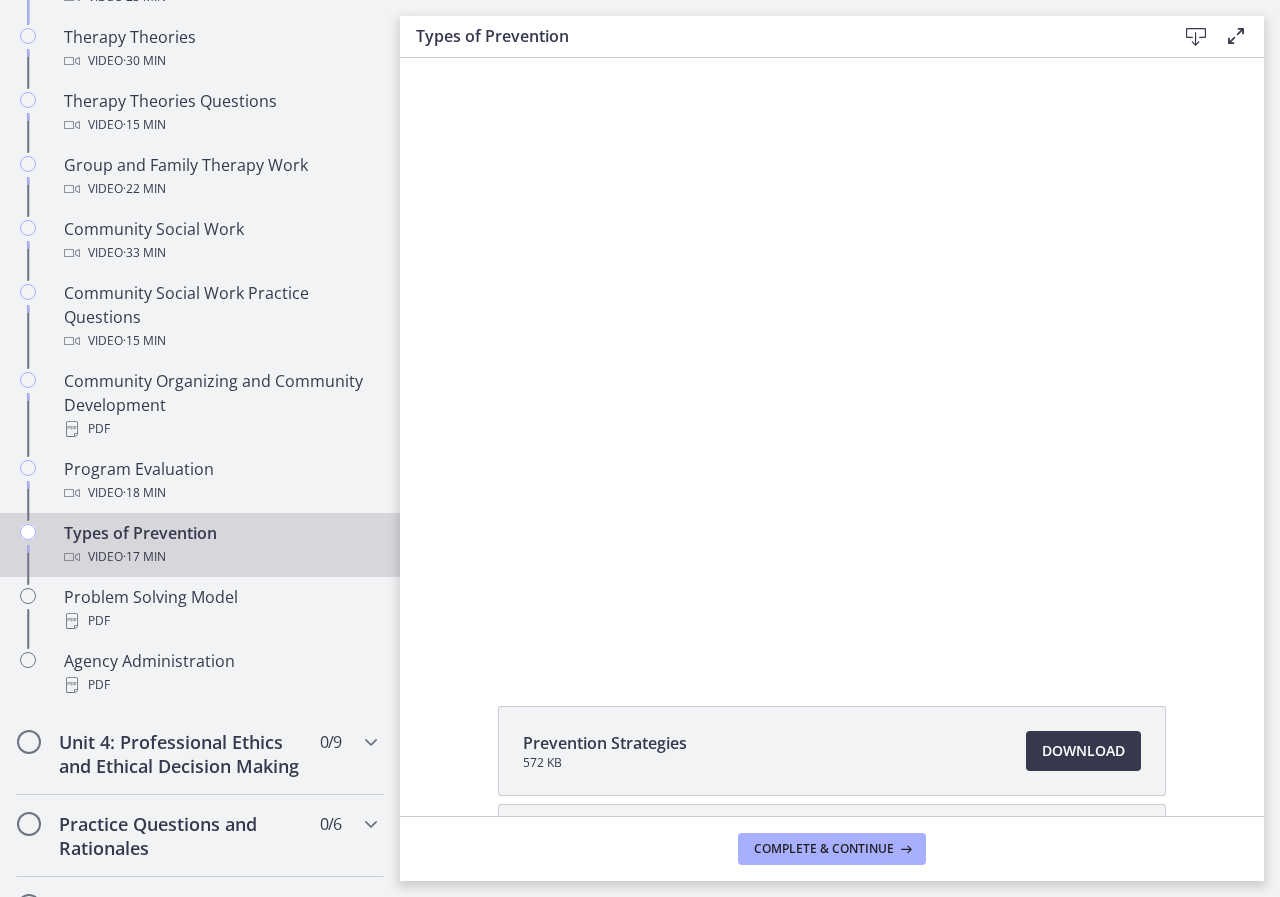 scroll, scrollTop: 0, scrollLeft: 0, axis: both 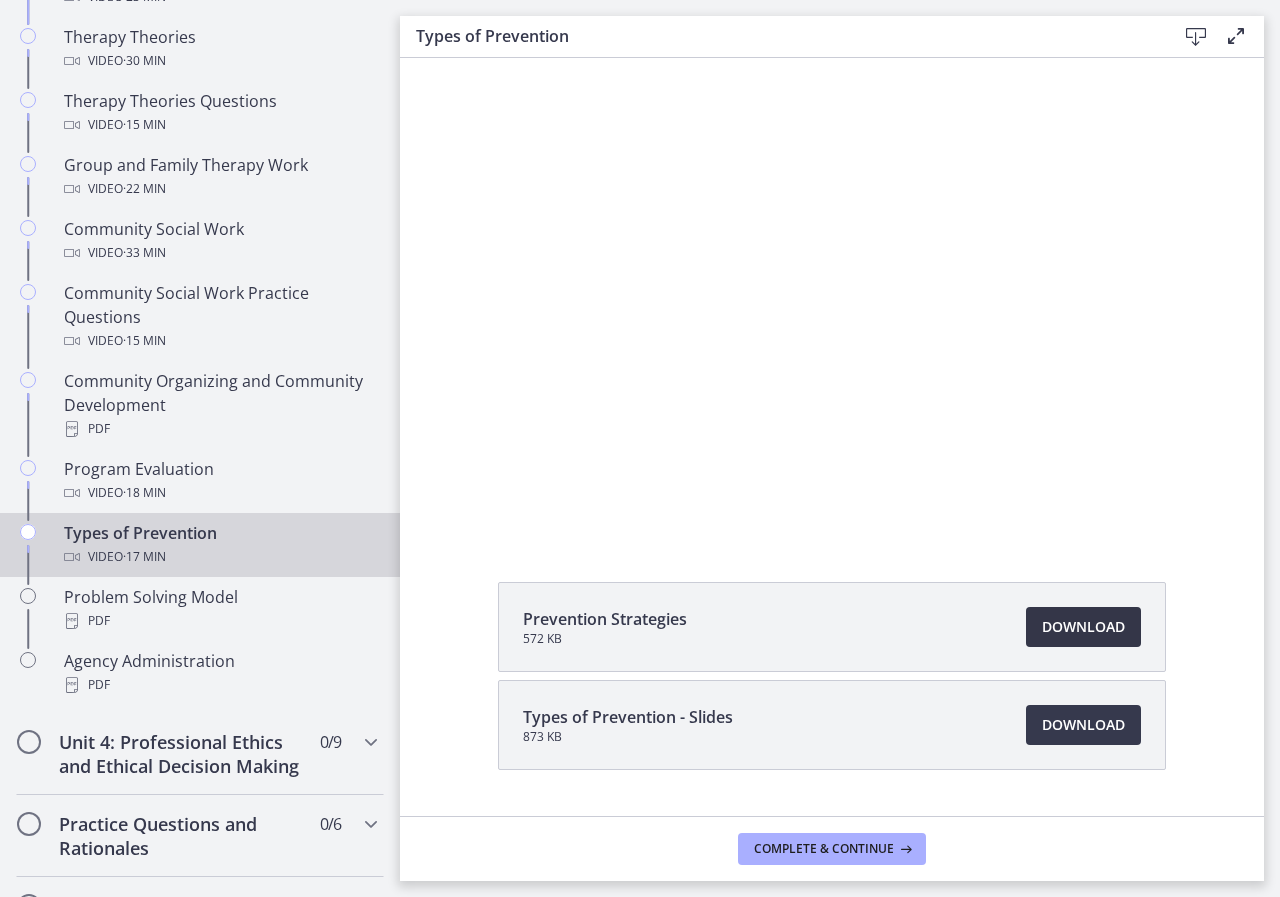 click on "Download
Opens in a new window" at bounding box center (1083, 627) 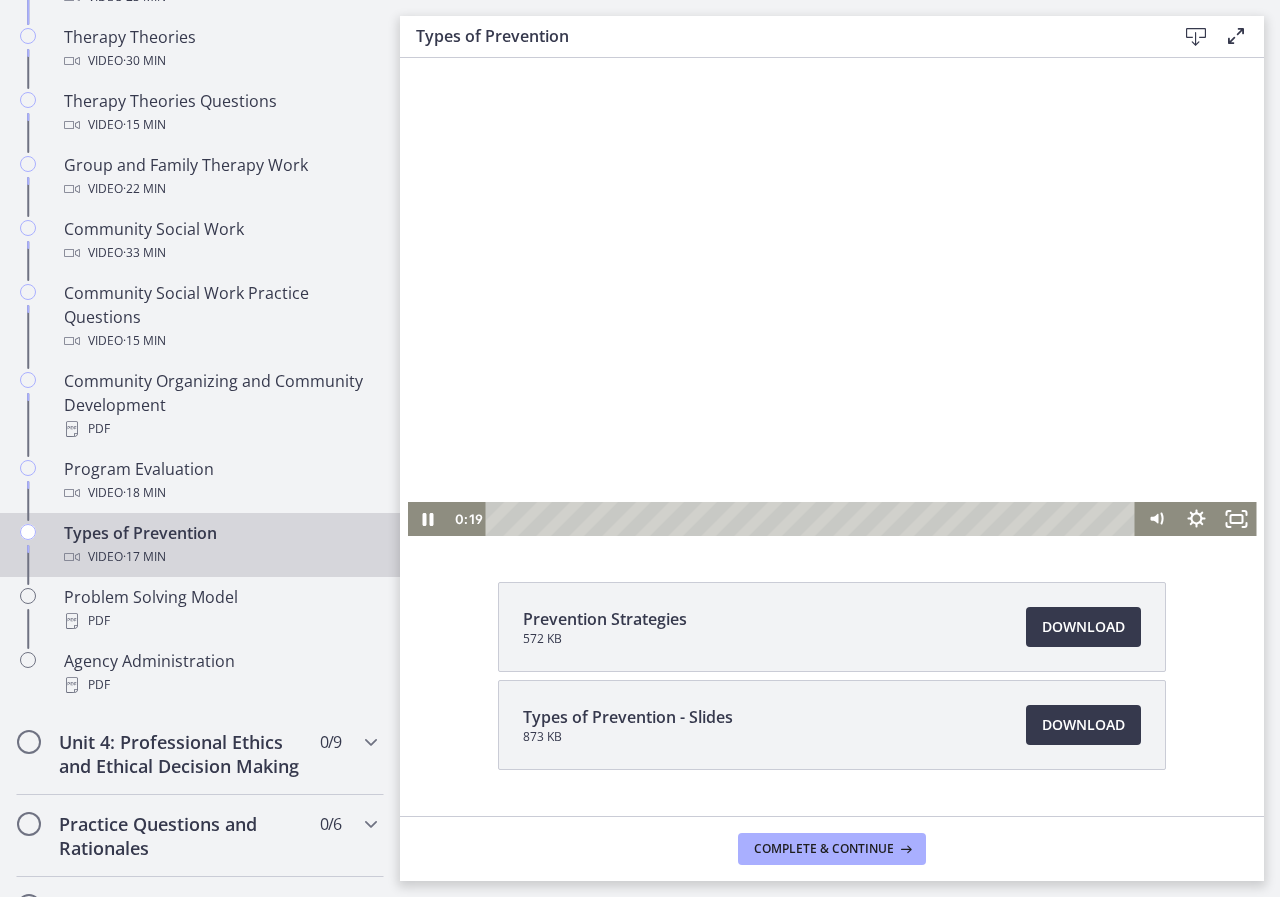click at bounding box center [832, 297] 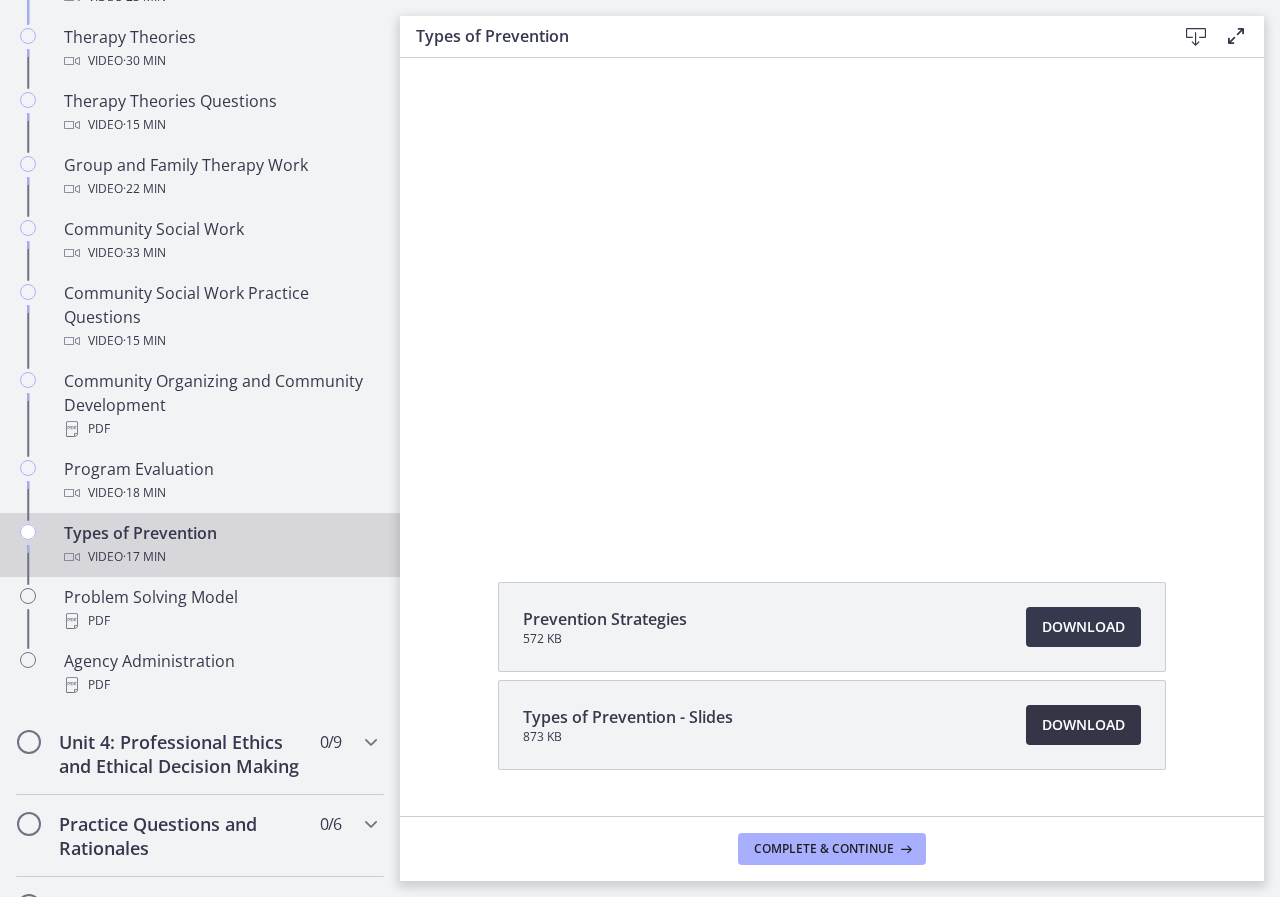 click on "Download
Opens in a new window" at bounding box center [1083, 725] 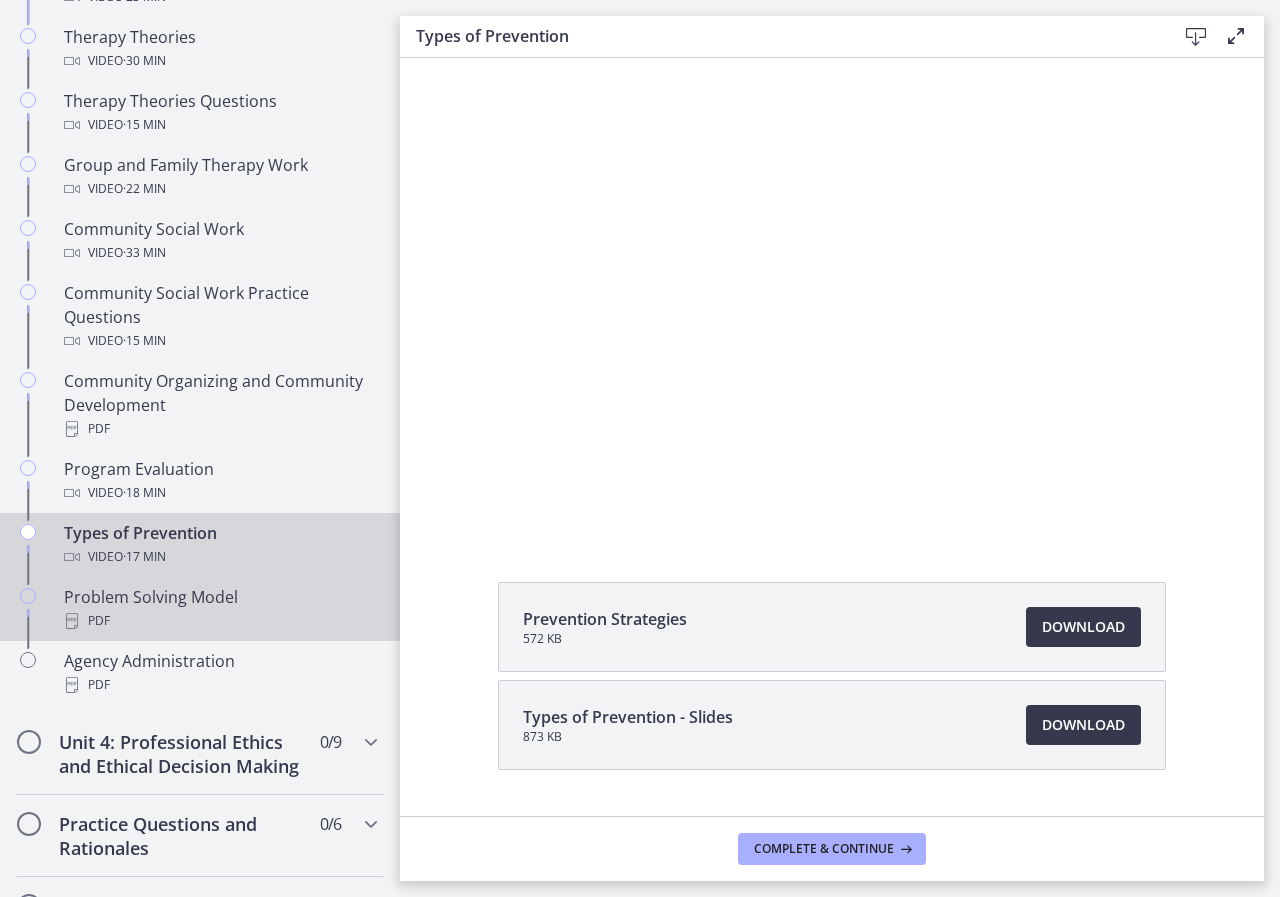 click on "Problem Solving Model
PDF" at bounding box center [220, 609] 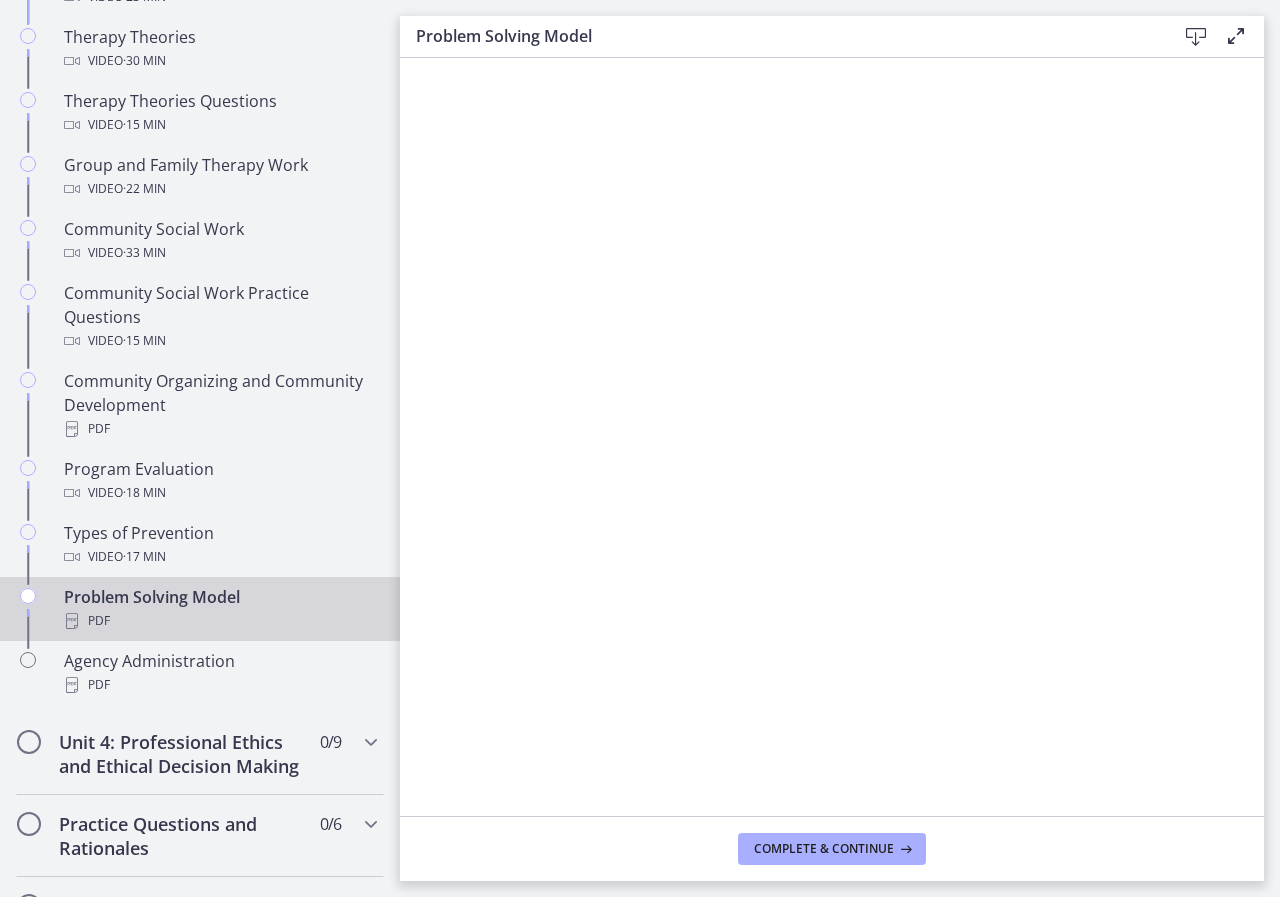 click at bounding box center [1196, 37] 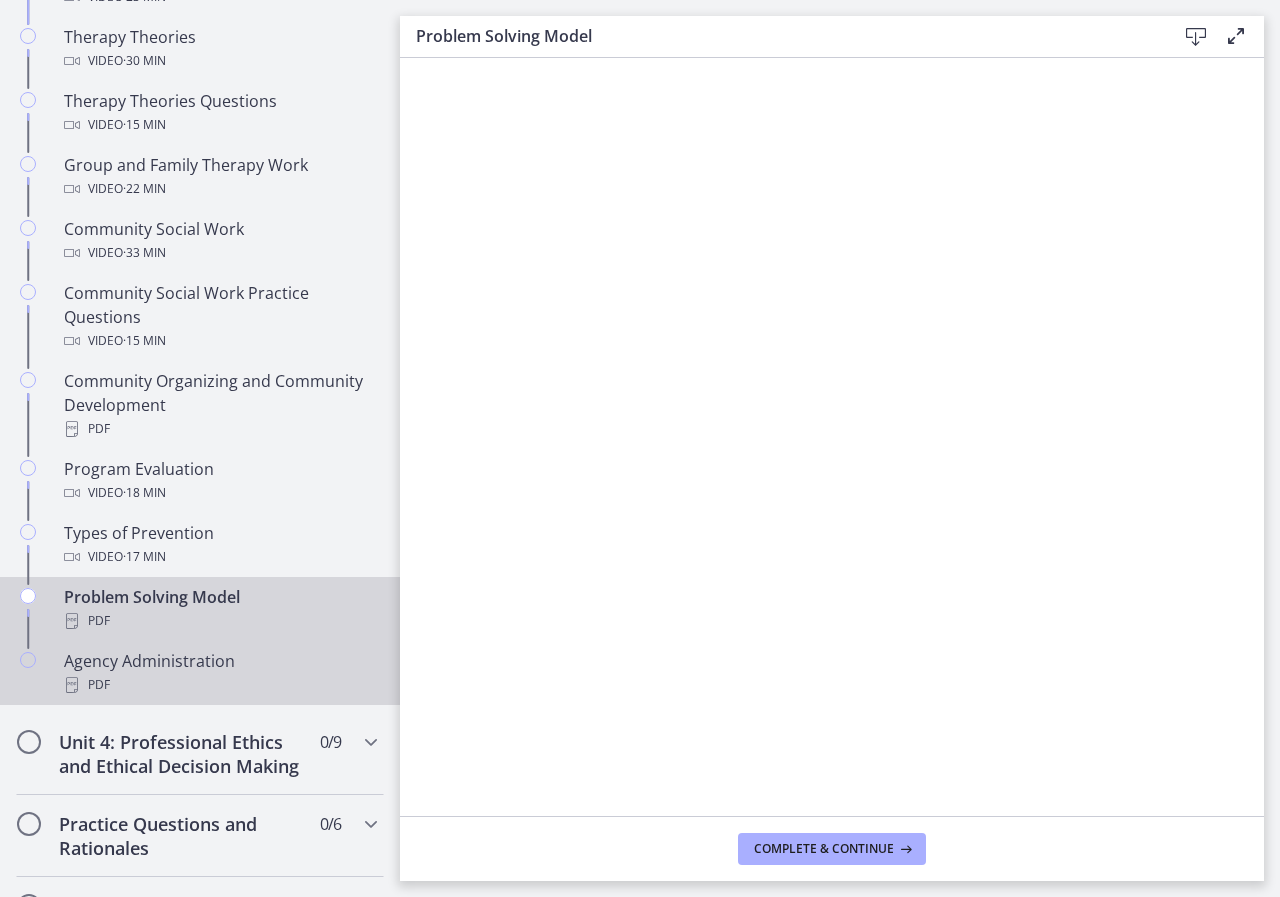 click on "PDF" at bounding box center (220, 685) 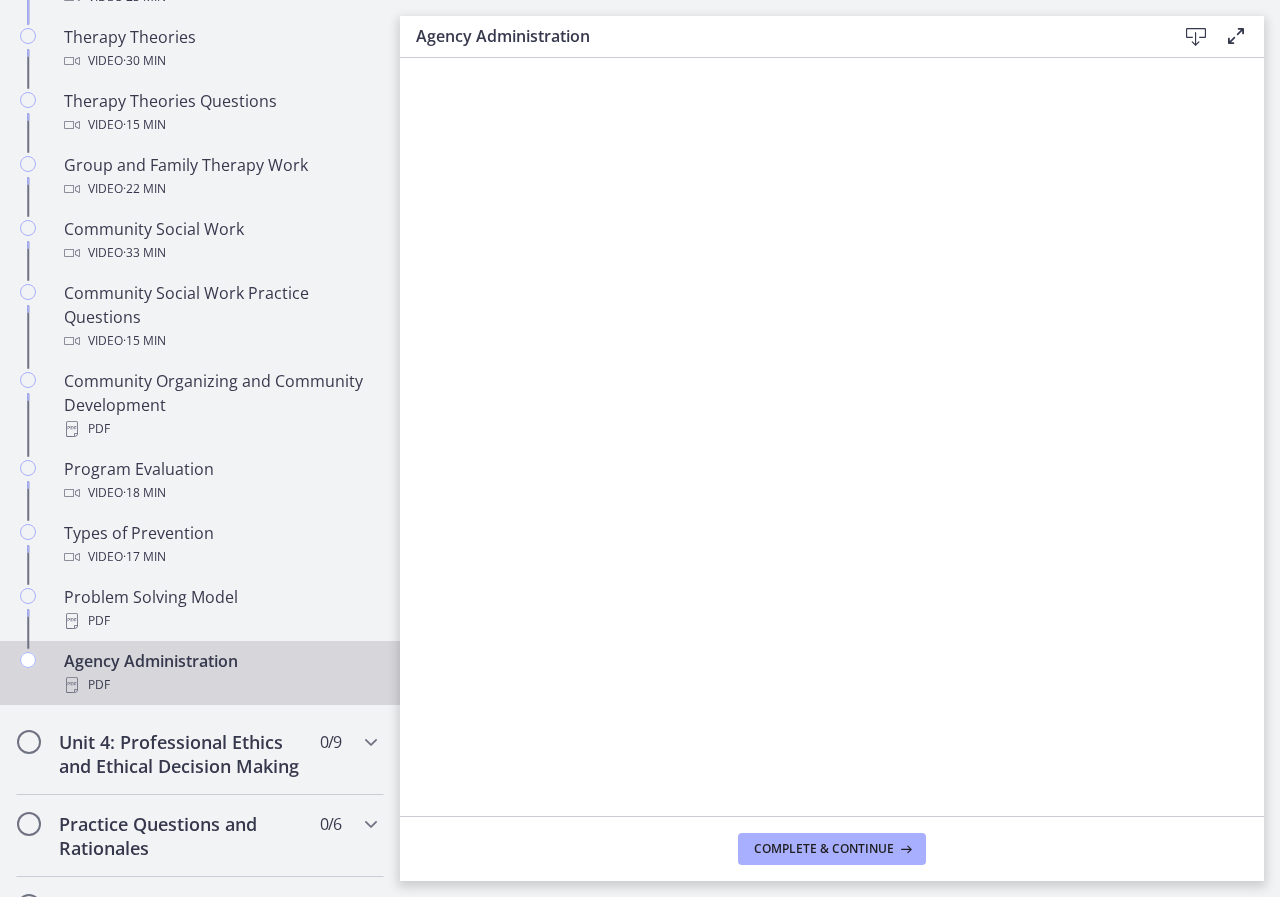 click at bounding box center [1196, 37] 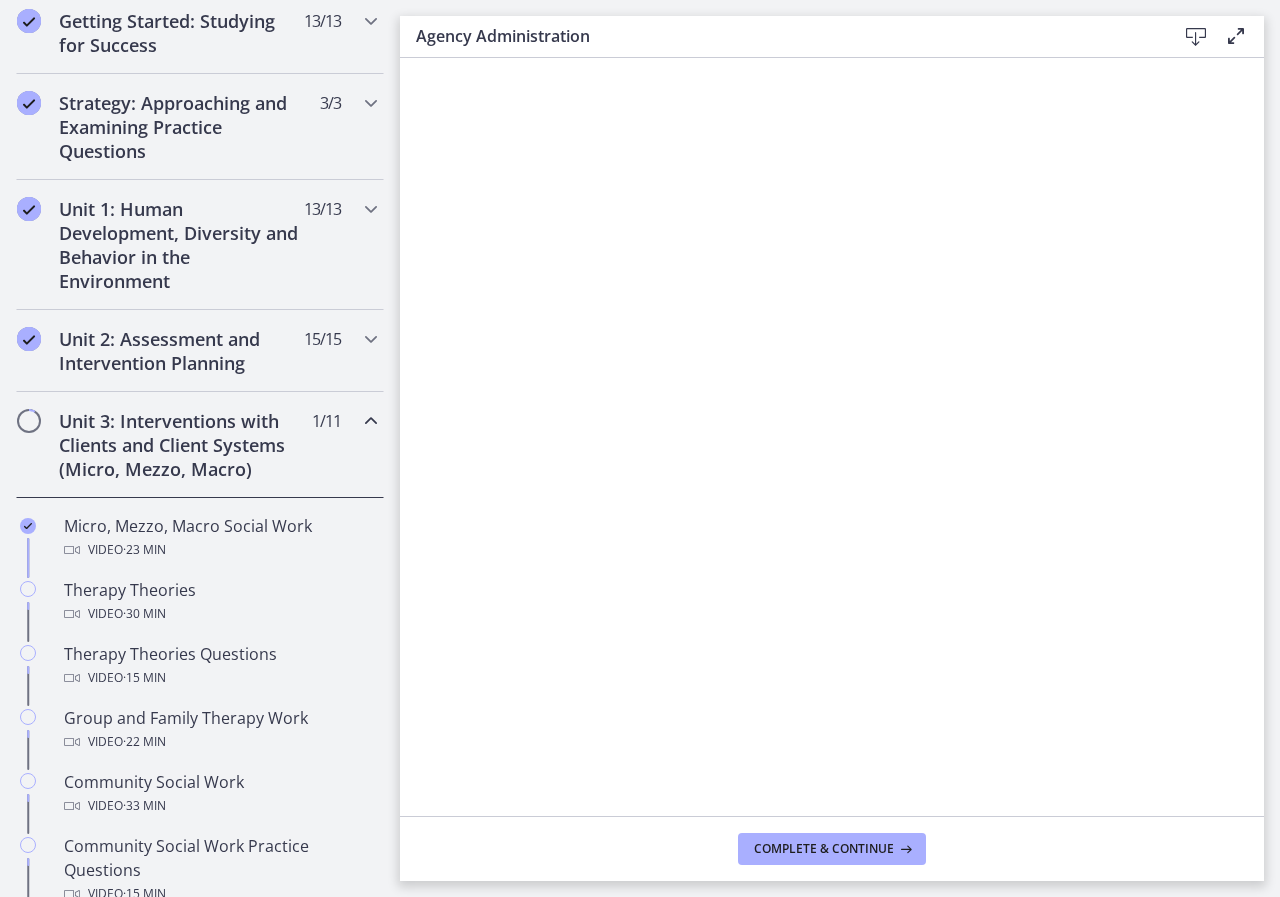 scroll, scrollTop: 300, scrollLeft: 0, axis: vertical 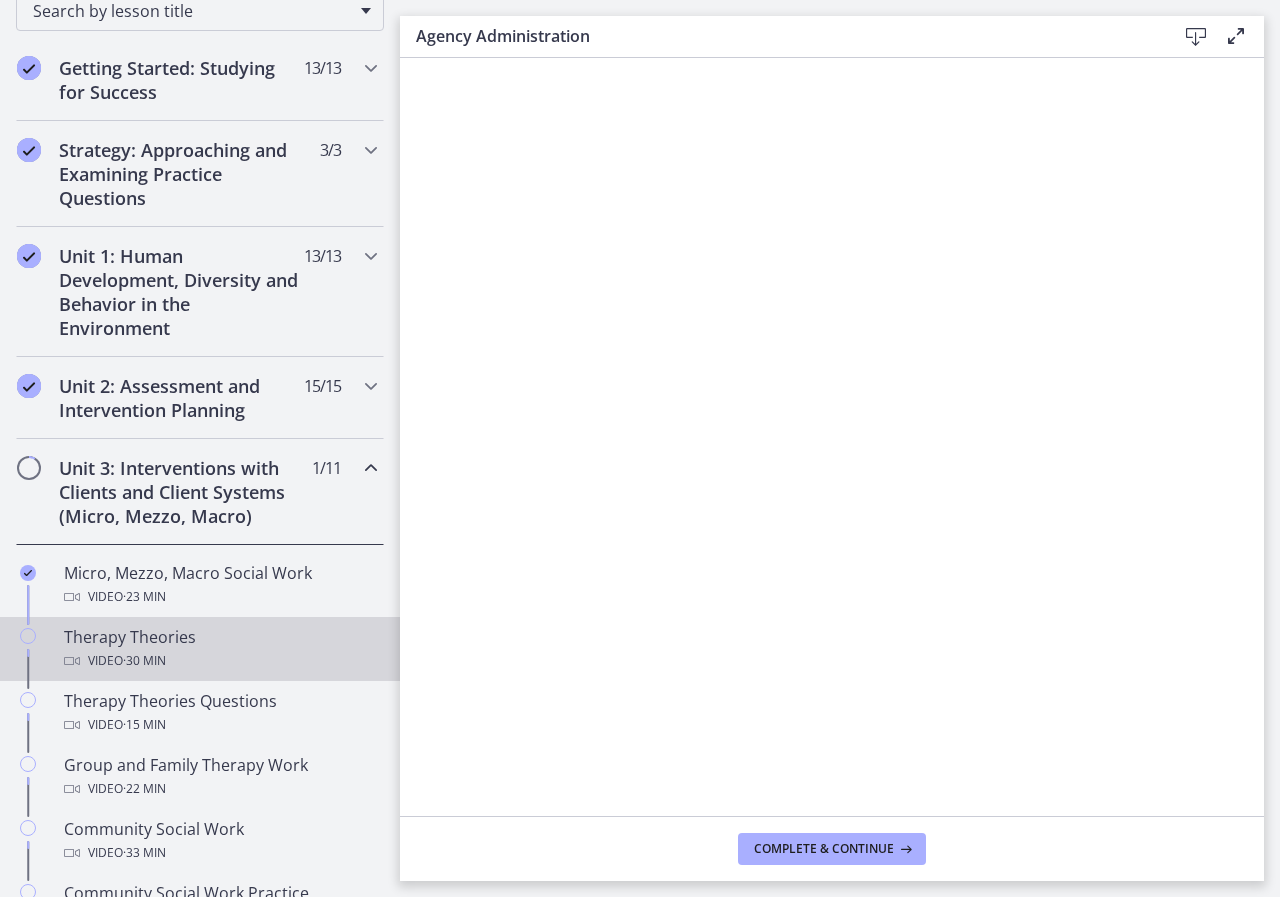 click on "Therapy Theories
Video
·  30 min" at bounding box center (220, 649) 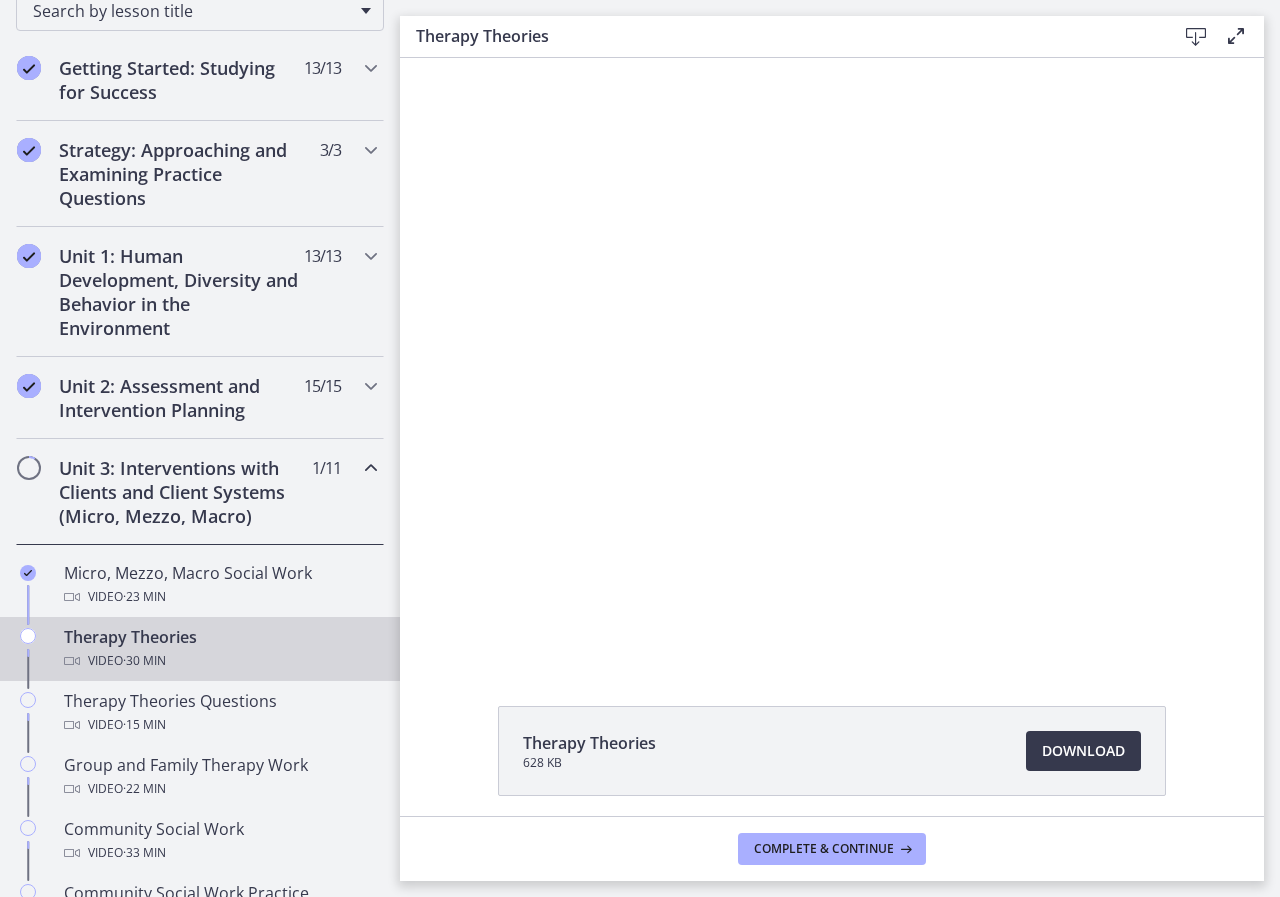 scroll, scrollTop: 0, scrollLeft: 0, axis: both 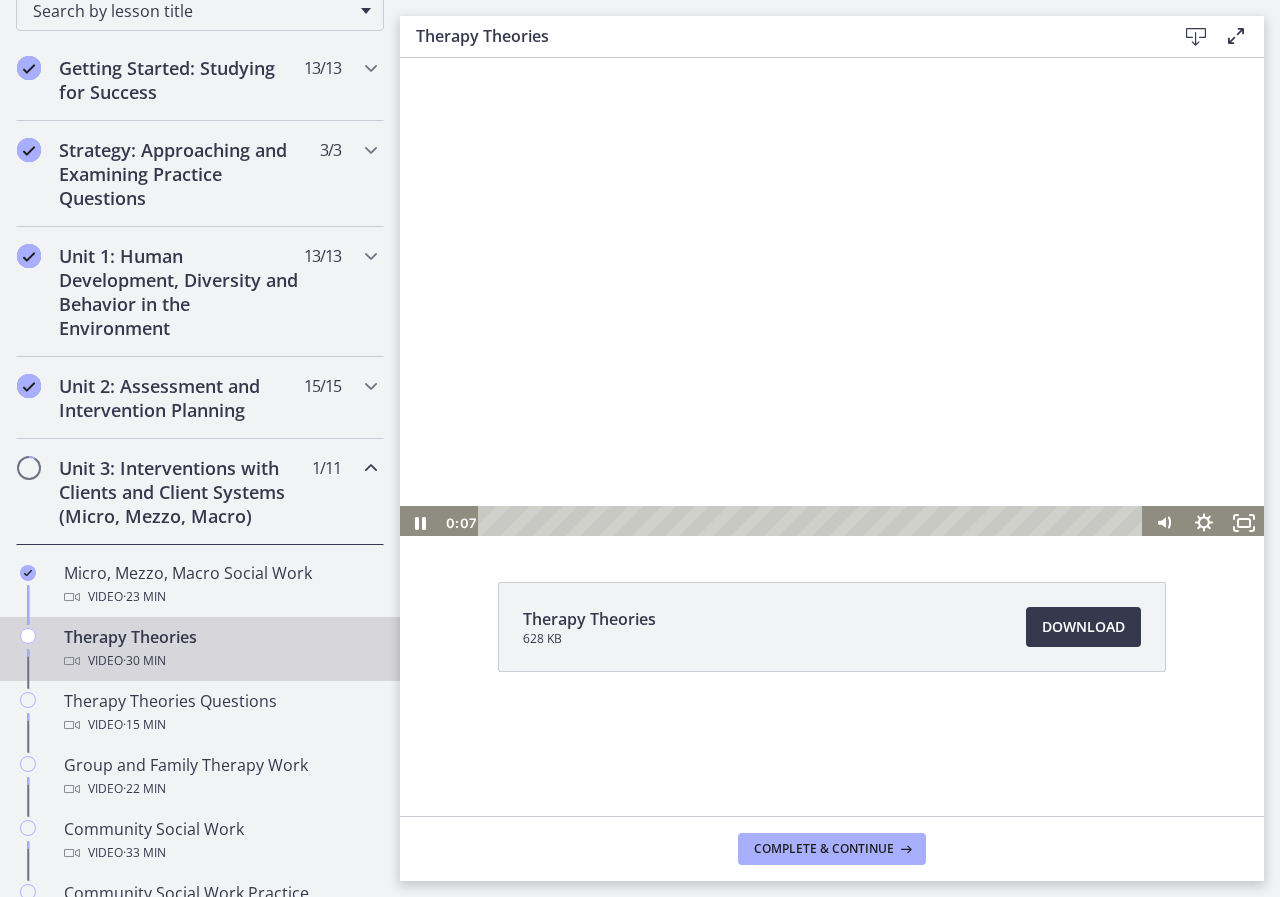 click at bounding box center [832, 297] 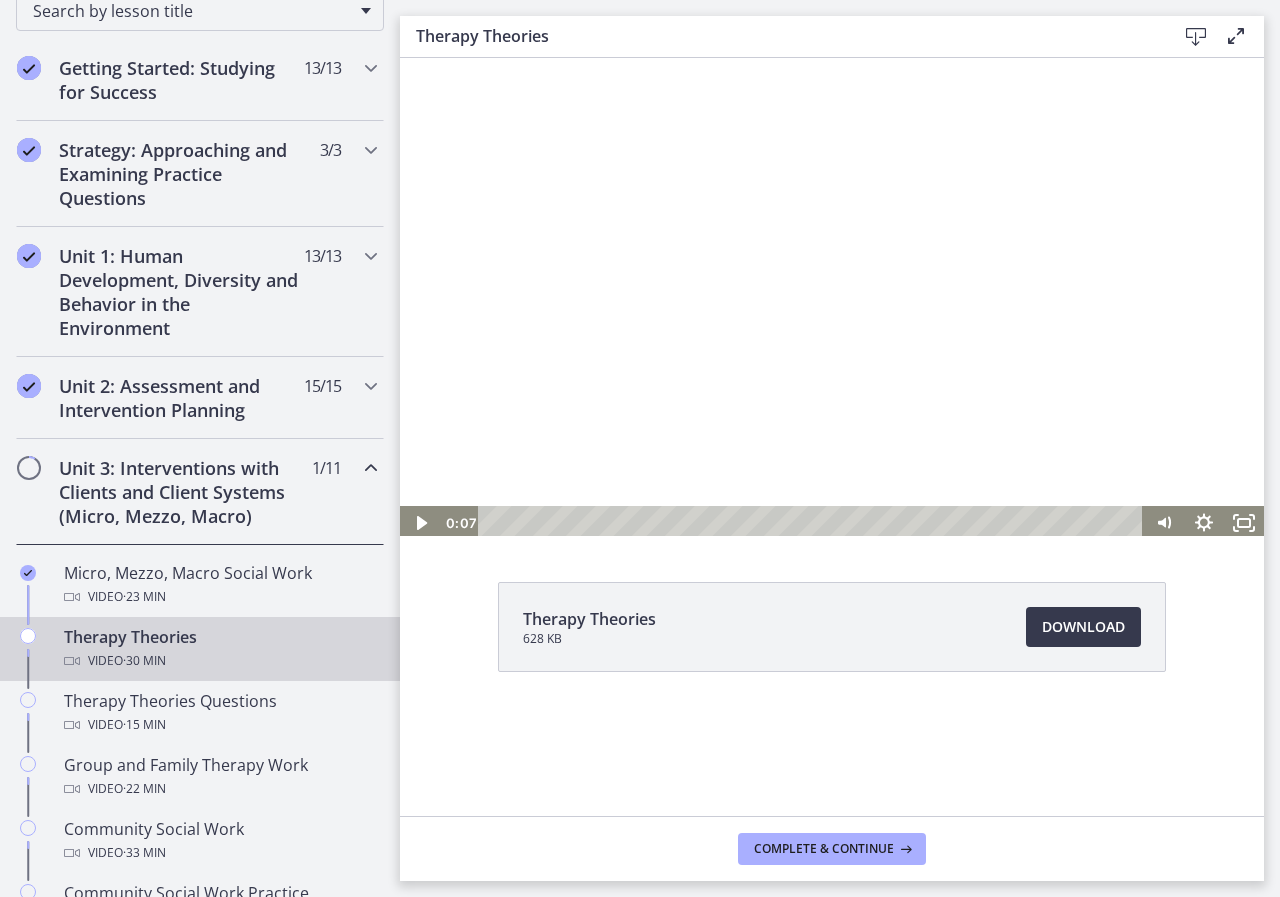 click at bounding box center (832, 297) 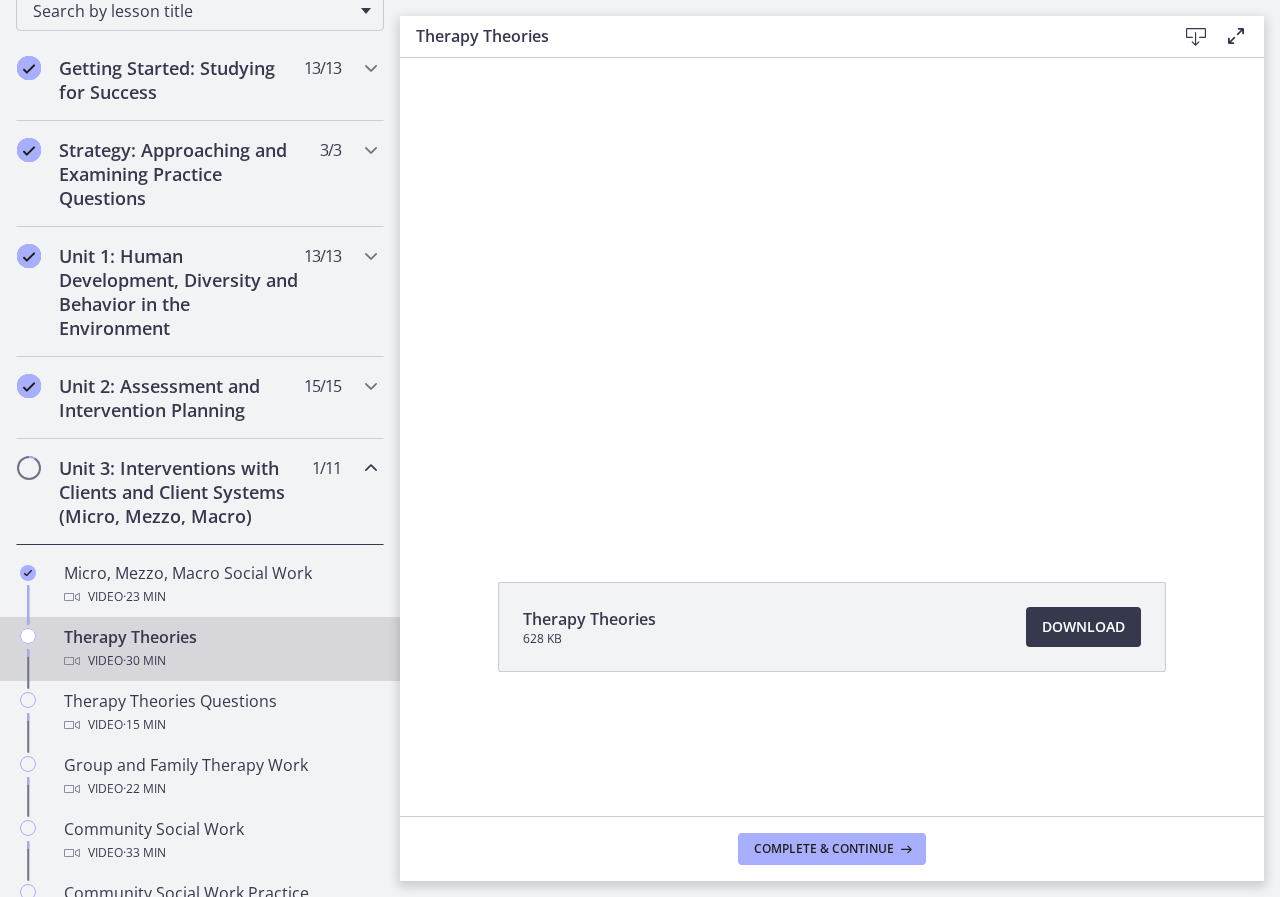click at bounding box center (832, 297) 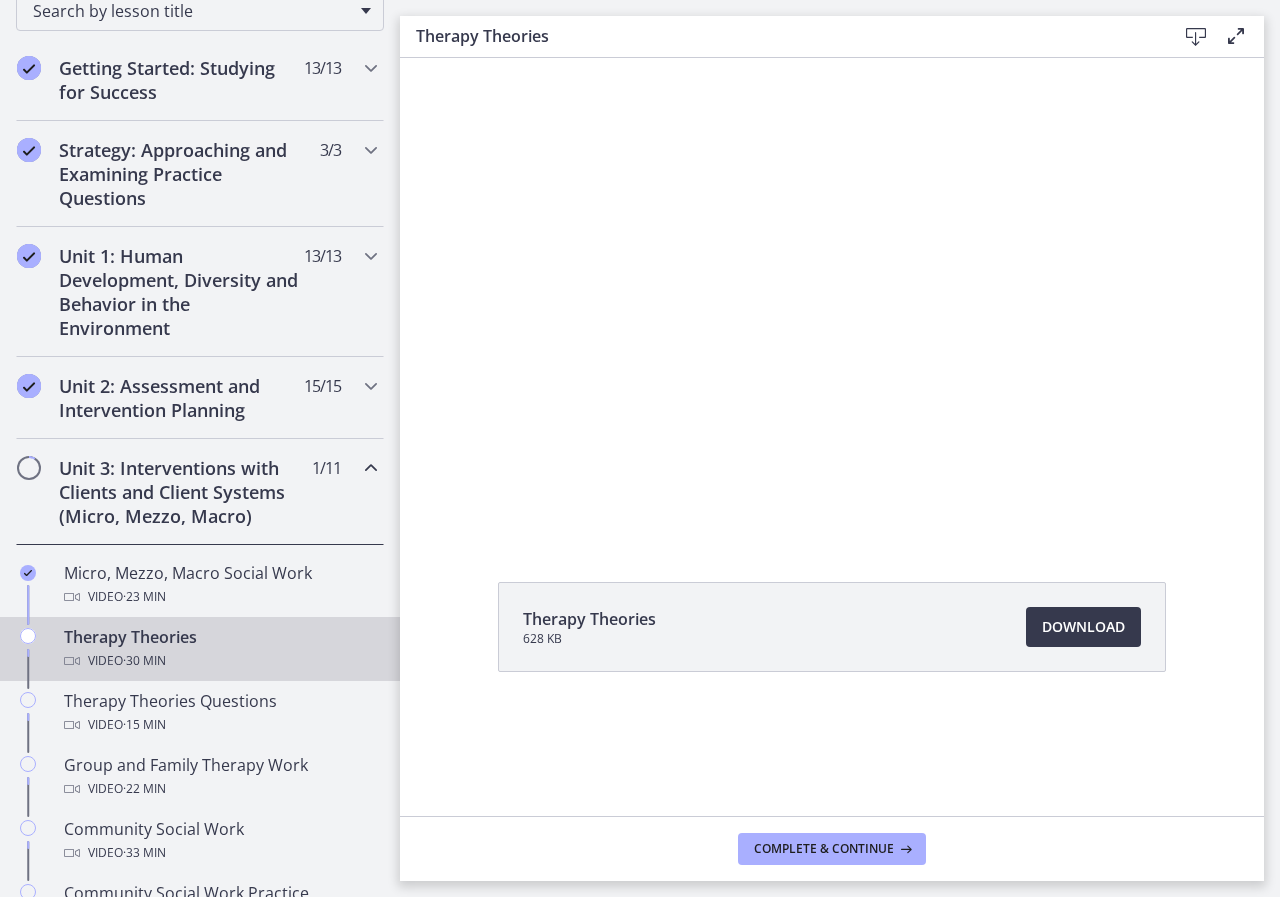 click at bounding box center [832, 297] 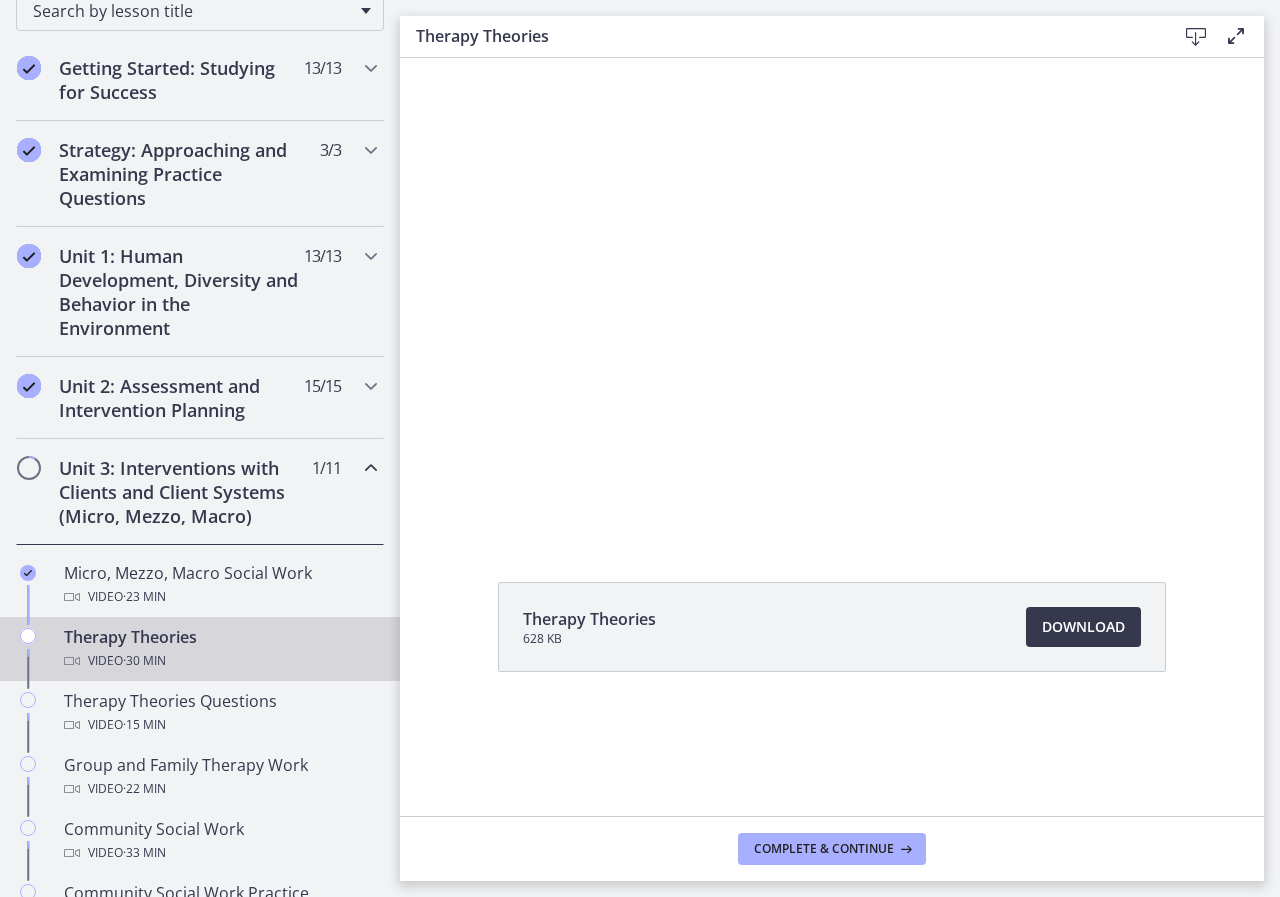 click at bounding box center (832, 297) 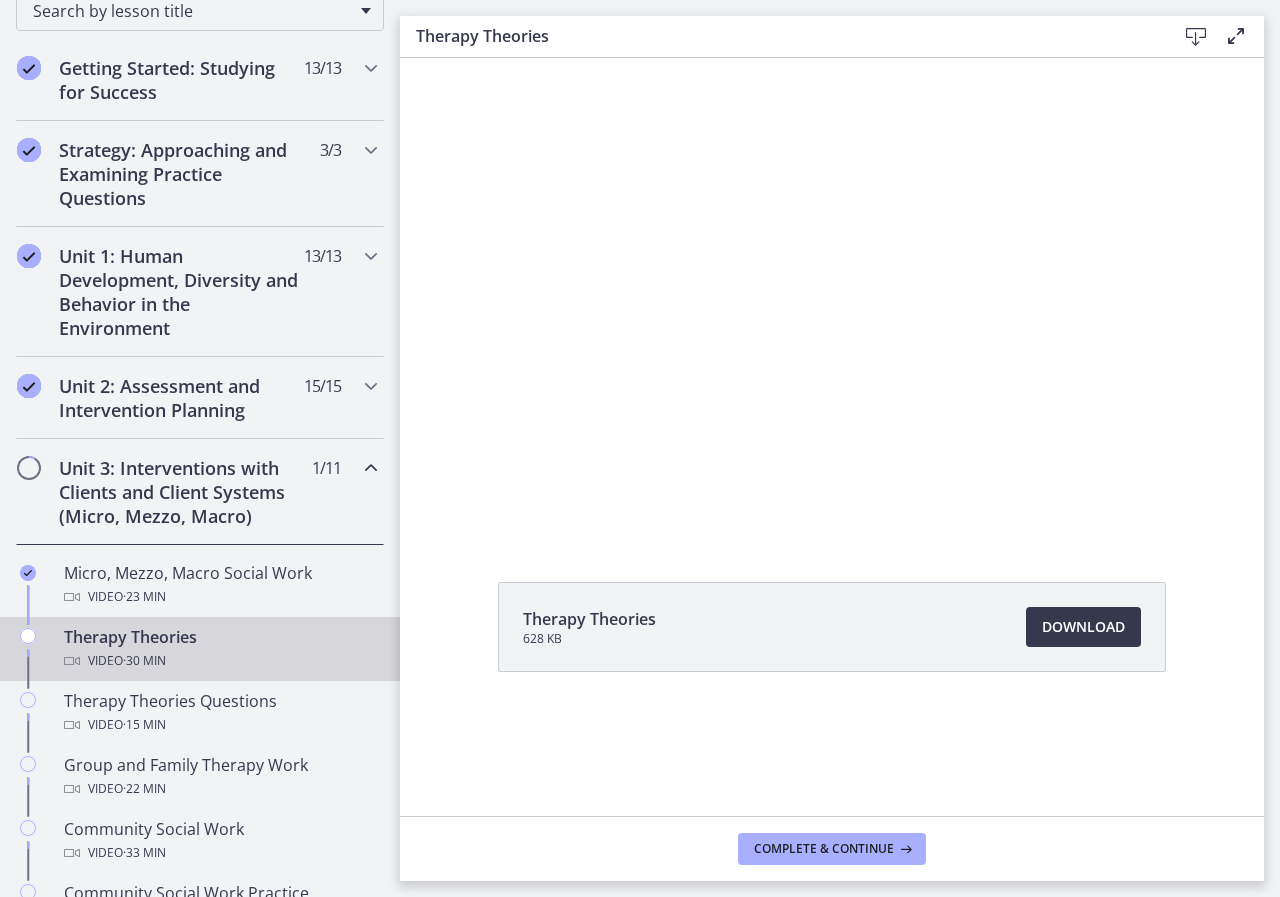 click at bounding box center (832, 297) 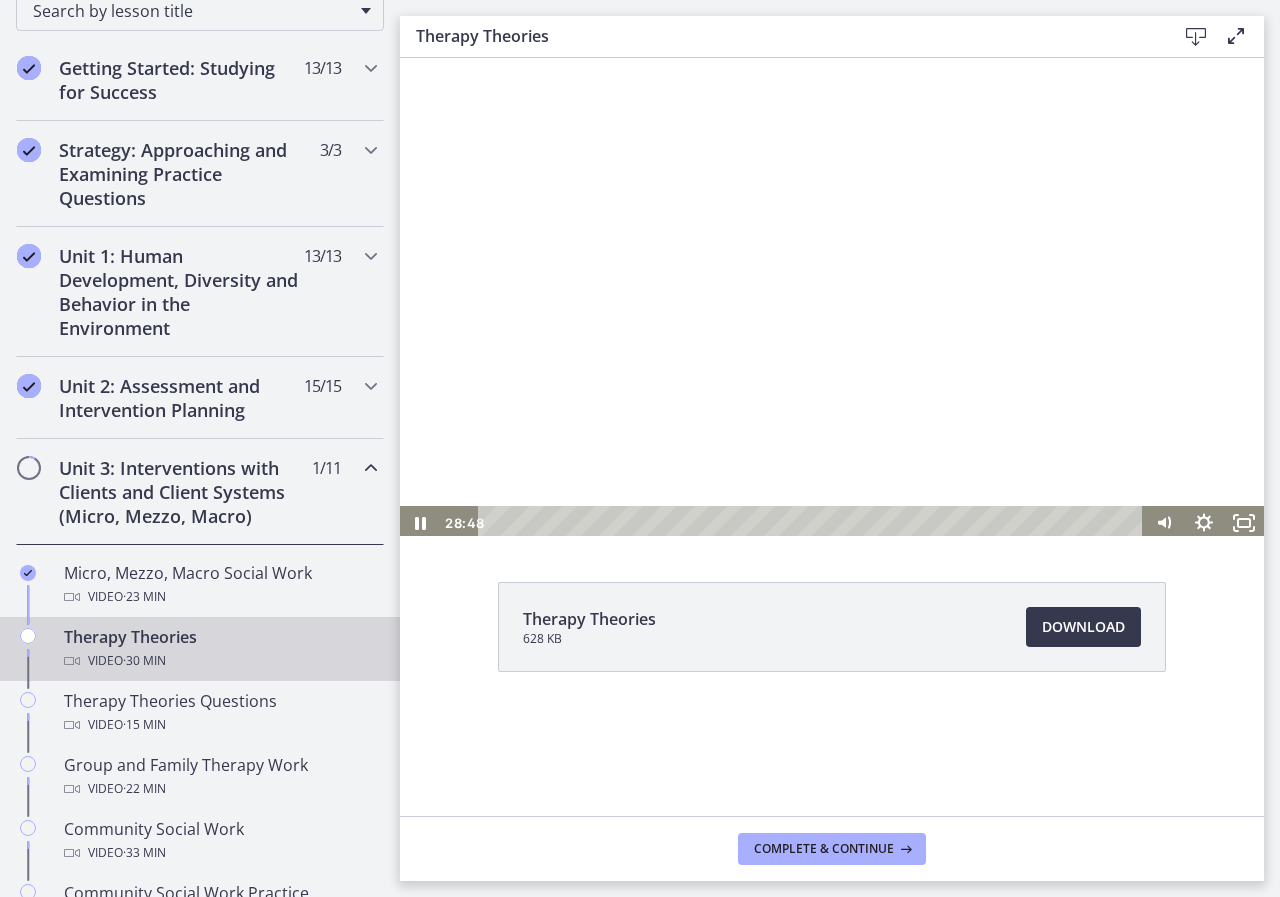 click at bounding box center (832, 297) 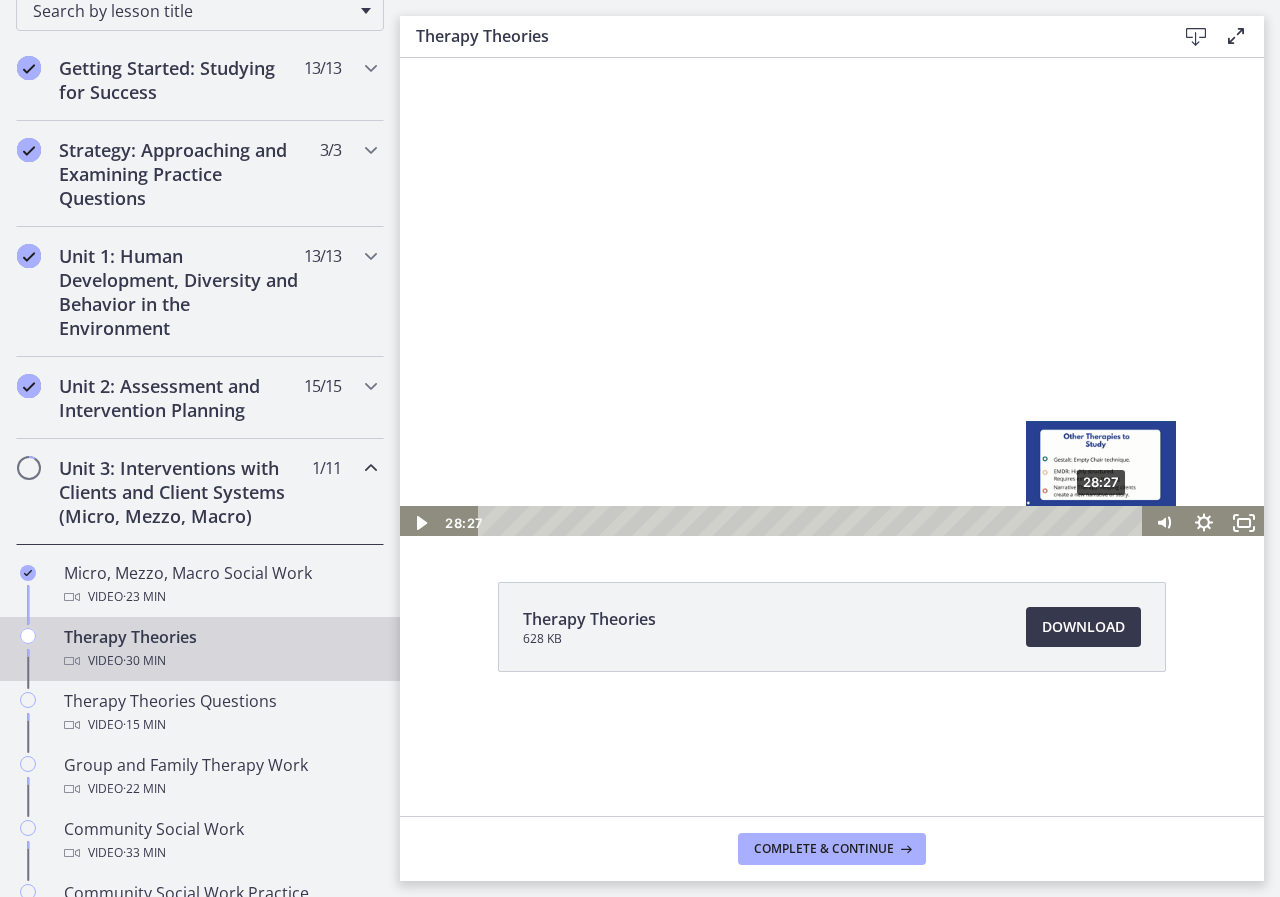 scroll, scrollTop: 4, scrollLeft: 0, axis: vertical 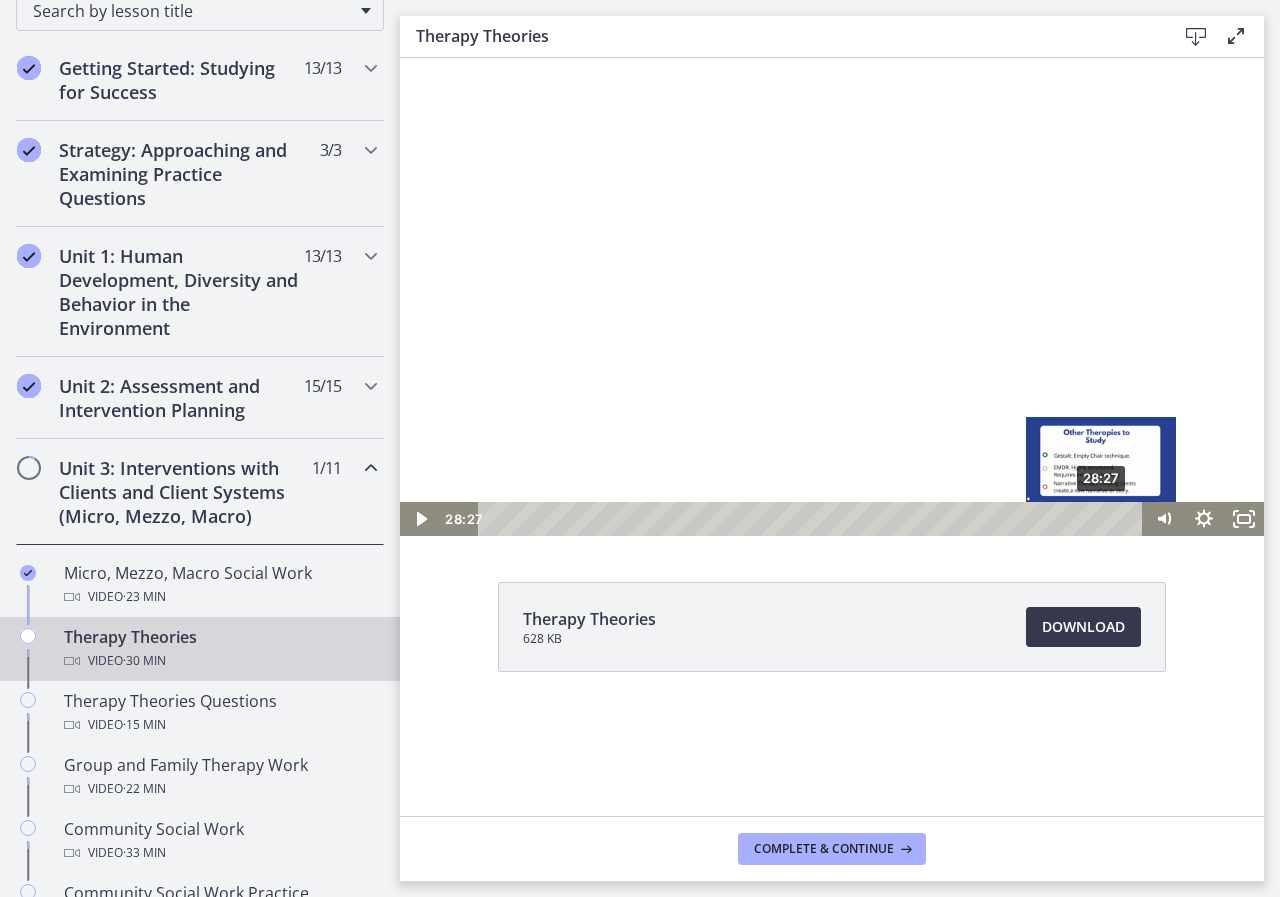 click at bounding box center [1101, 518] 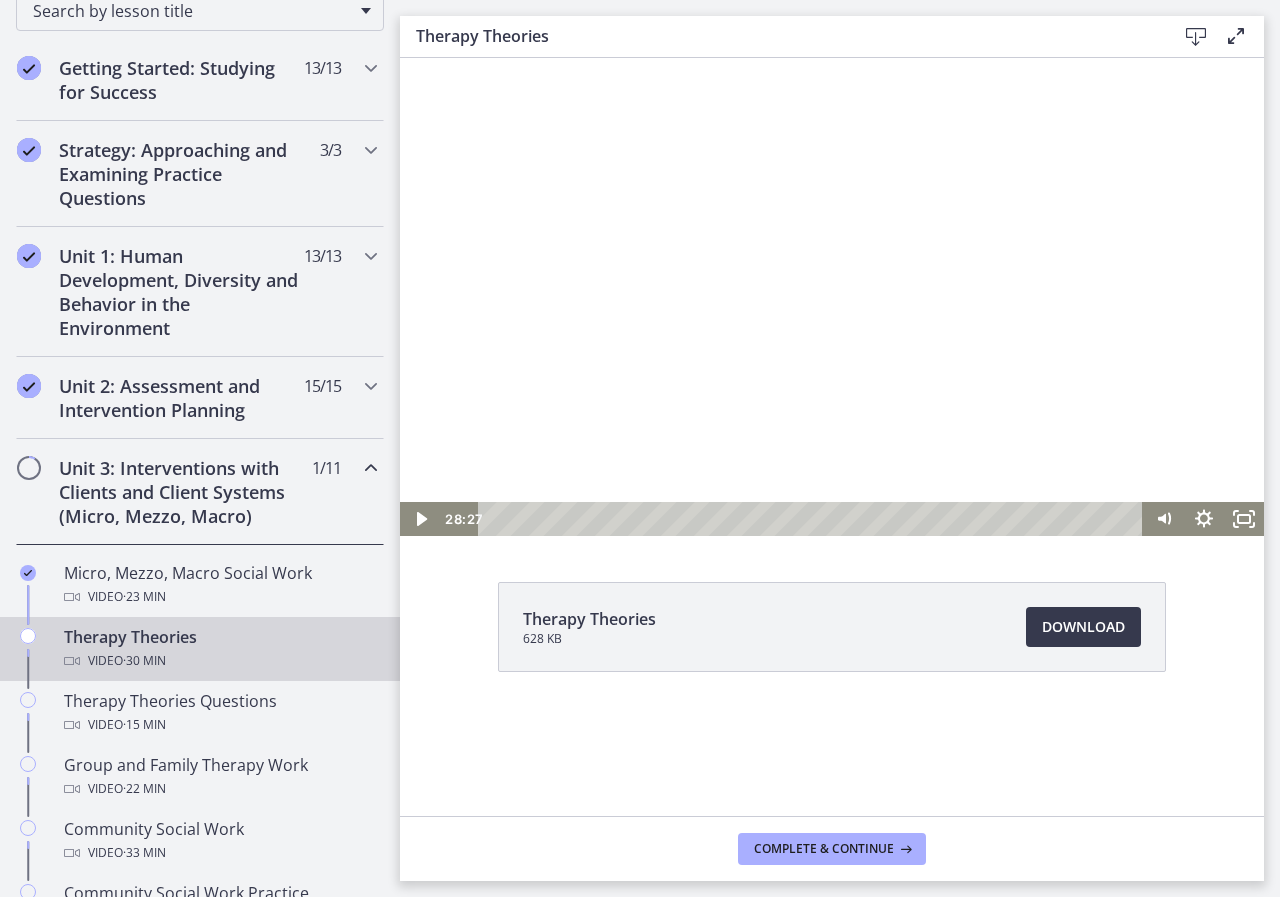 click at bounding box center [832, 293] 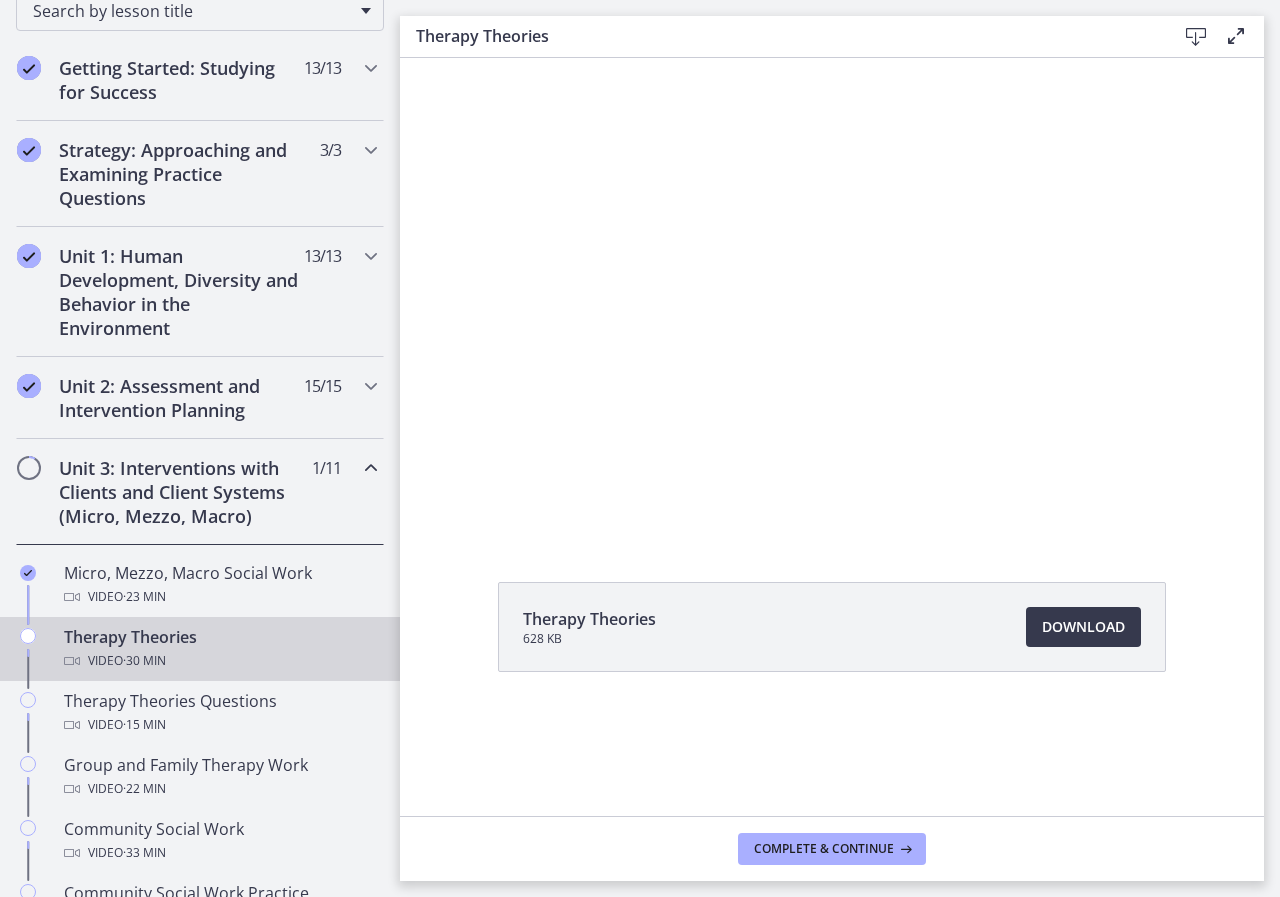 click at bounding box center [832, 293] 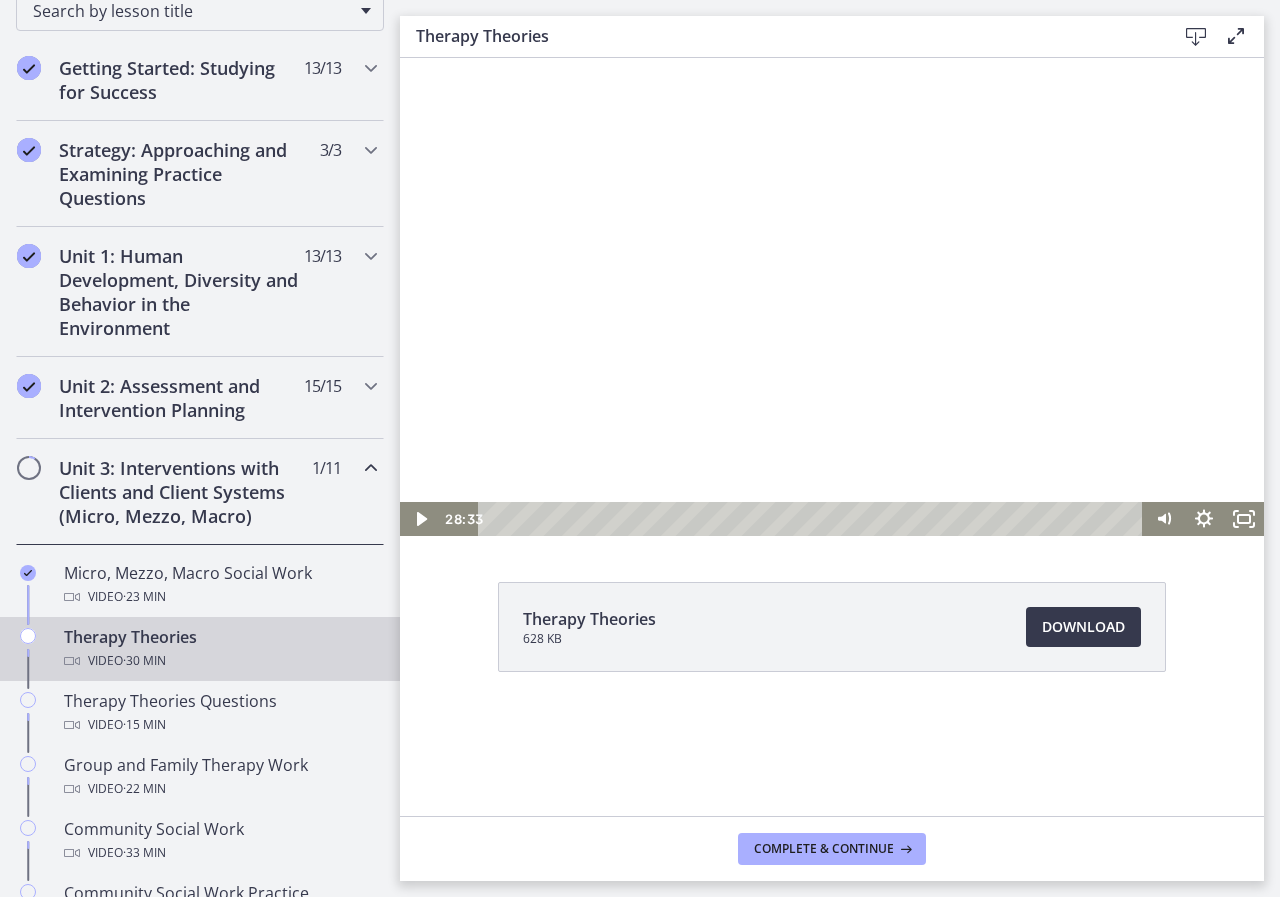 click at bounding box center [832, 293] 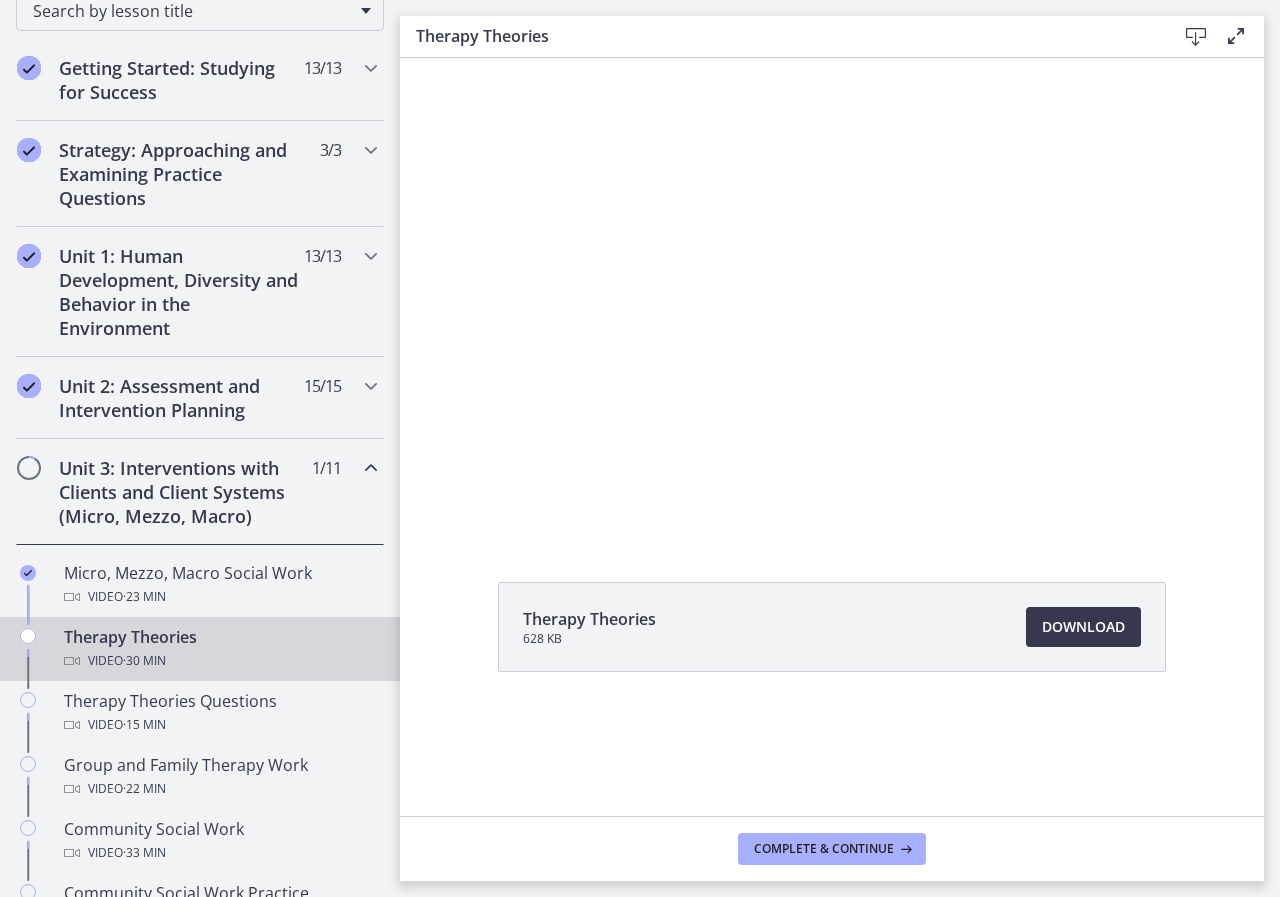 click at bounding box center (832, 293) 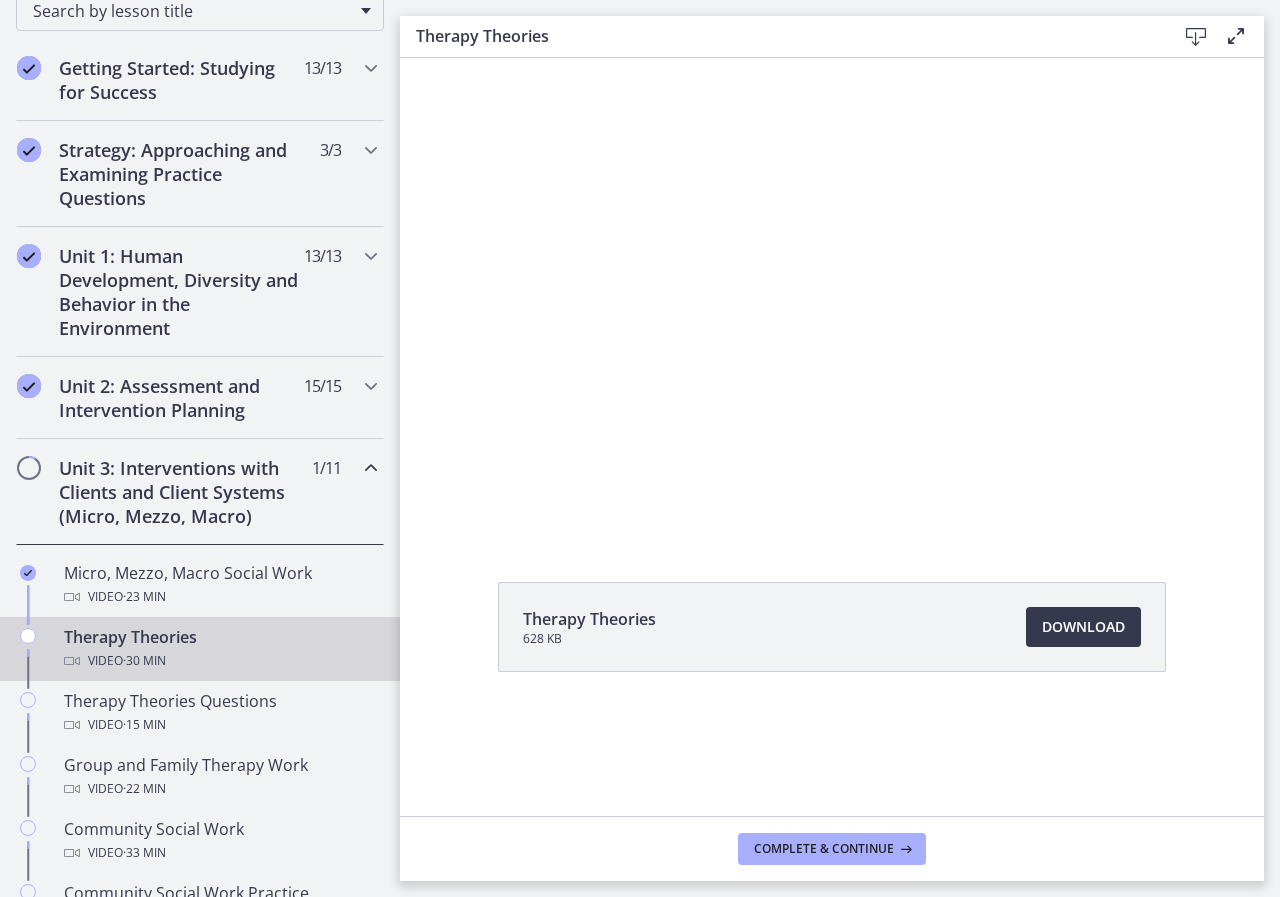 click at bounding box center [832, 293] 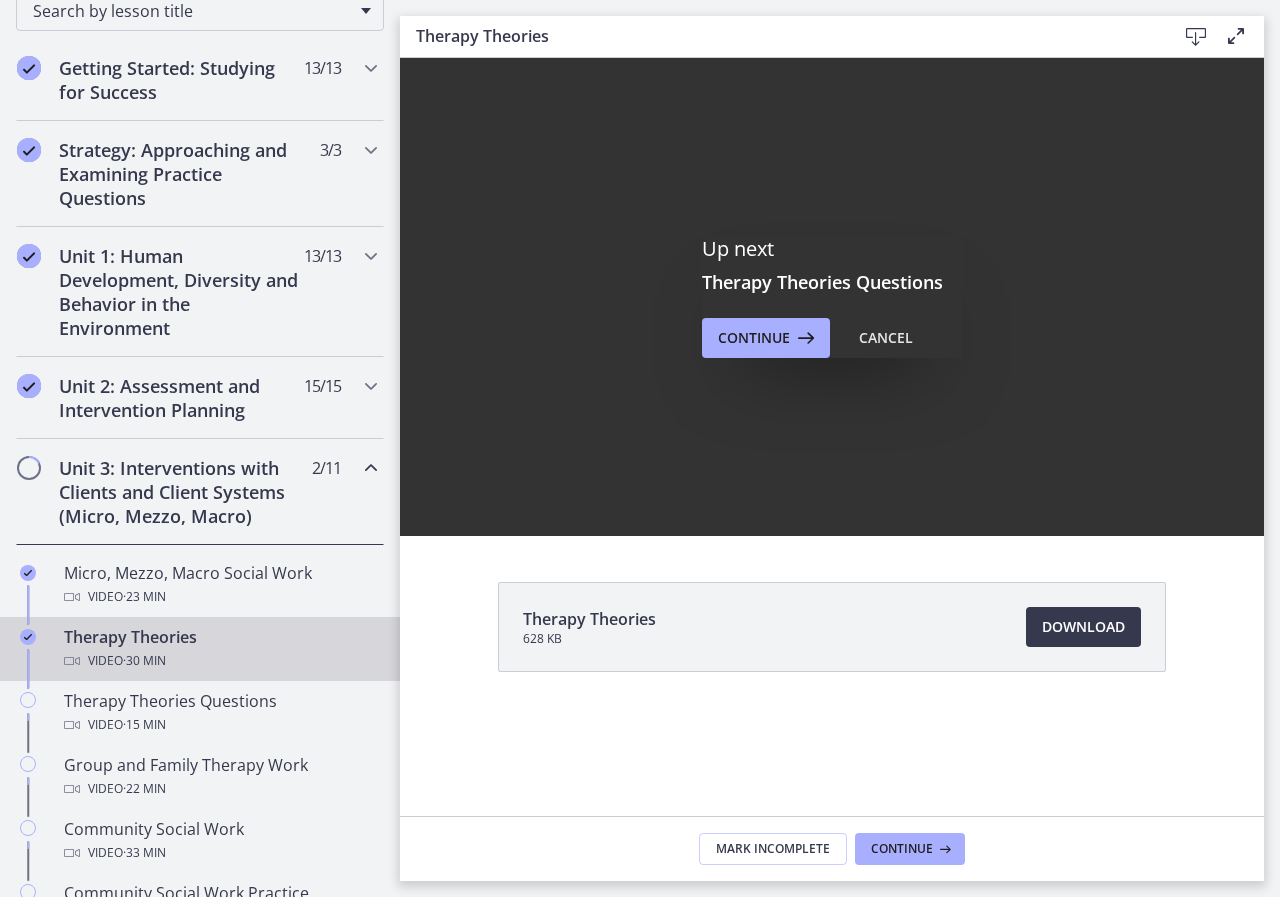 scroll, scrollTop: 0, scrollLeft: 0, axis: both 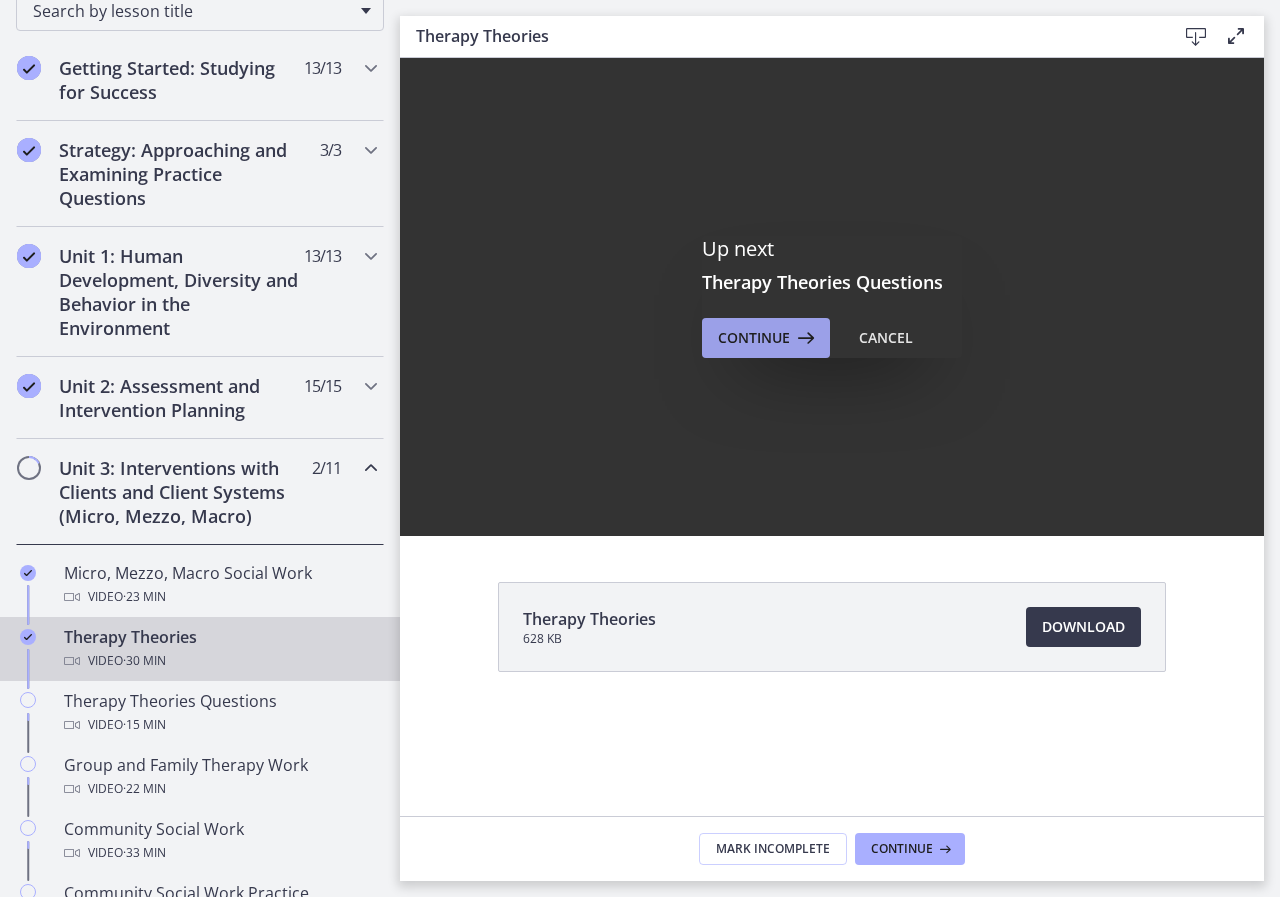 click on "Continue" at bounding box center [754, 338] 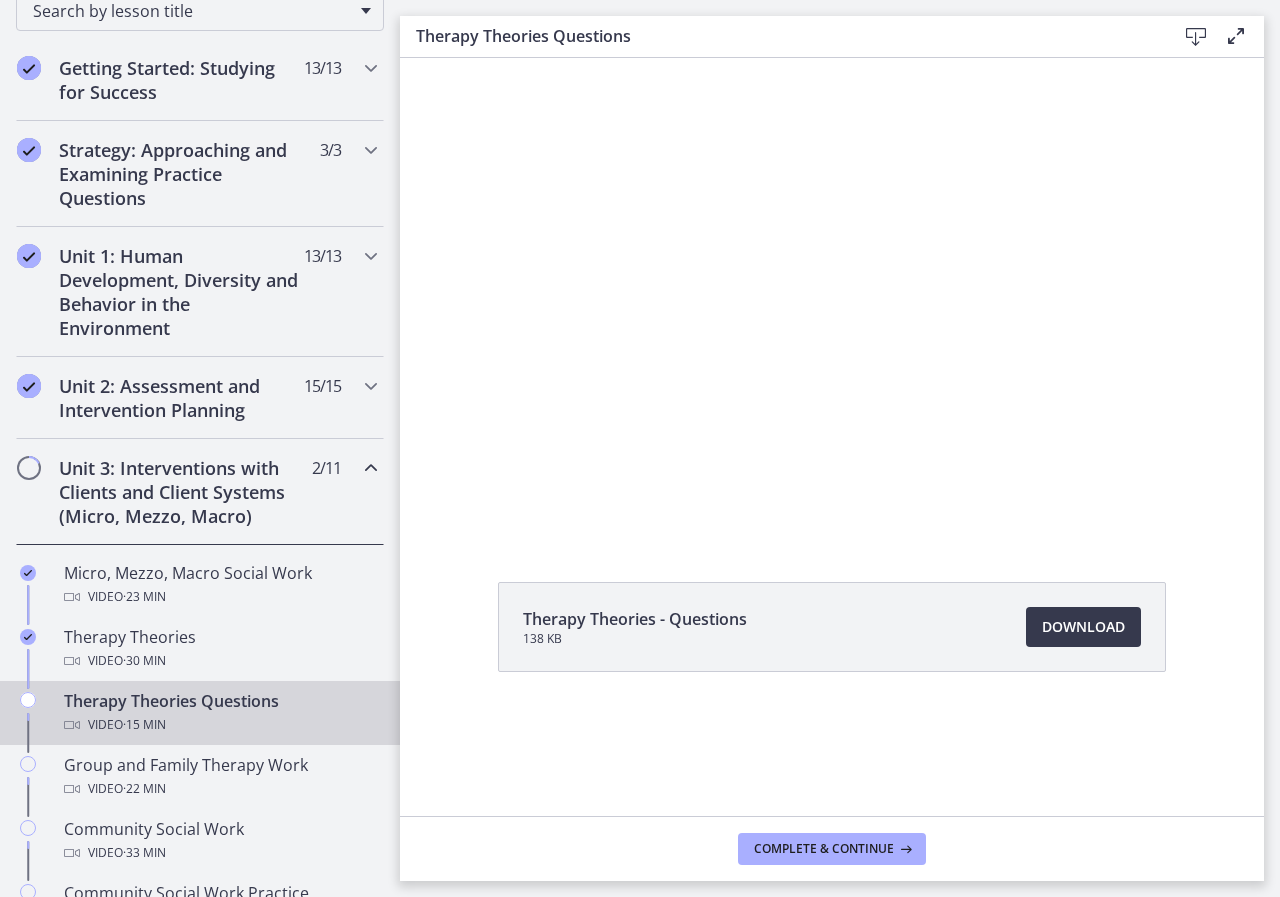 scroll, scrollTop: 0, scrollLeft: 0, axis: both 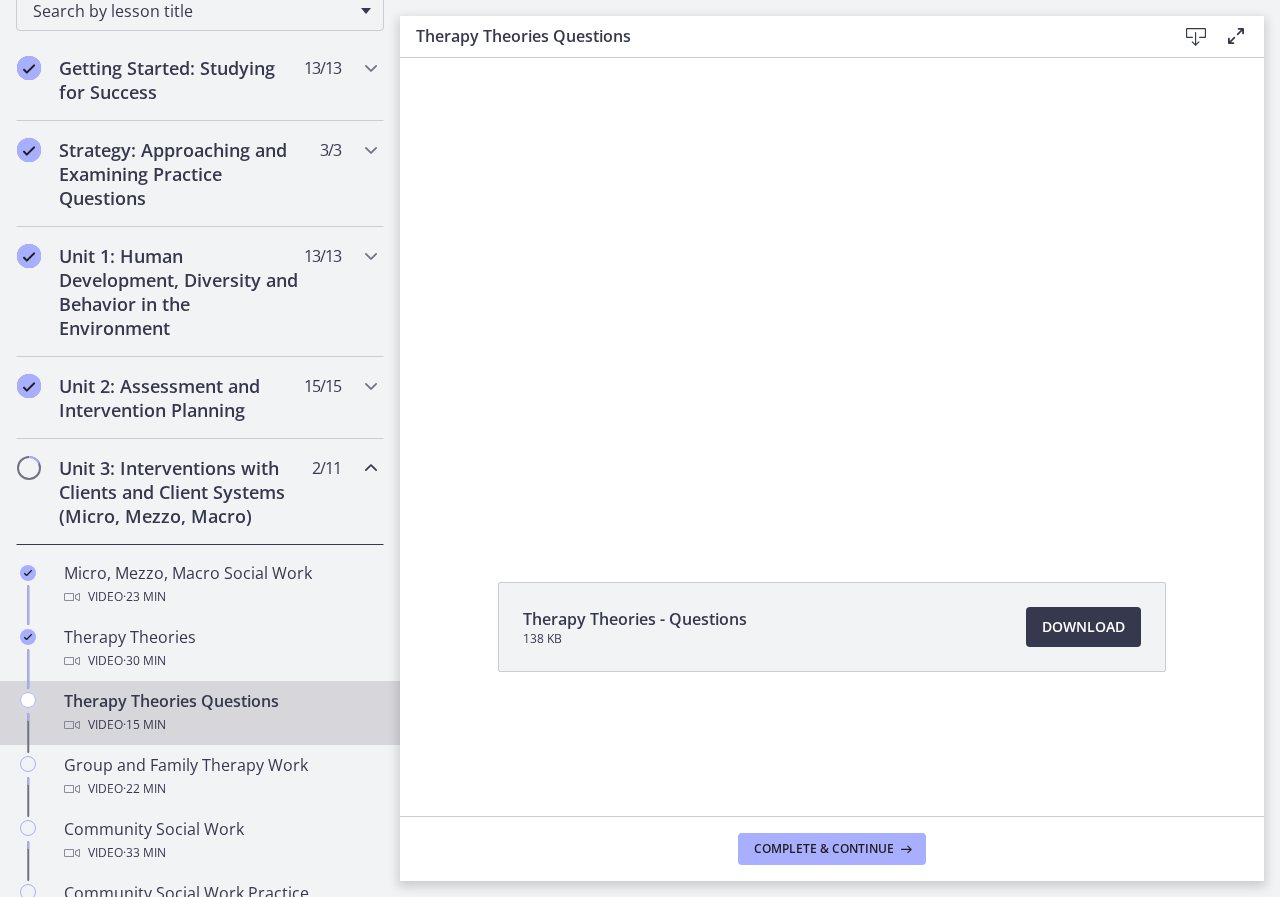 click at bounding box center [832, 297] 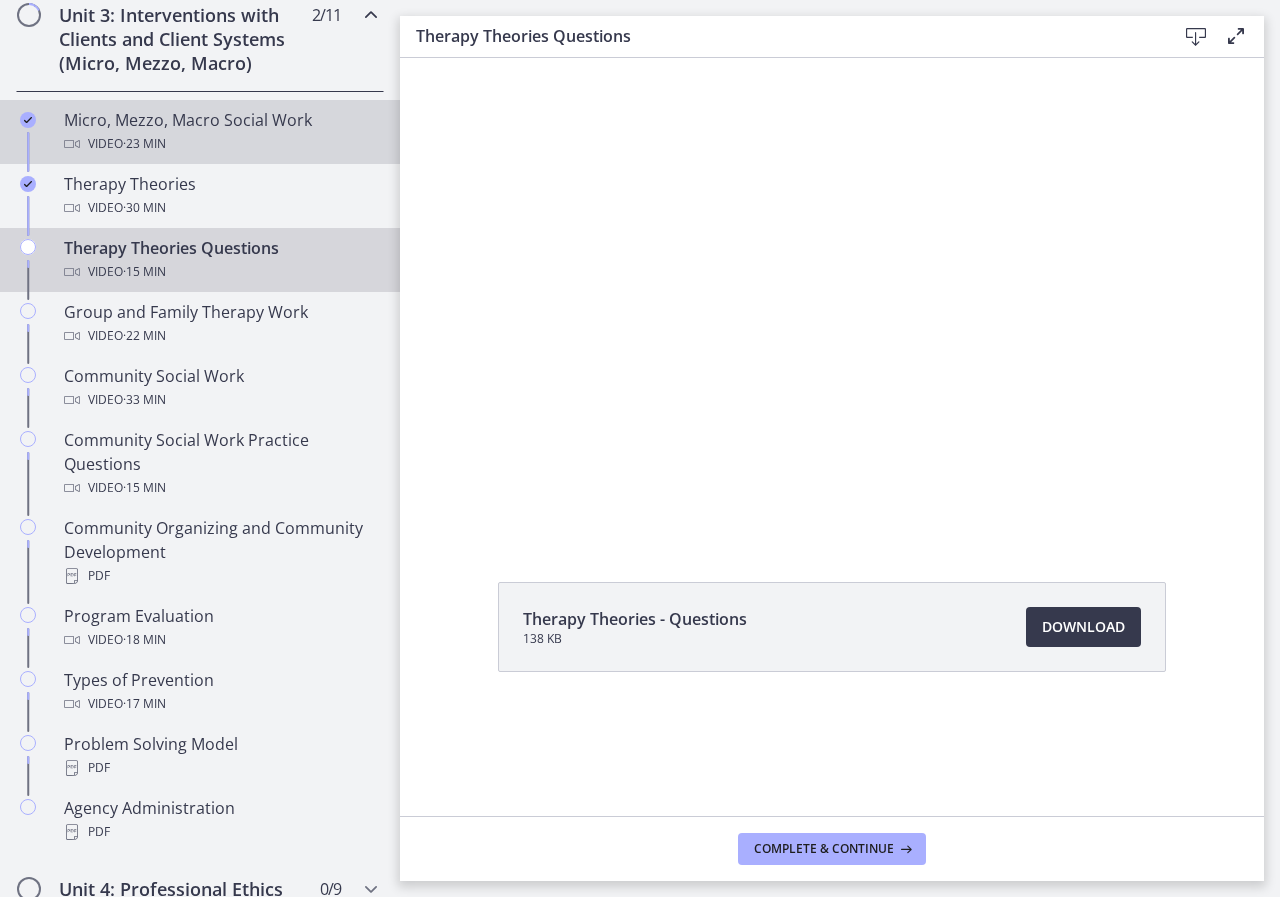 scroll, scrollTop: 800, scrollLeft: 0, axis: vertical 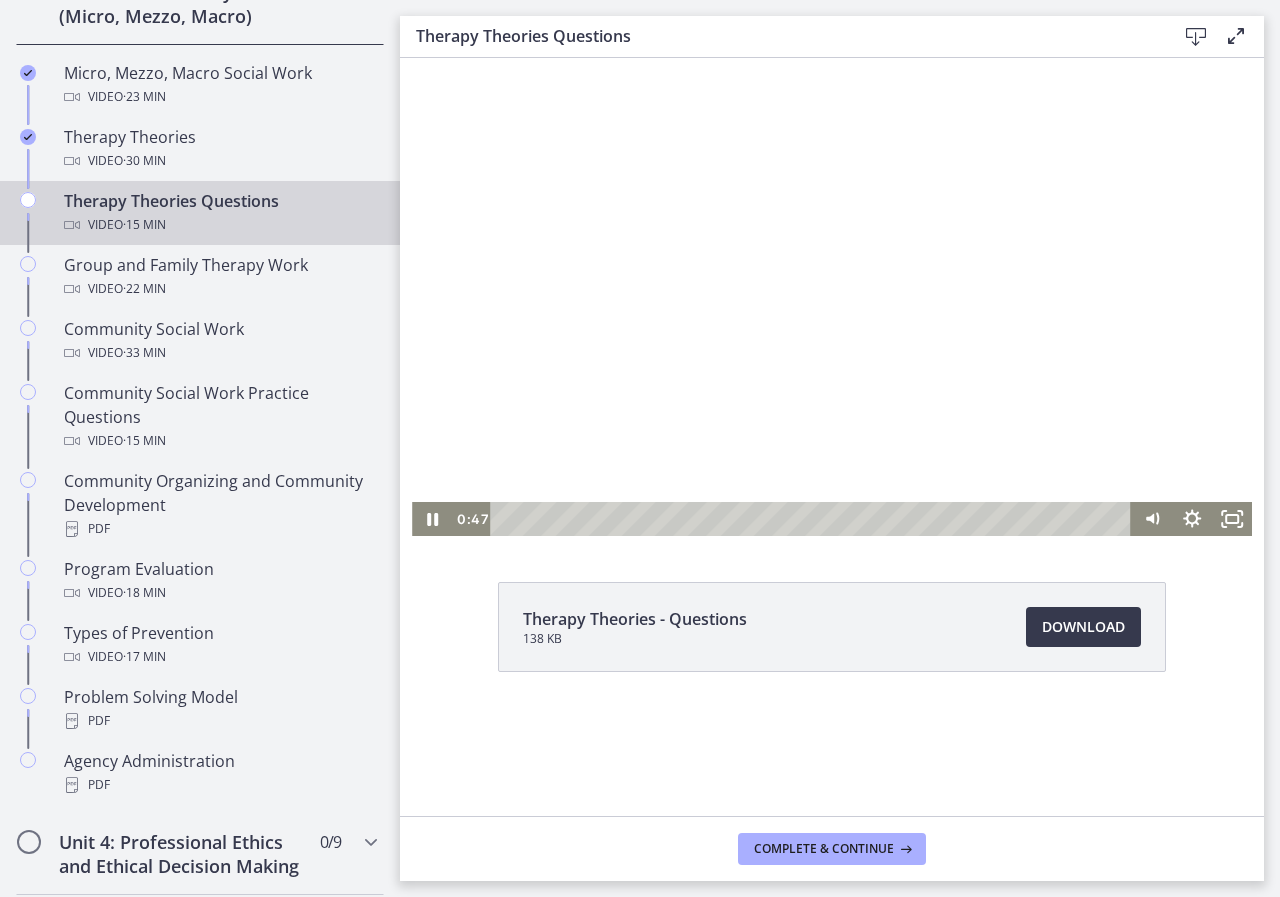 click at bounding box center [832, 297] 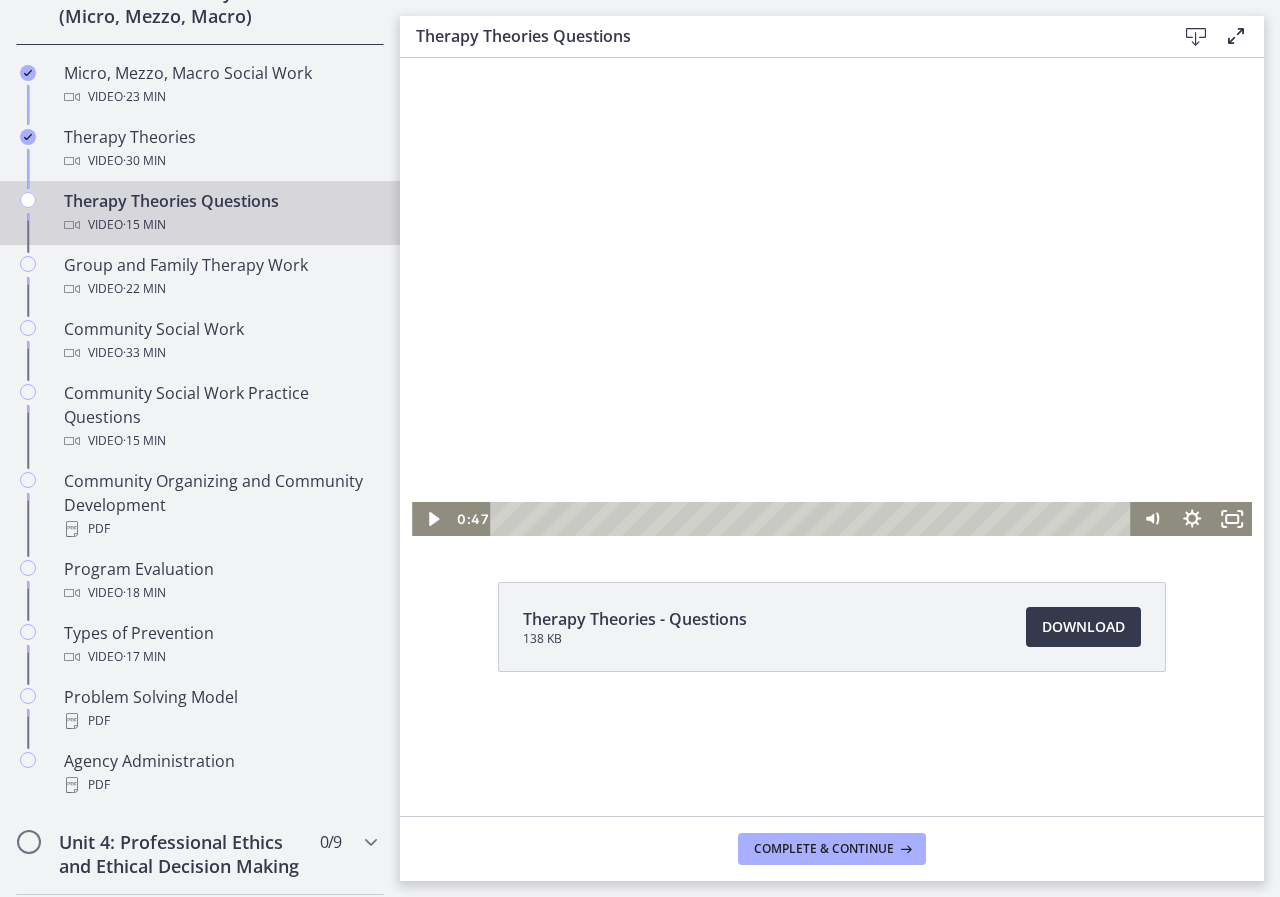 click at bounding box center (832, 297) 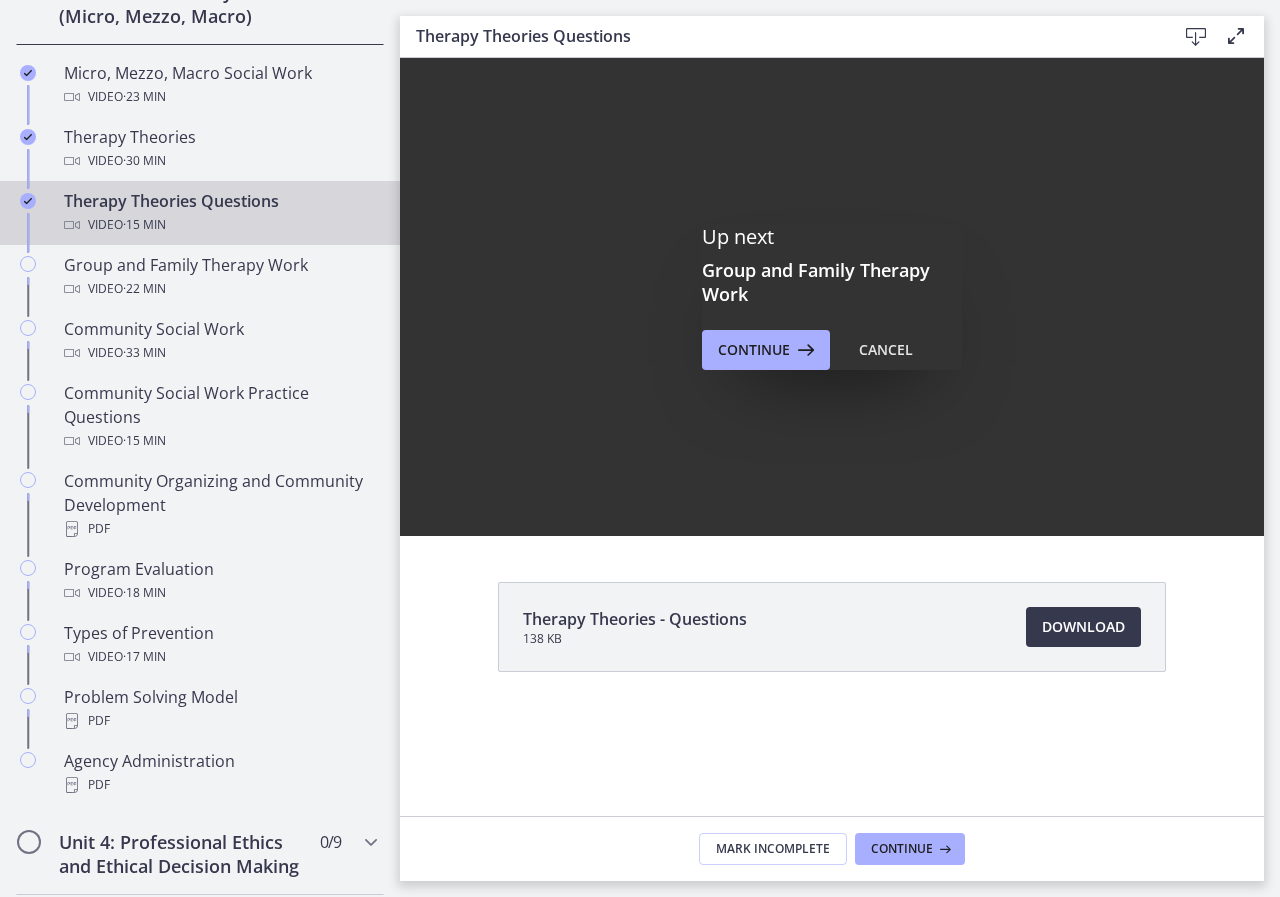 scroll, scrollTop: 0, scrollLeft: 0, axis: both 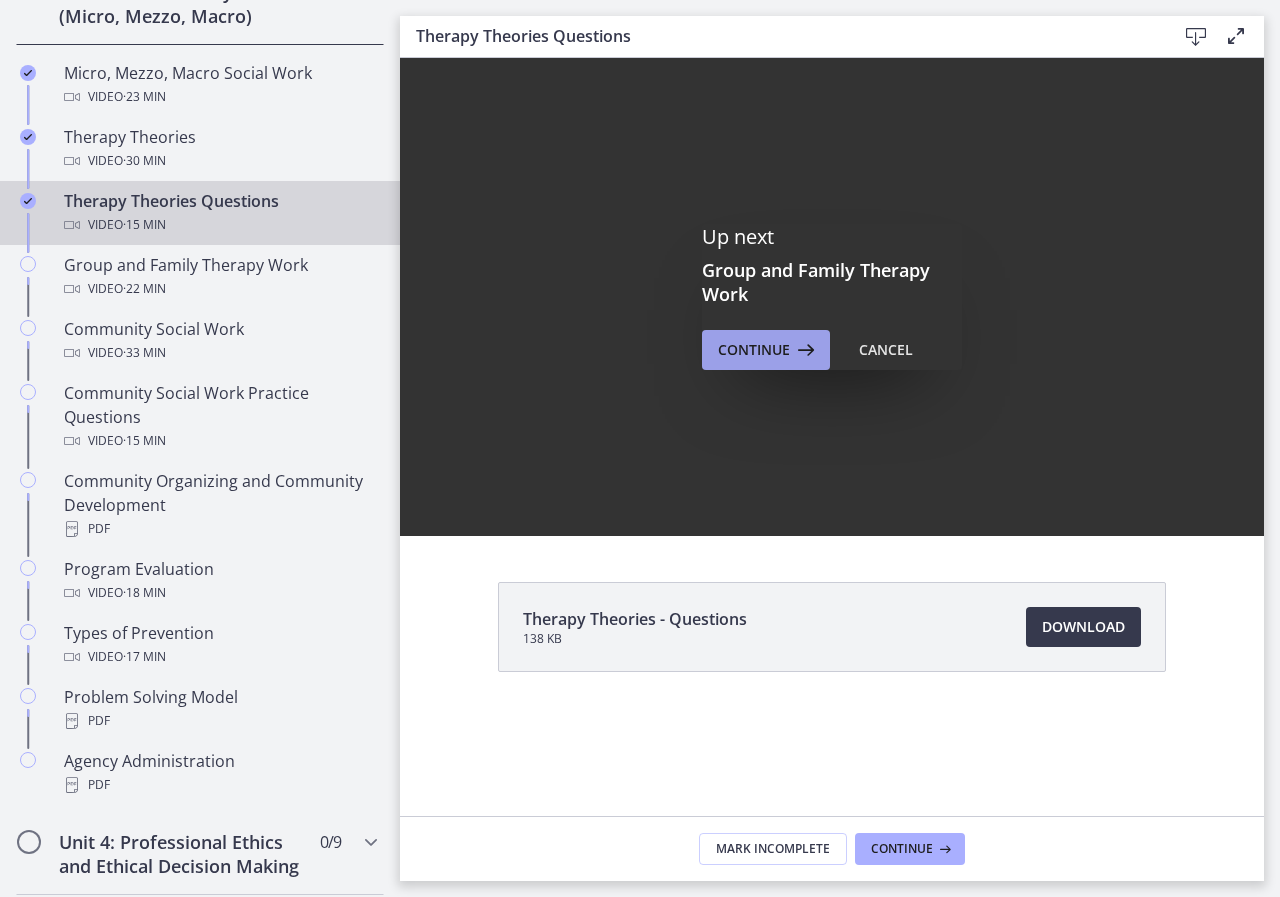 click on "Continue" at bounding box center (754, 350) 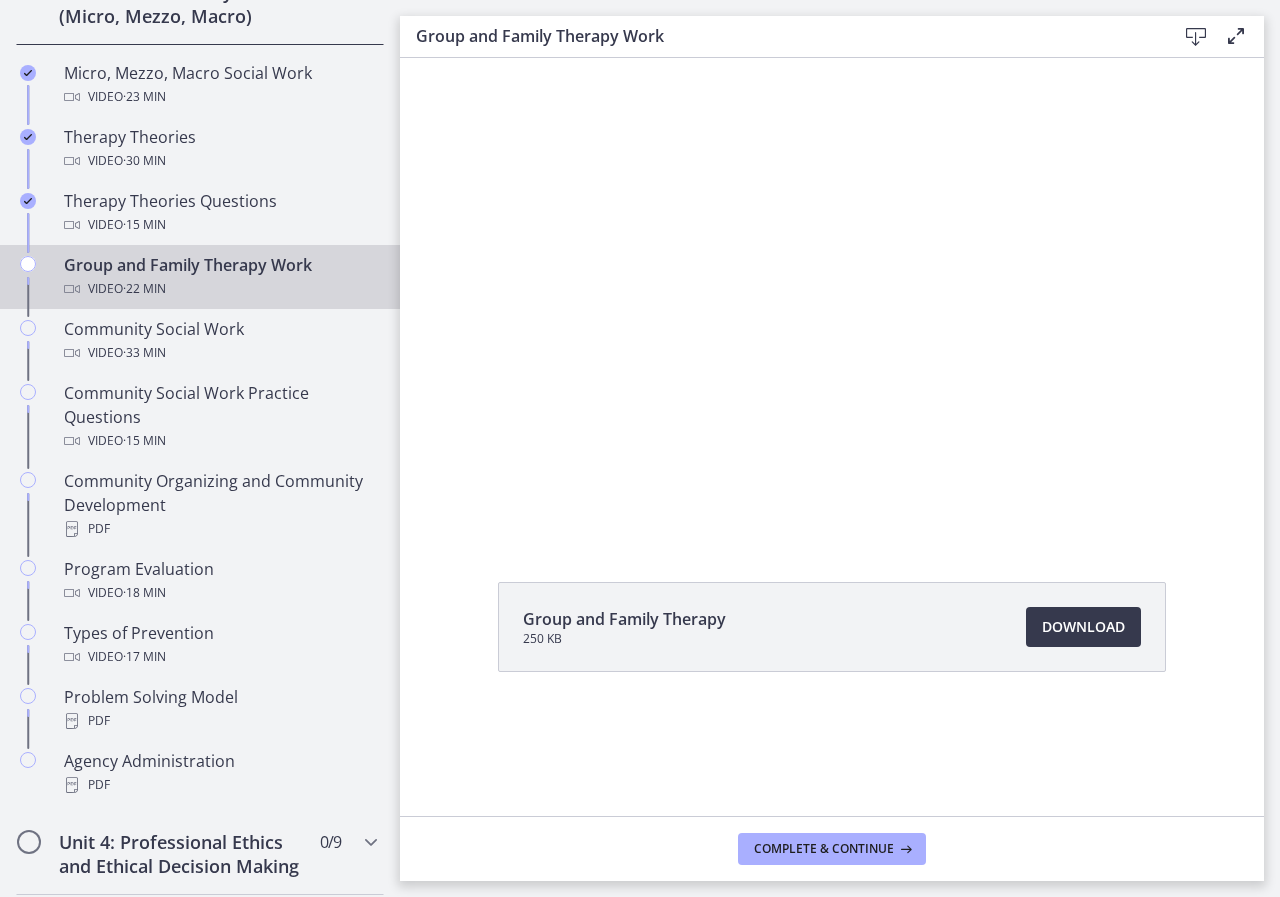 scroll, scrollTop: 0, scrollLeft: 0, axis: both 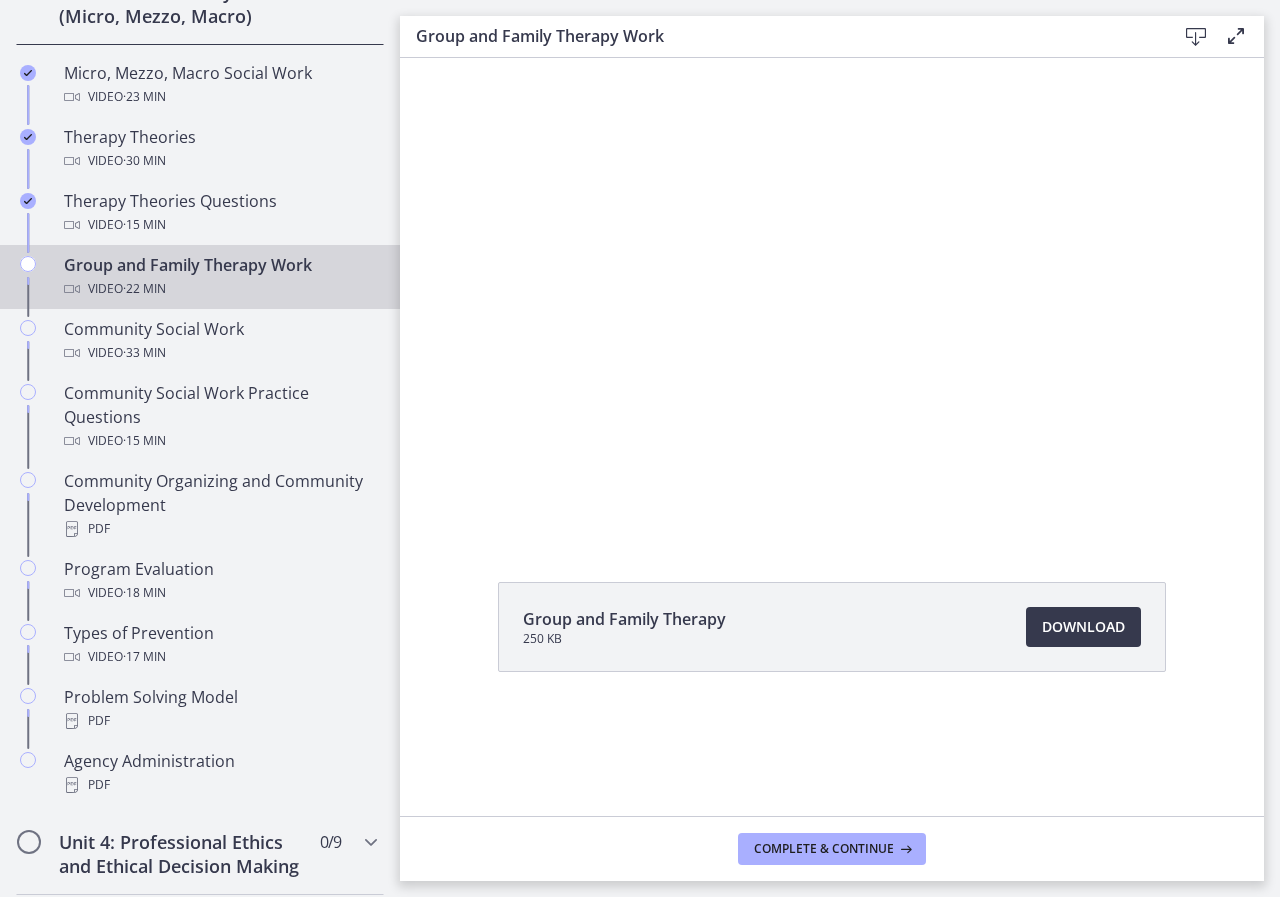 click at bounding box center [832, 297] 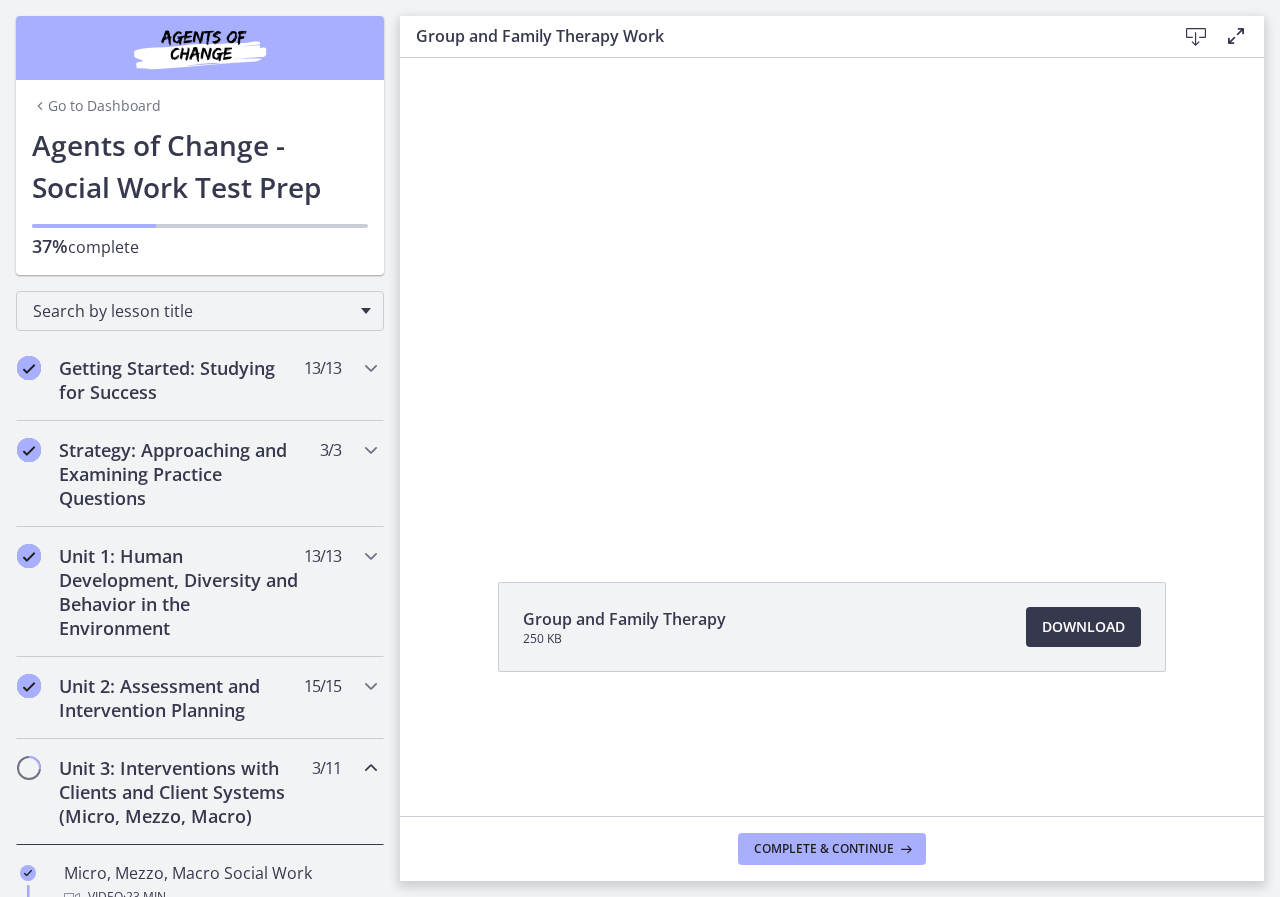 scroll, scrollTop: 0, scrollLeft: 0, axis: both 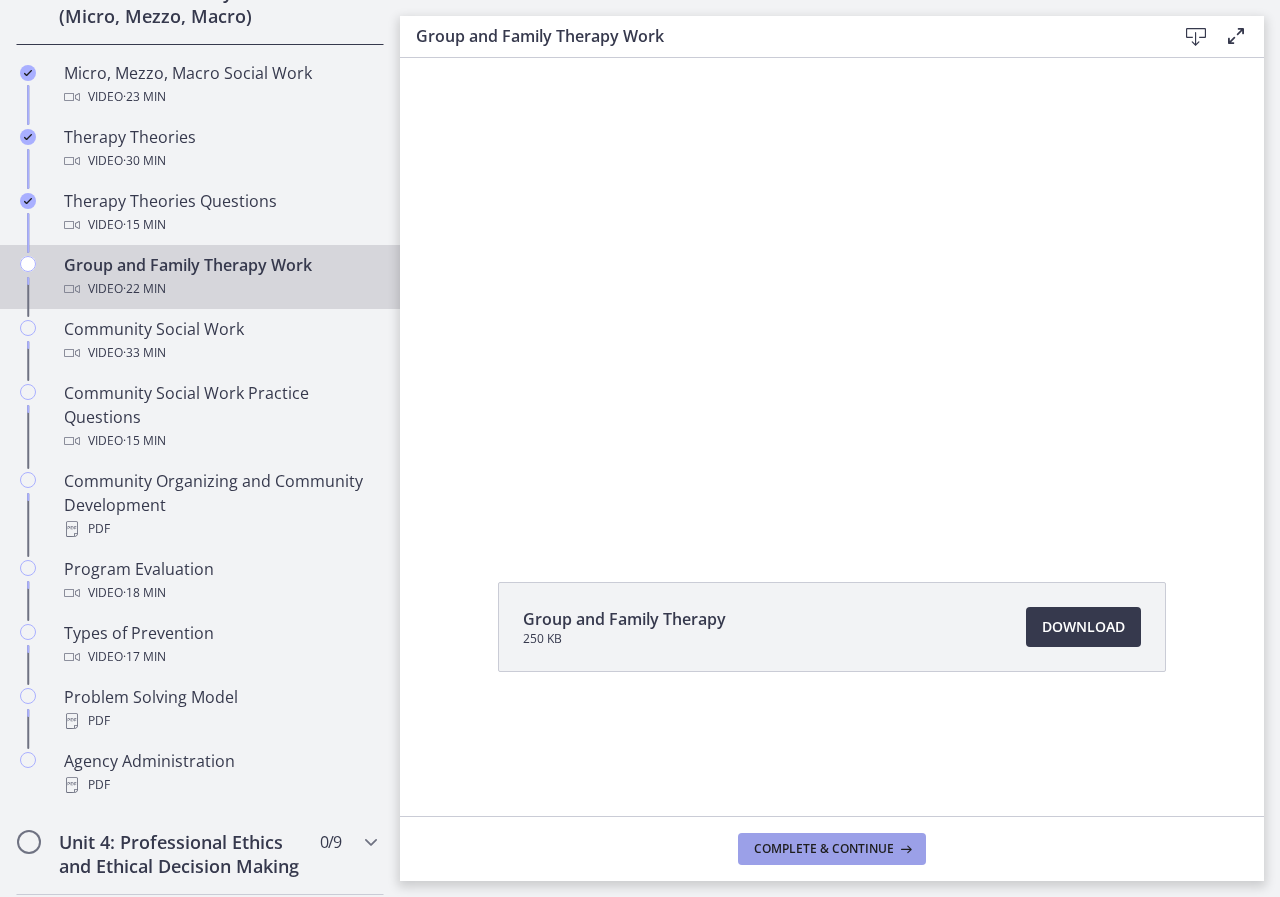 click on "Complete & continue" at bounding box center [824, 849] 